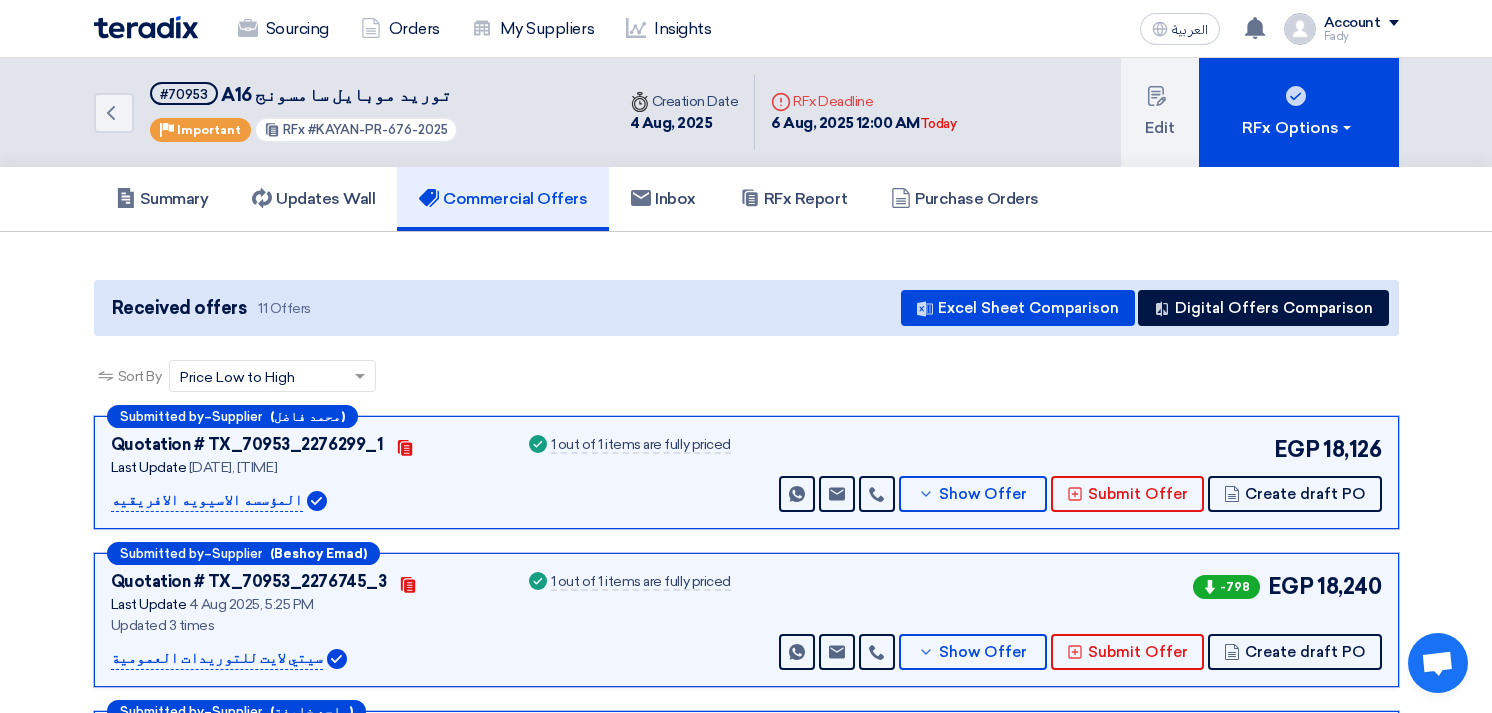 scroll, scrollTop: 0, scrollLeft: 0, axis: both 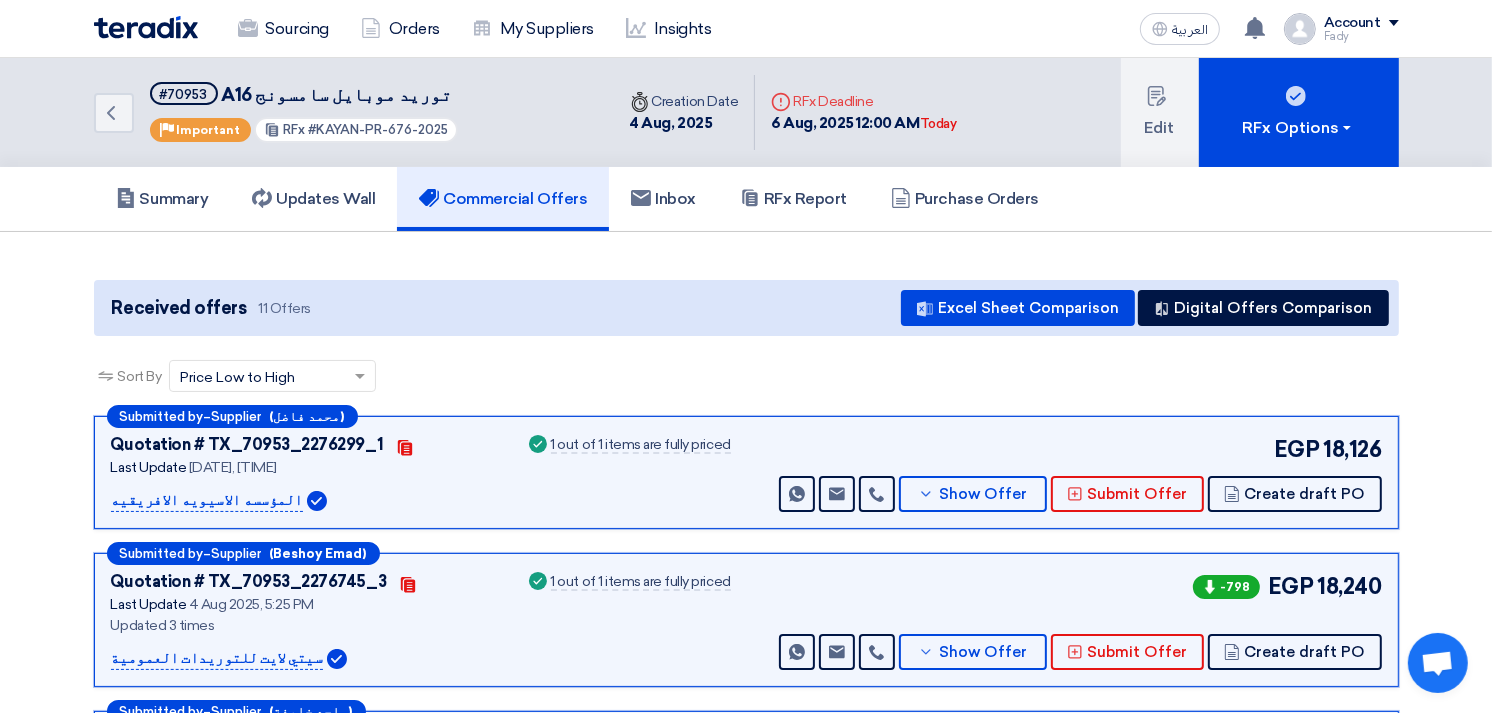 type 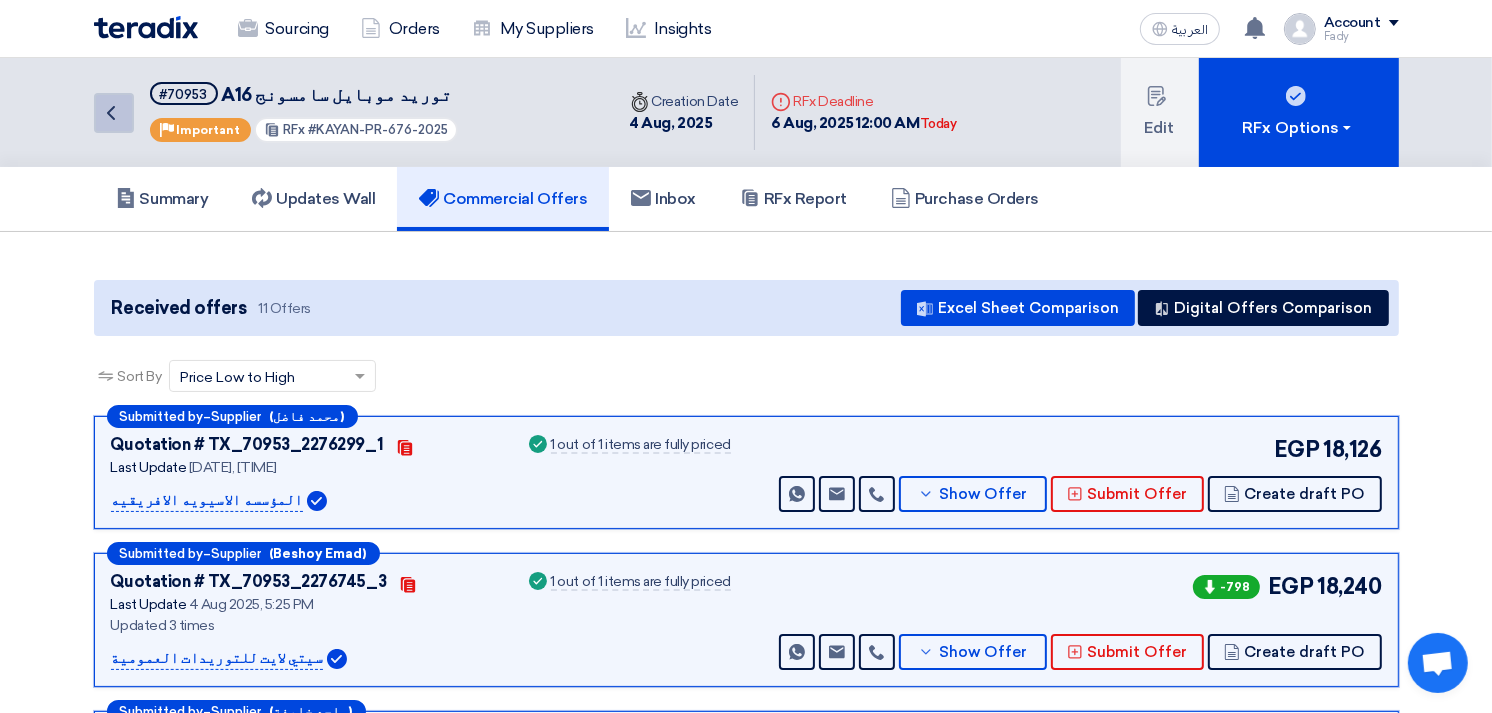 click on "Back" 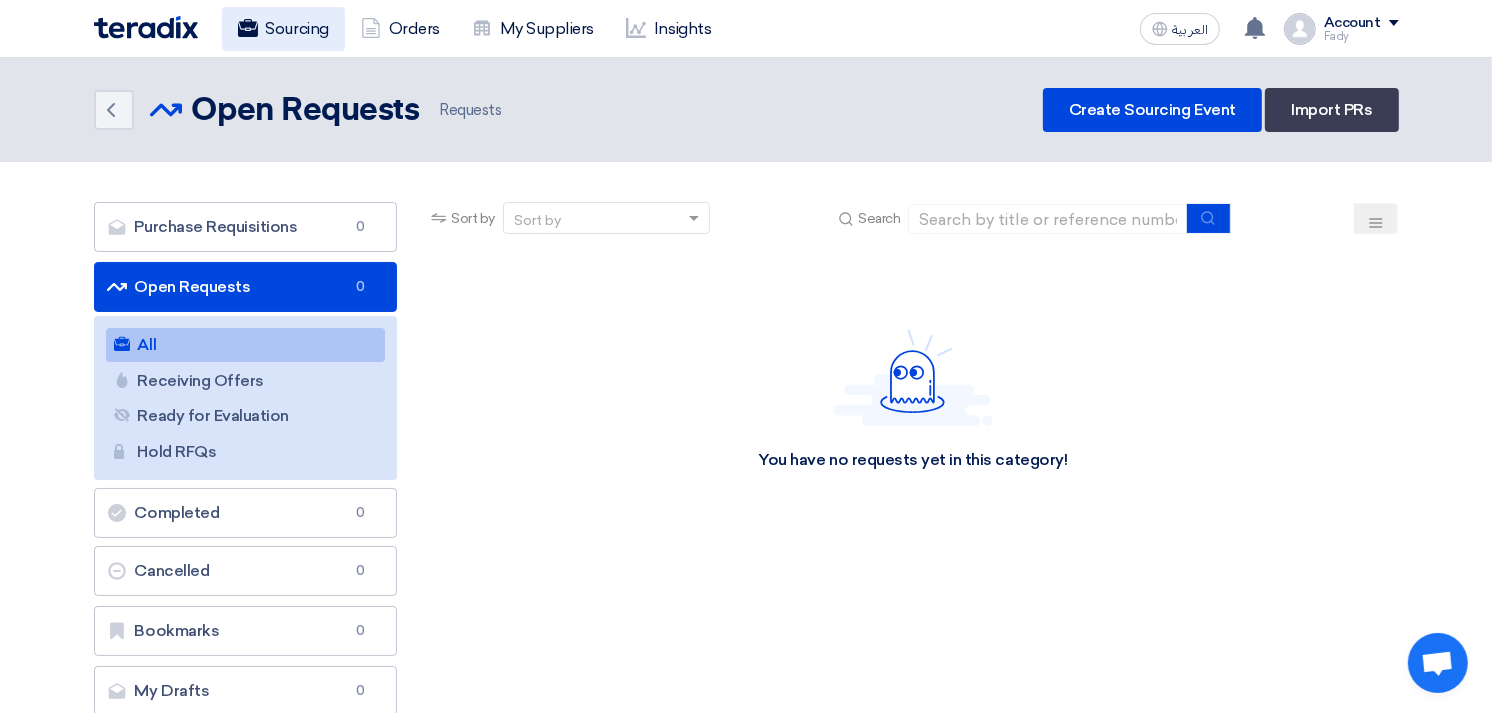 click on "Sourcing" 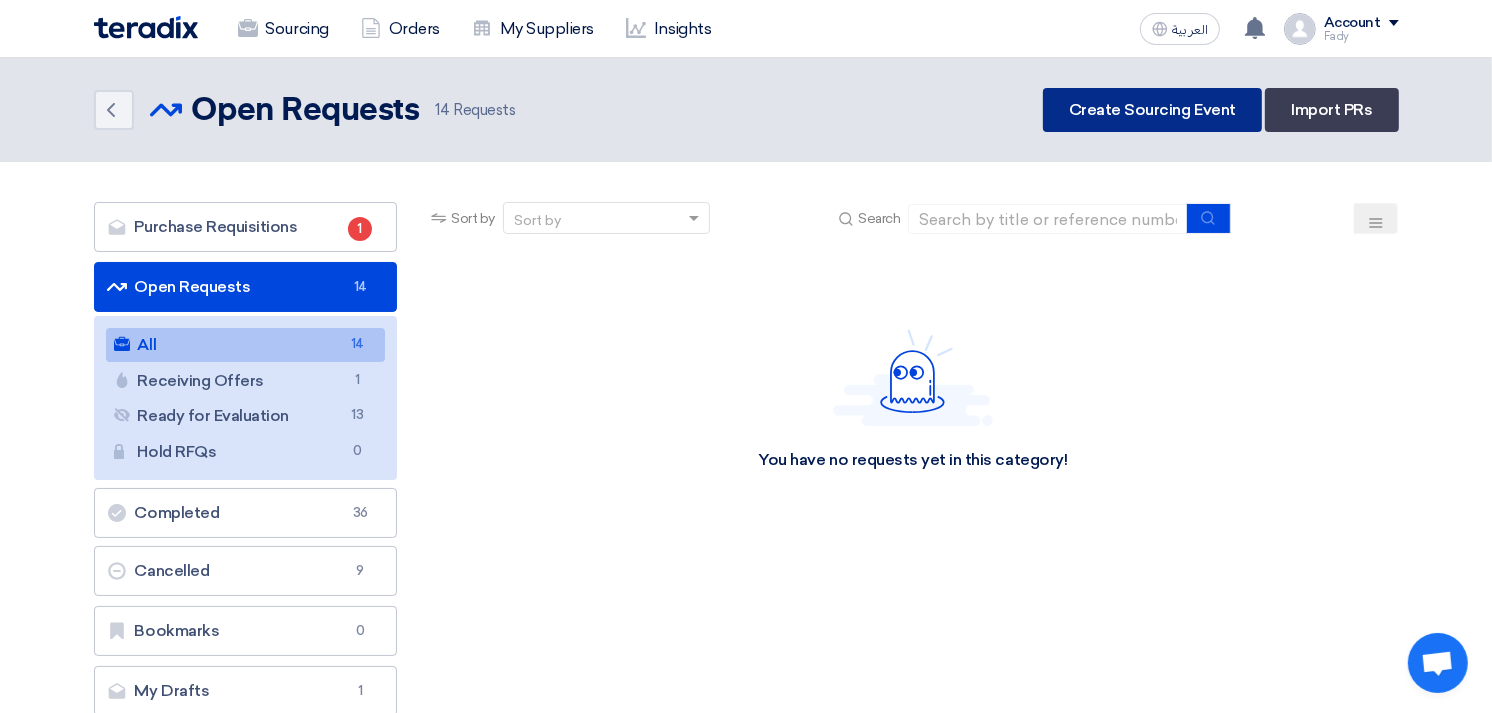 click on "Create Sourcing Event" 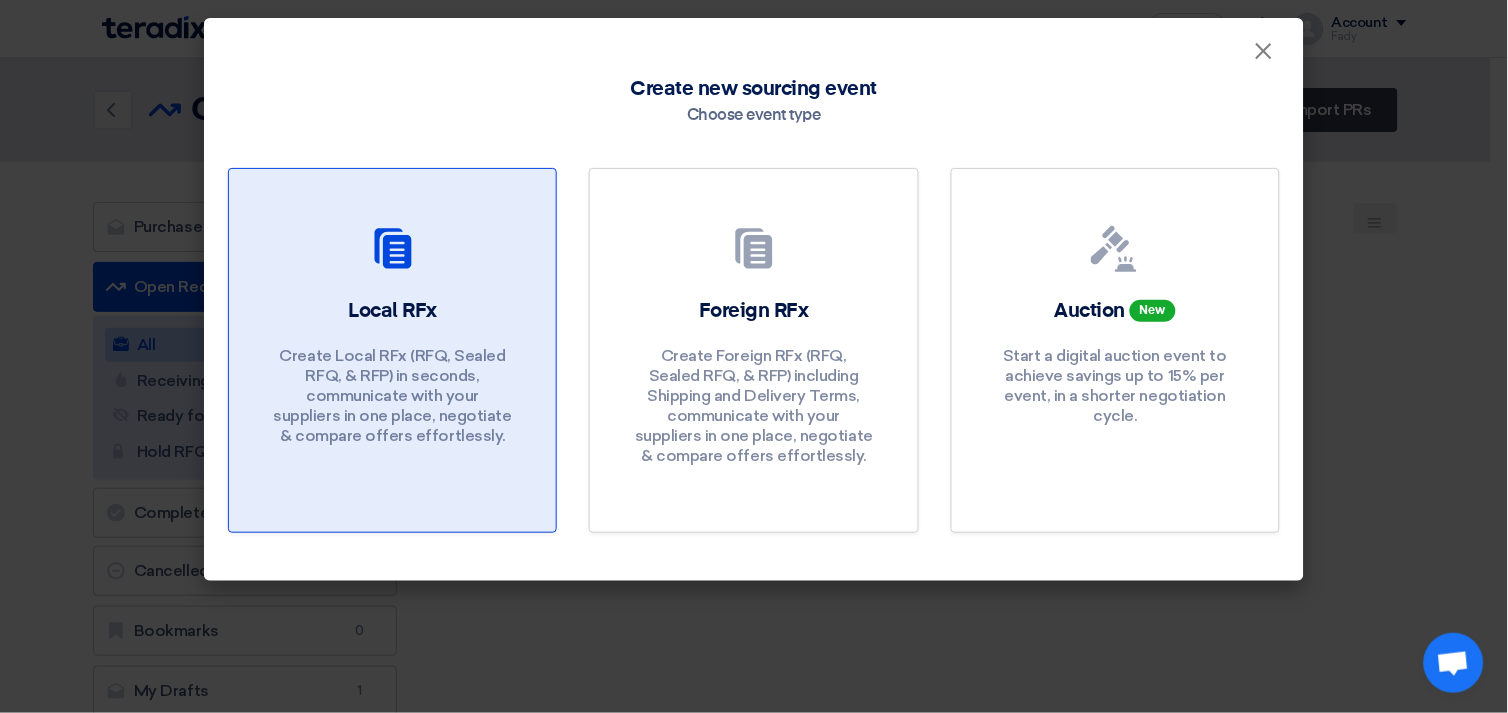click on "Local RFx
Create Local RFx (RFQ, Sealed RFQ, & RFP) in seconds, communicate with your suppliers in one place, negotiate & compare offers effortlessly." 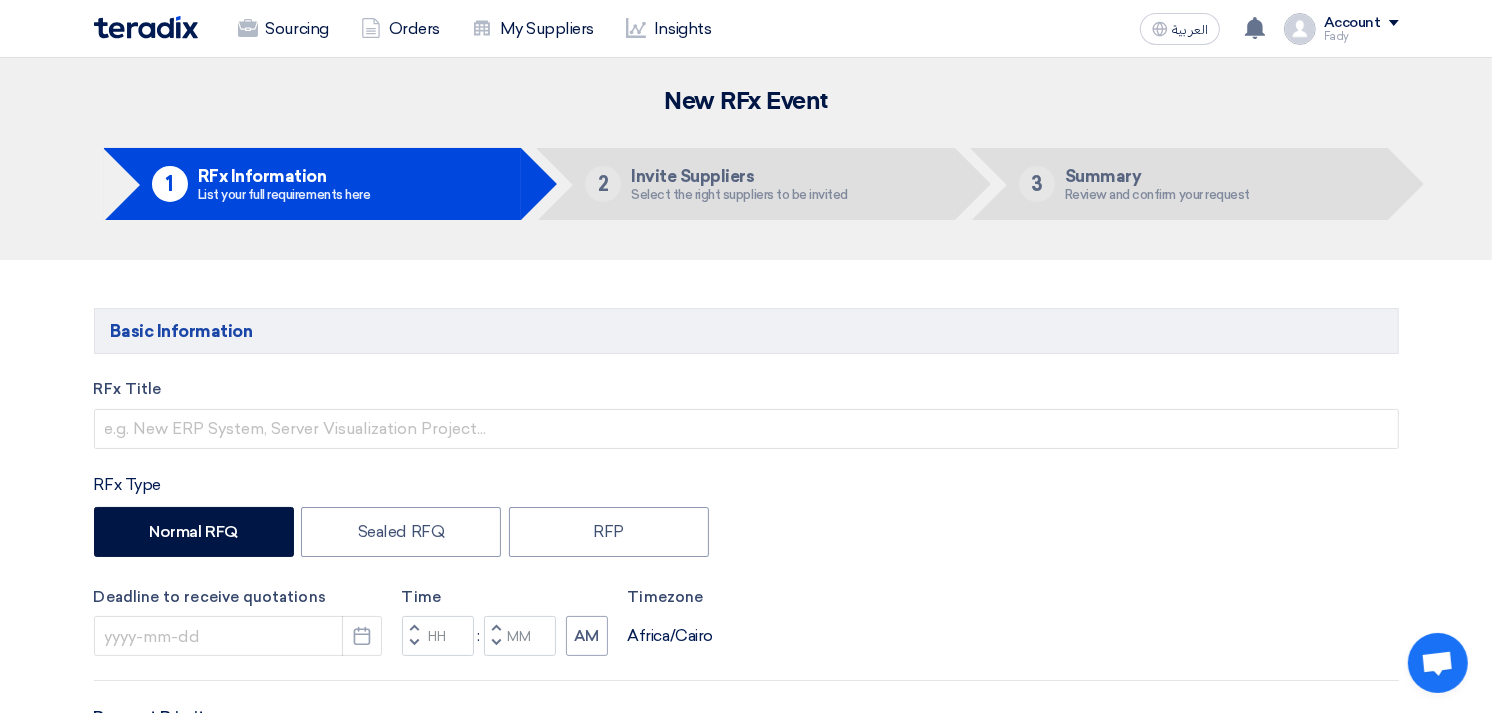 click on "RFx Title
RFx Type
Normal RFQ
Sealed RFQ
RFP
Deadline to receive quotations
Pick a date
Time
Increment hours
Decrement hours
:
Increment minutes" 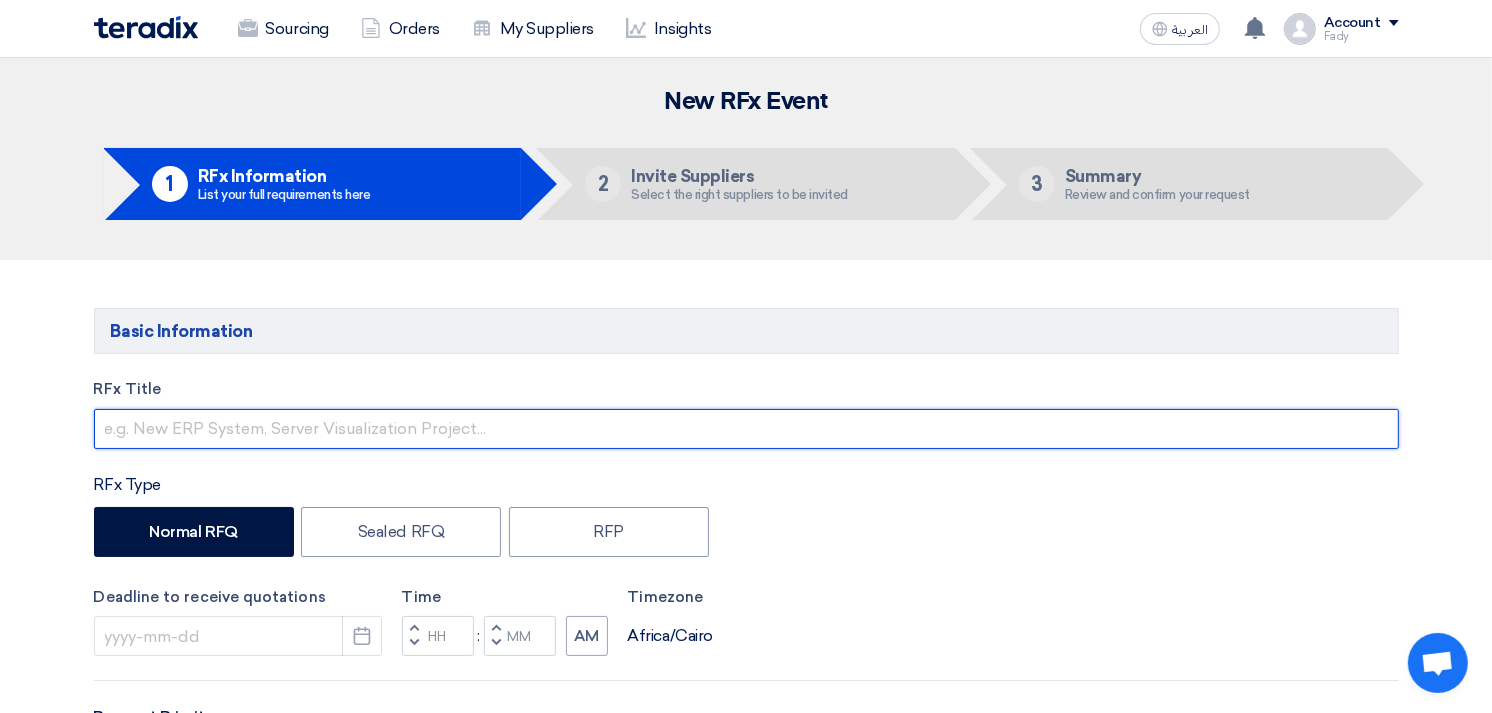 click at bounding box center [746, 429] 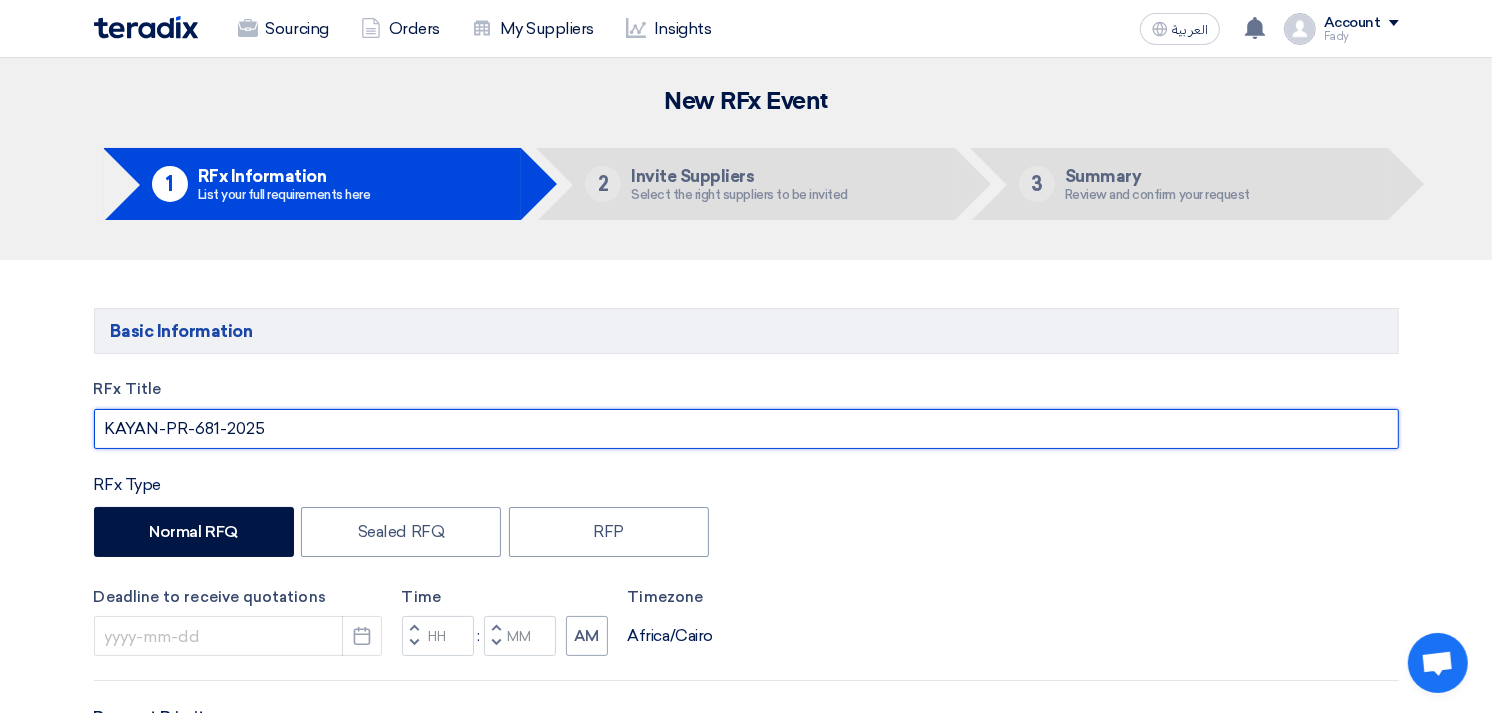 drag, startPoint x: 344, startPoint y: 427, endPoint x: -5, endPoint y: 415, distance: 349.20624 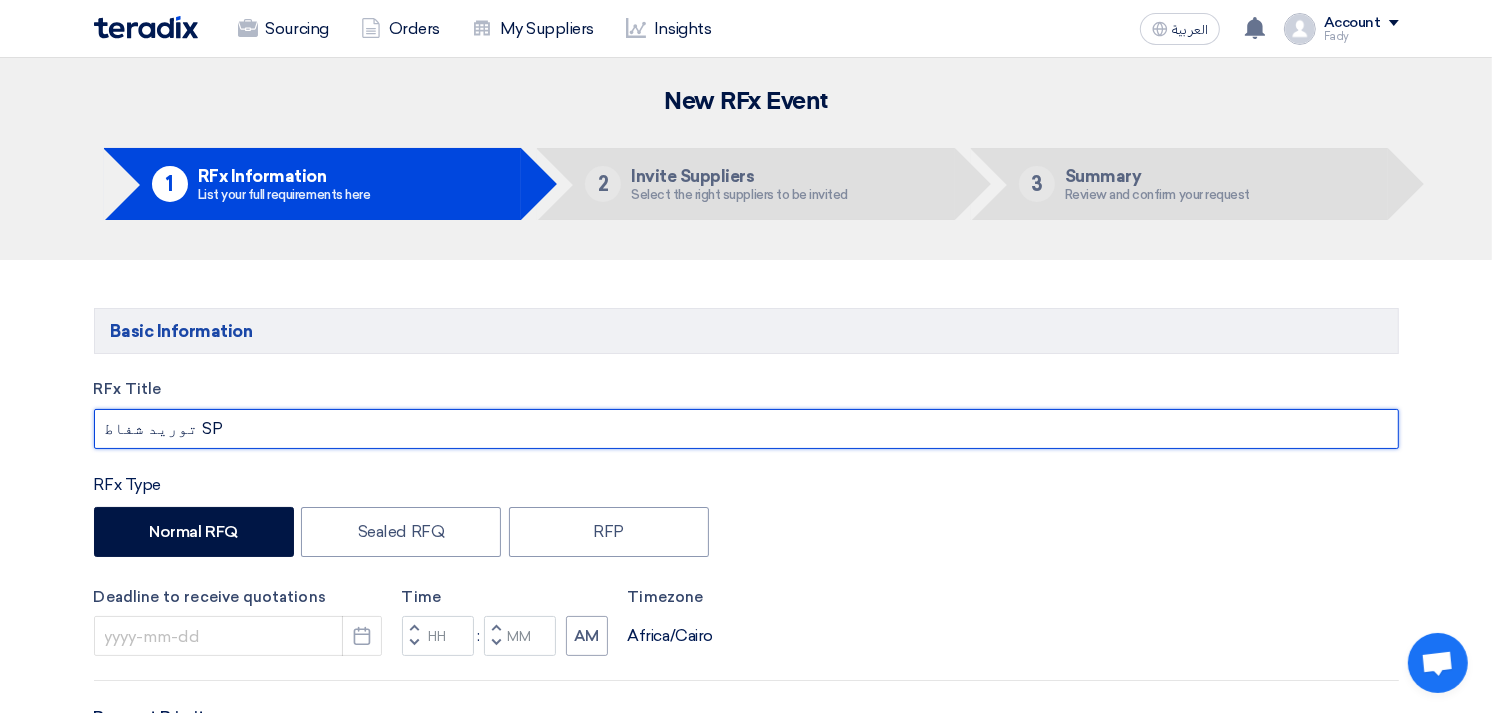 paste on "25.5 CM 28 WATT 450M3/H HCM-180 N" 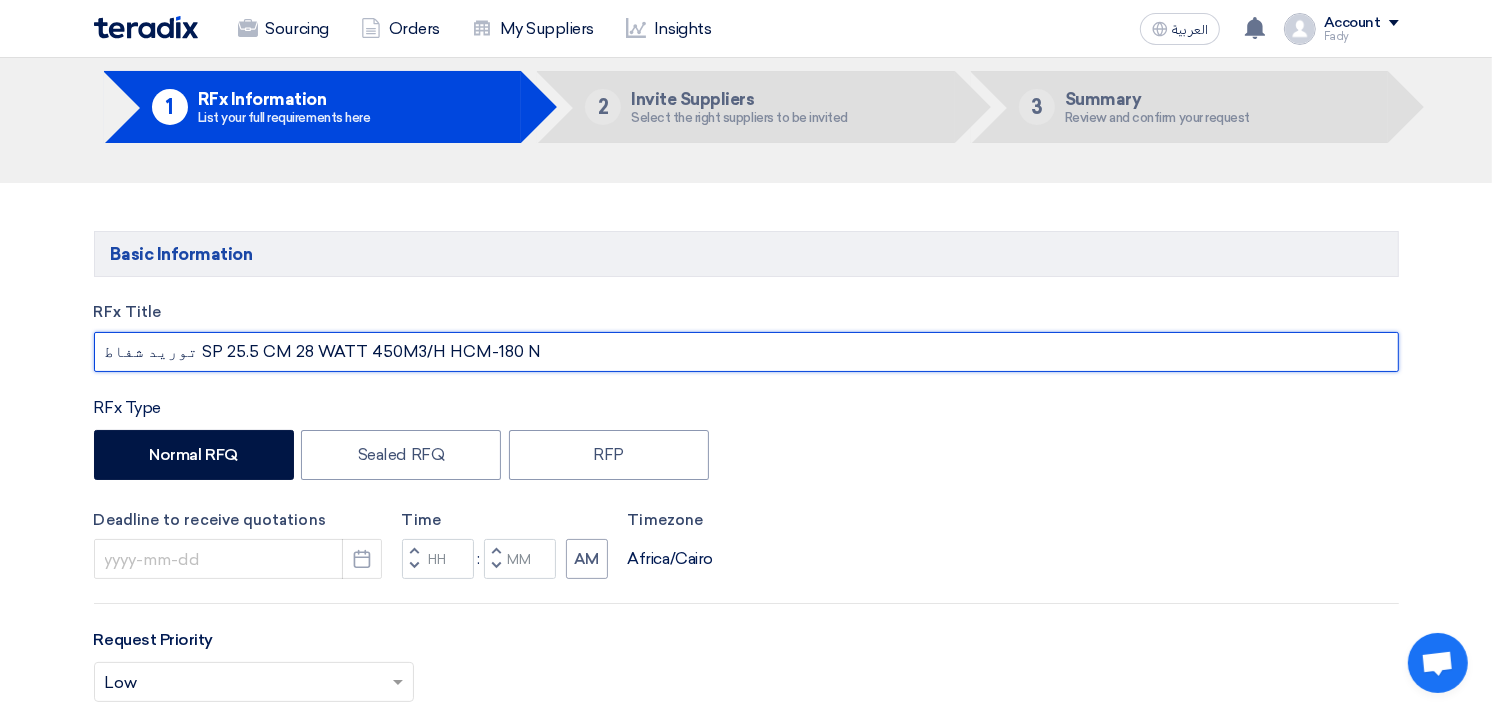 scroll, scrollTop: 111, scrollLeft: 0, axis: vertical 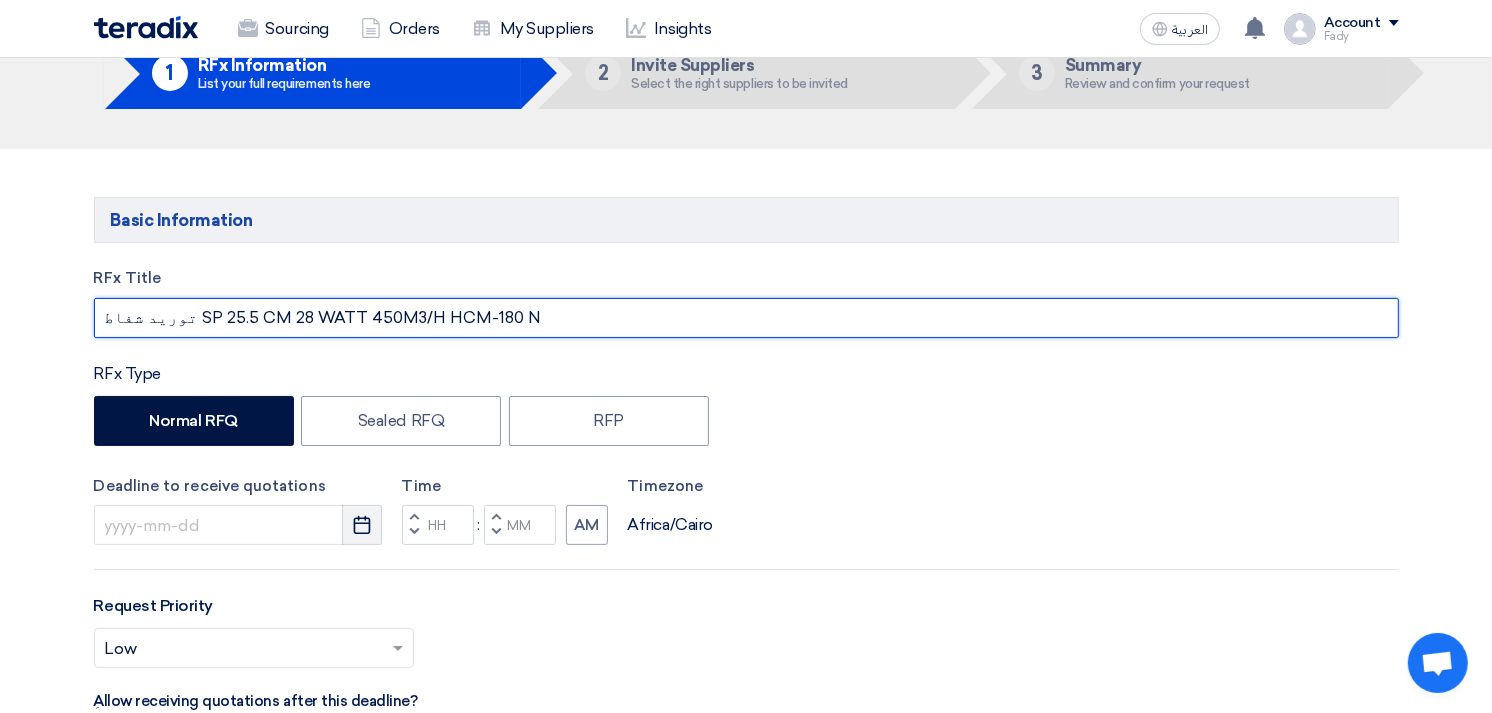 type on "توريد شفاط SP 25.5 CM 28 WATT 450M3/H HCM-180 N" 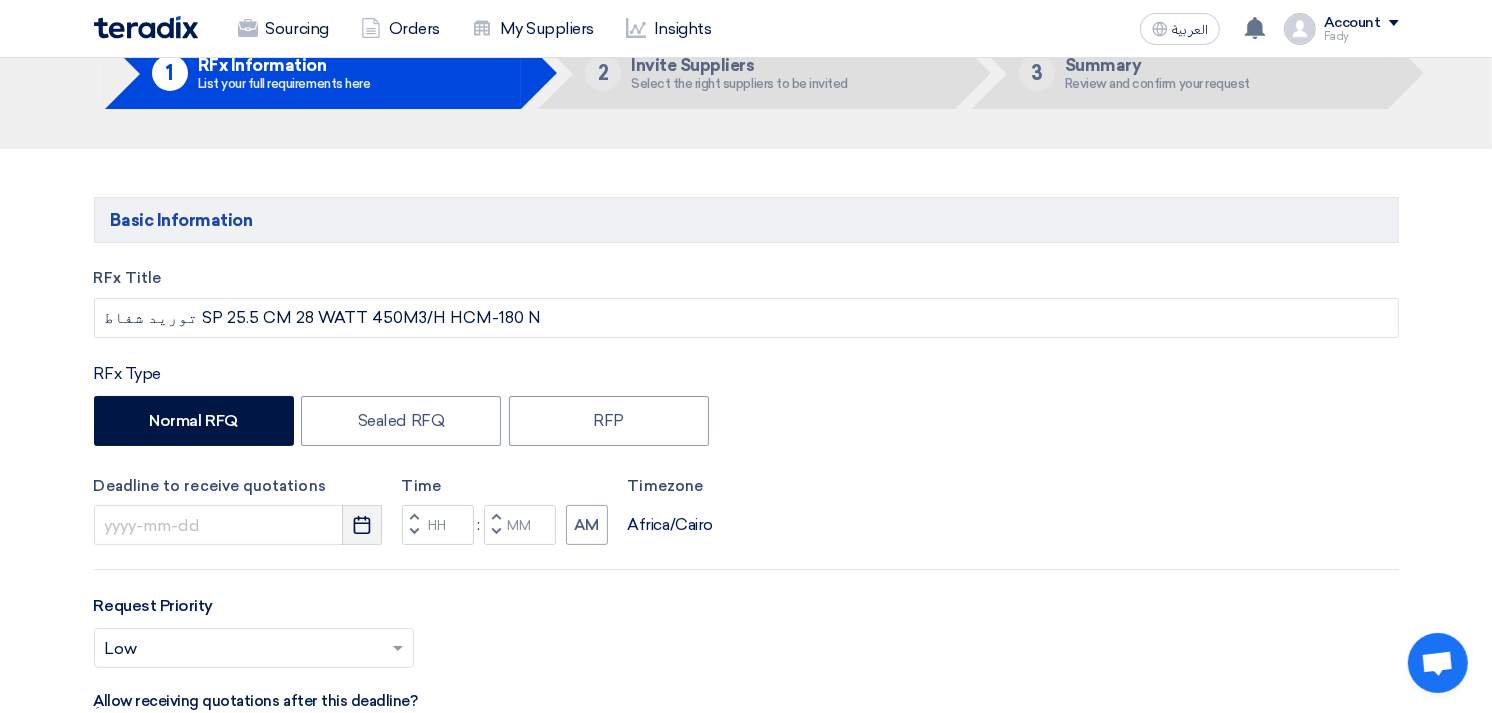 click on "Pick a date" 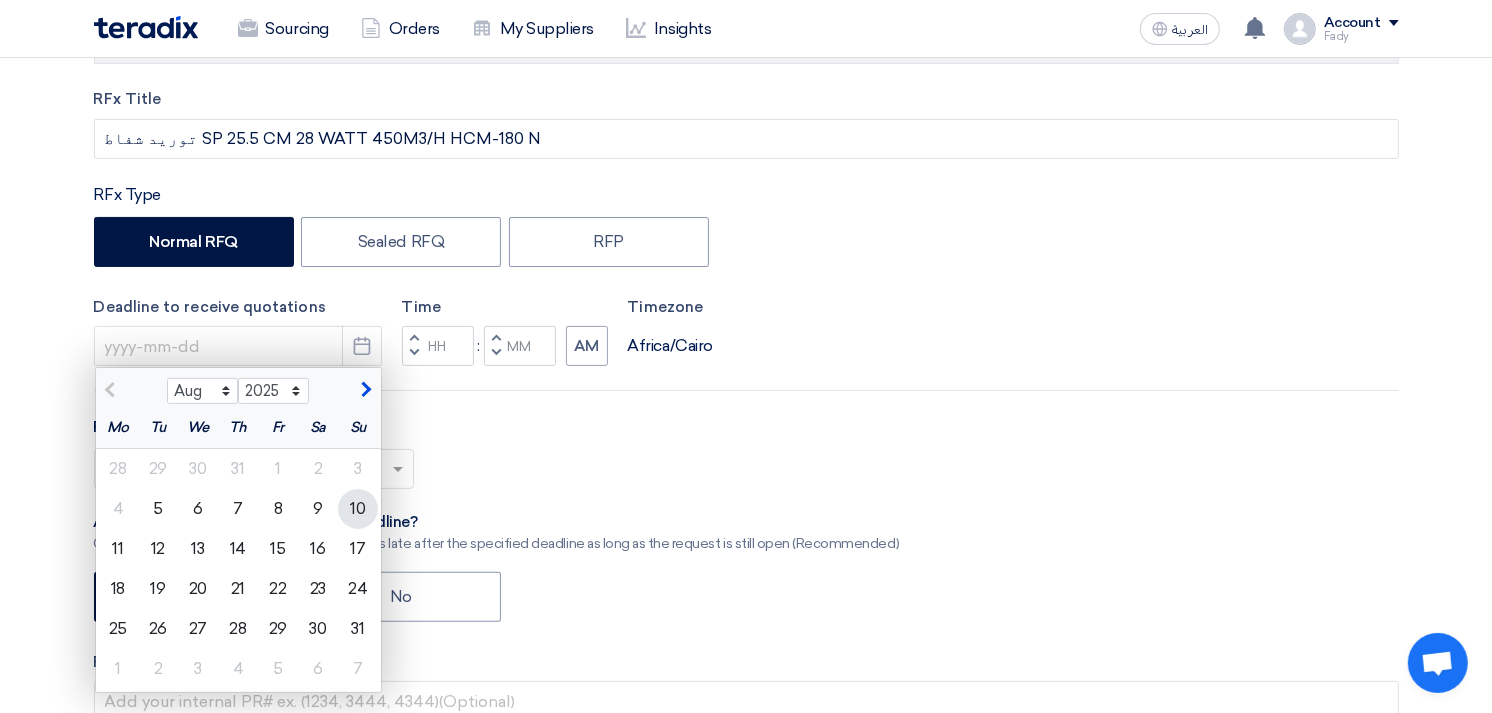 scroll, scrollTop: 333, scrollLeft: 0, axis: vertical 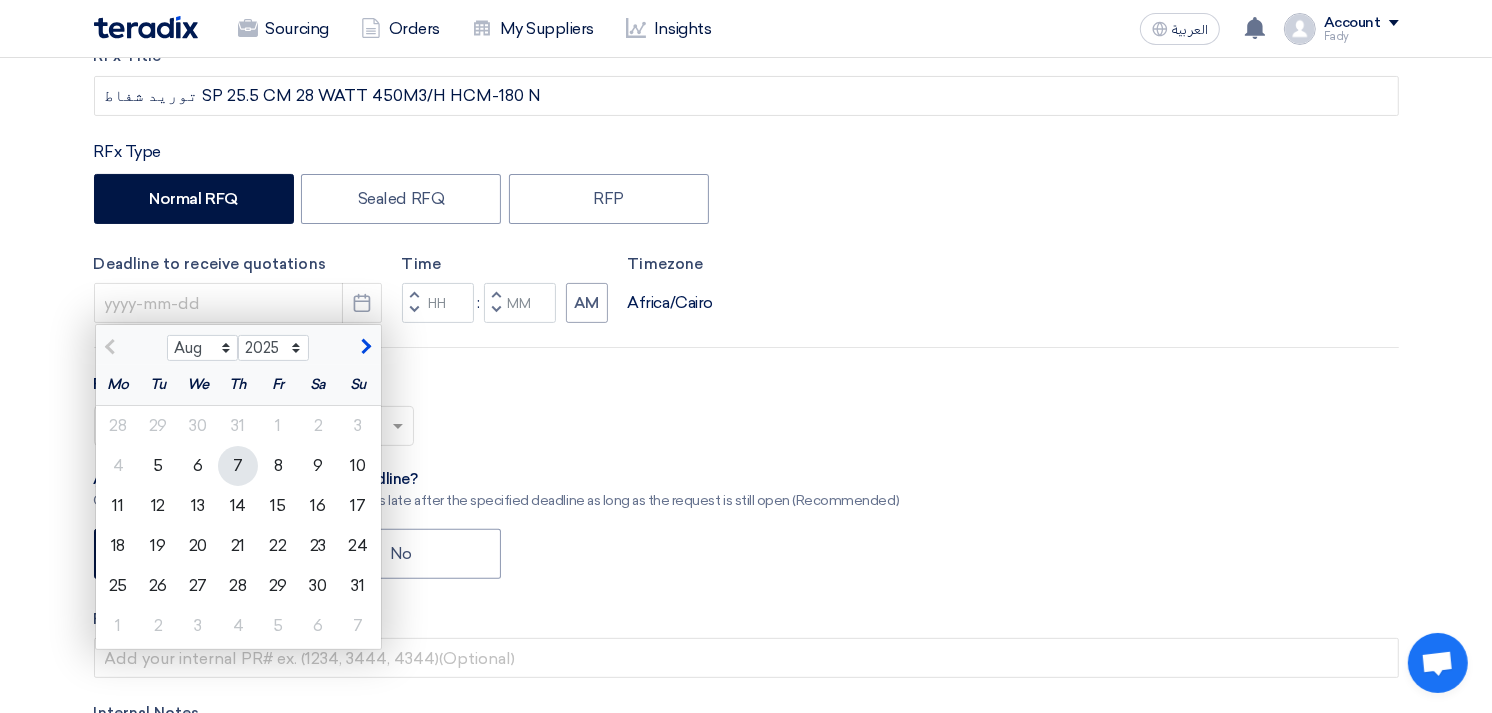 click on "7" 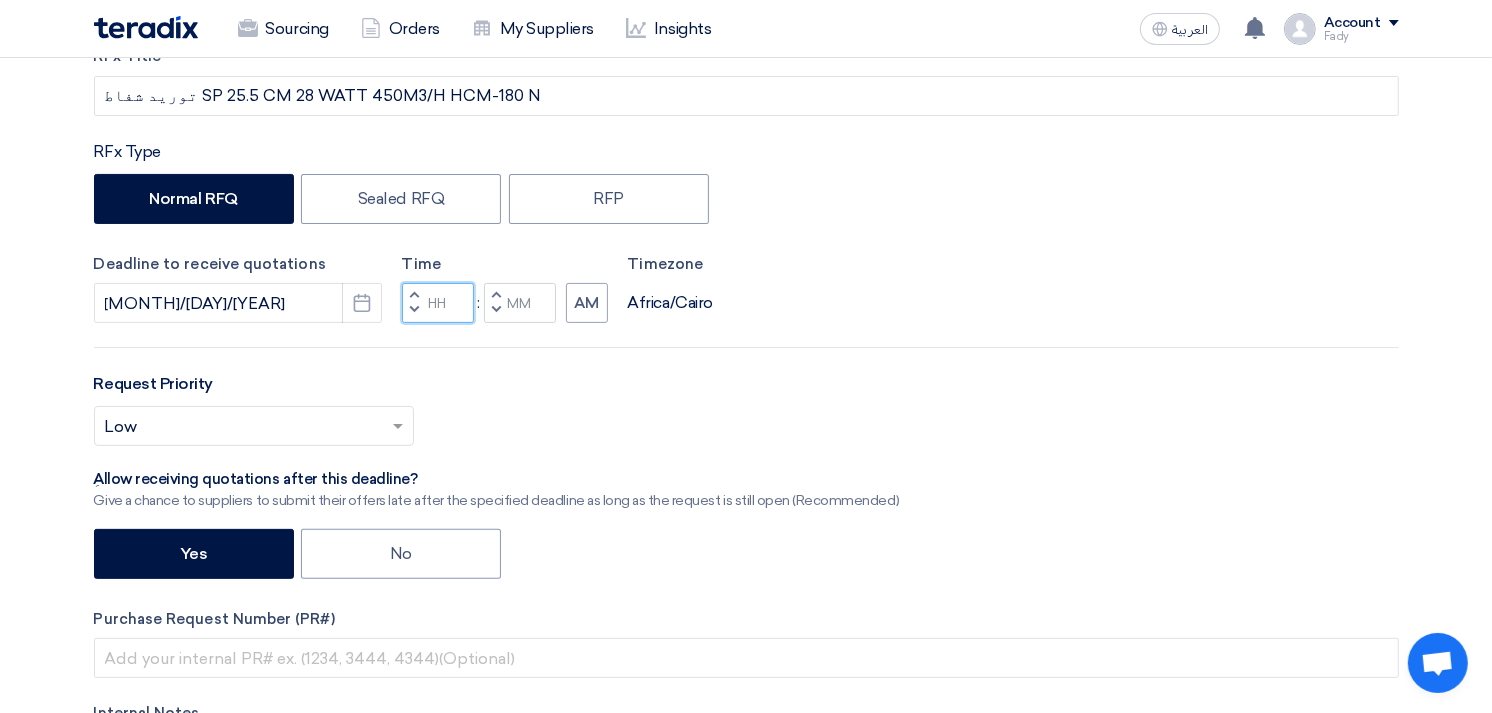 click 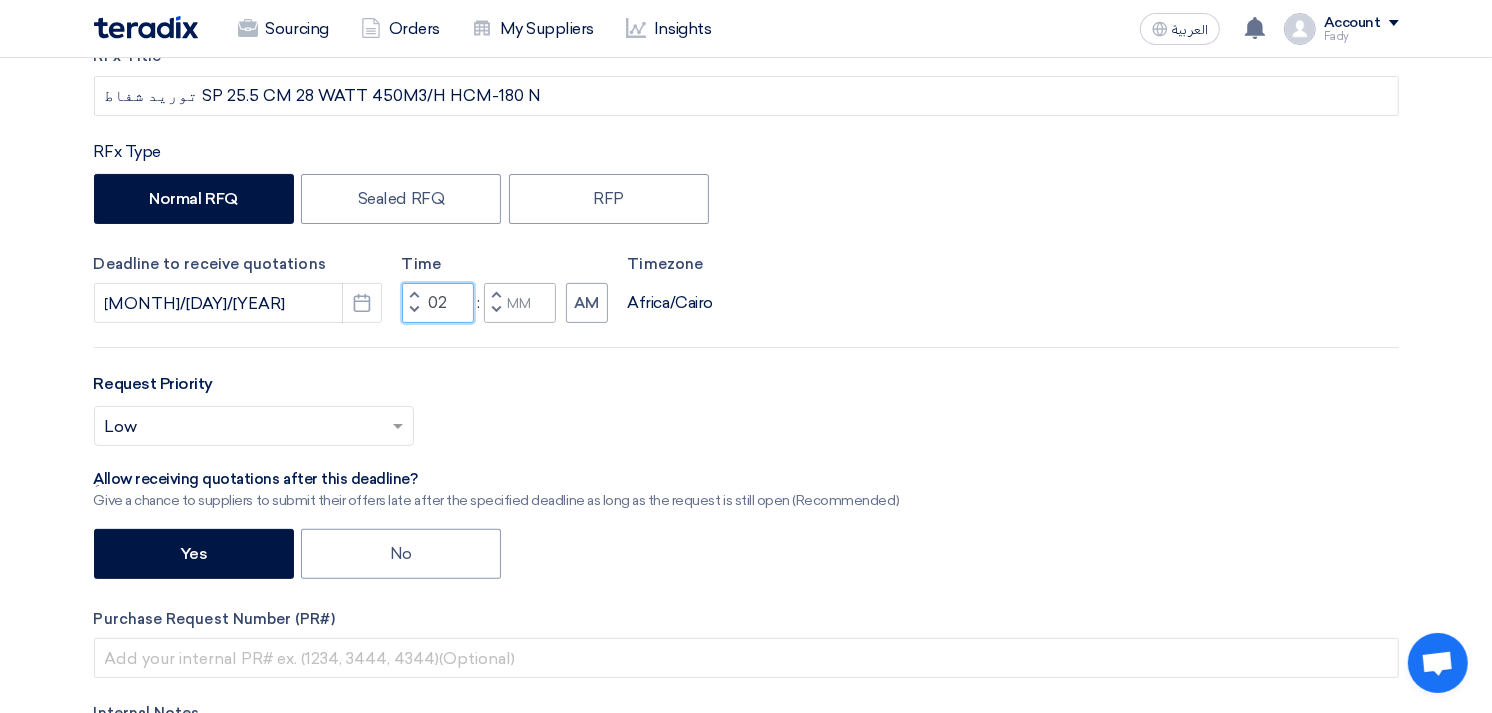 type on "02" 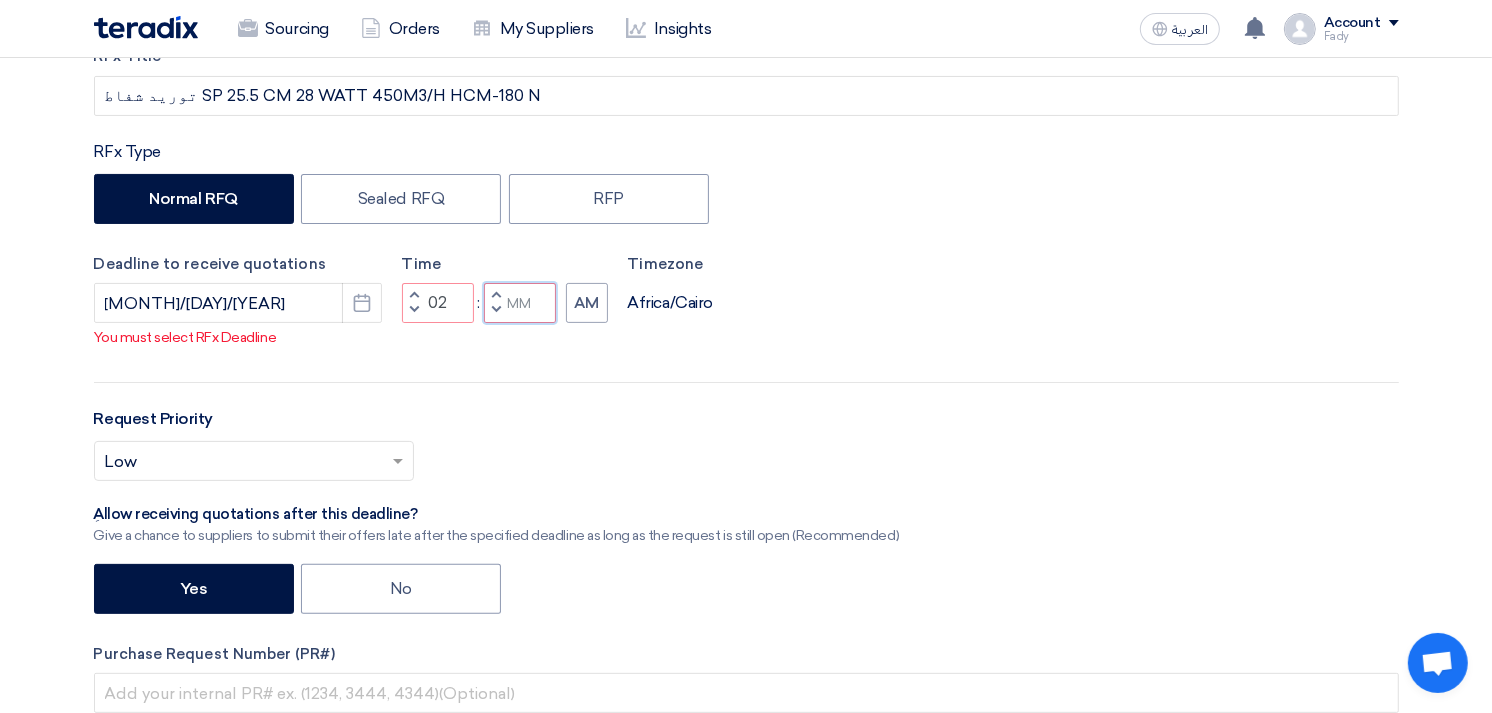 click 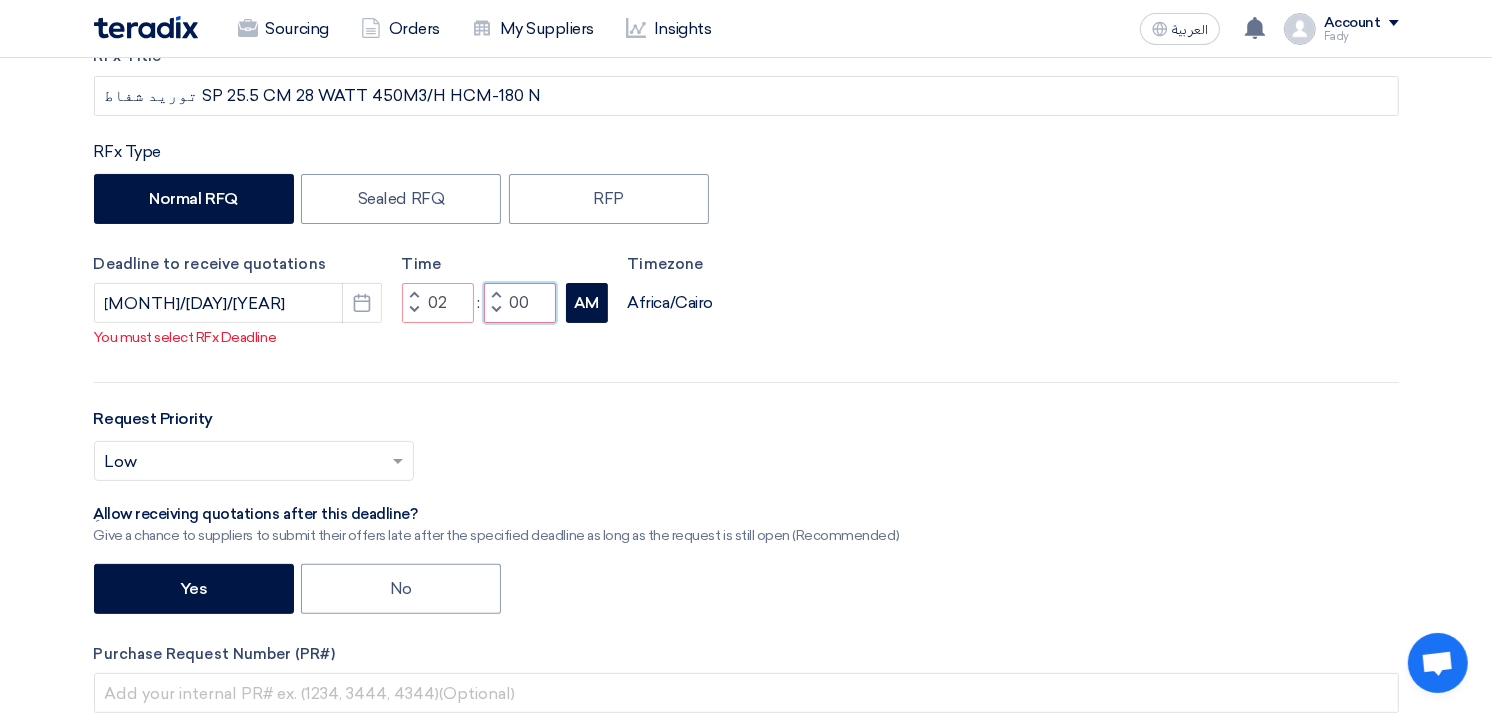 type on "00" 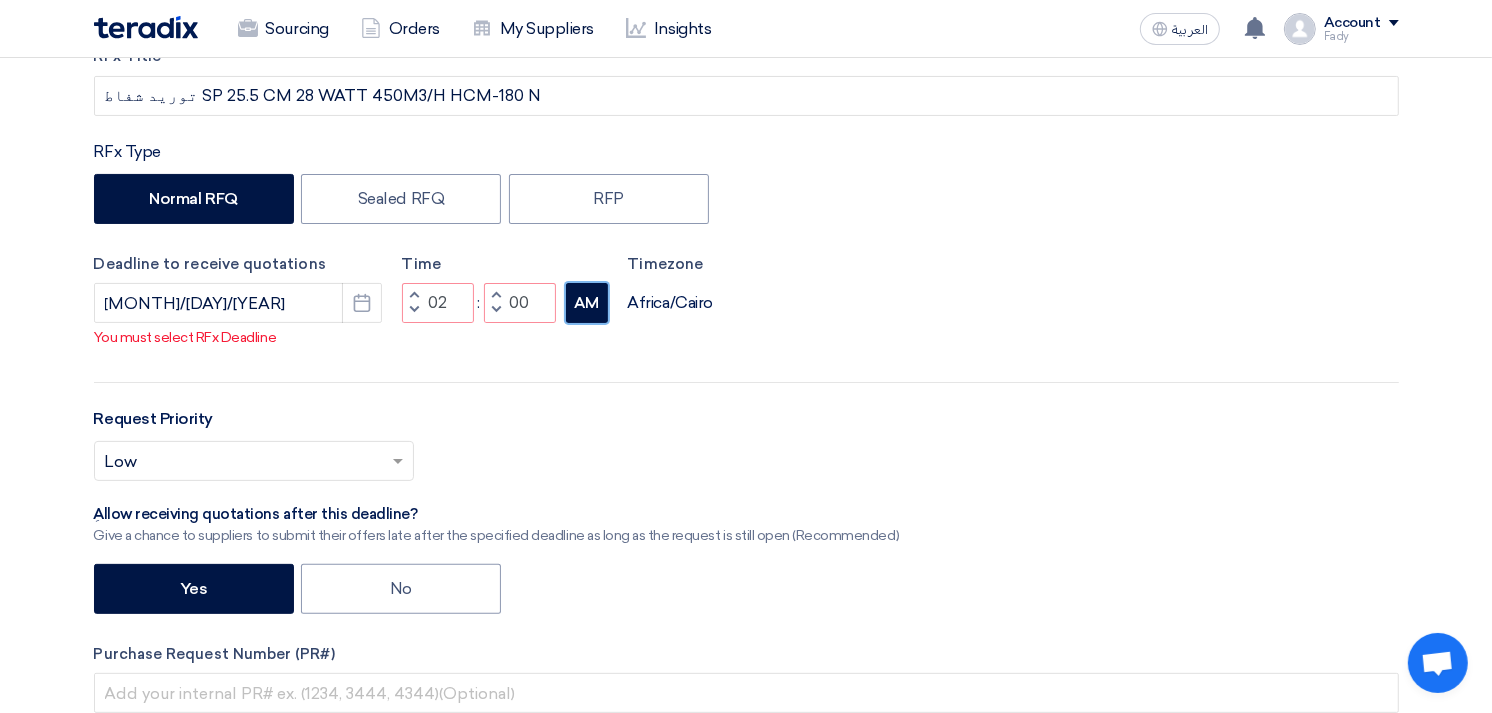 click on "AM" 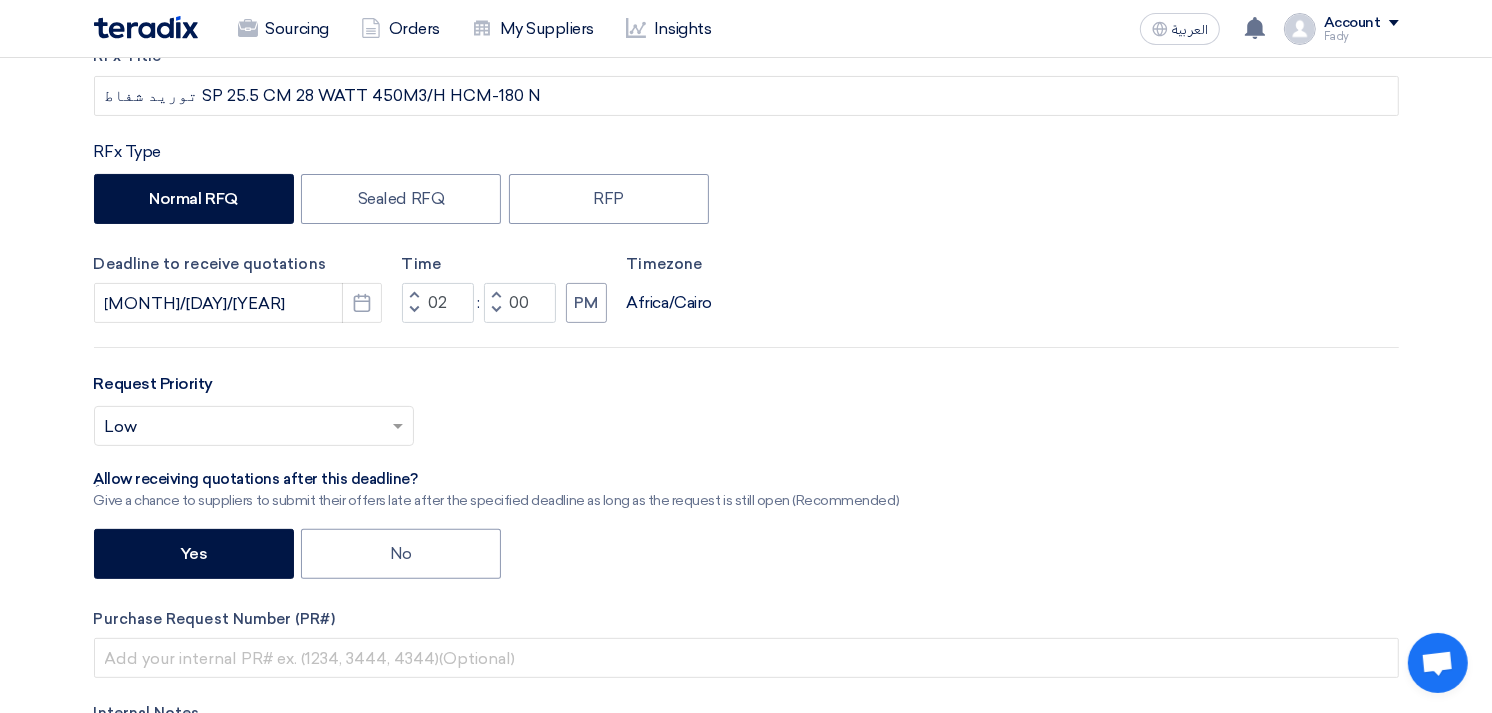 click on "Select priority...
×
Low
×" 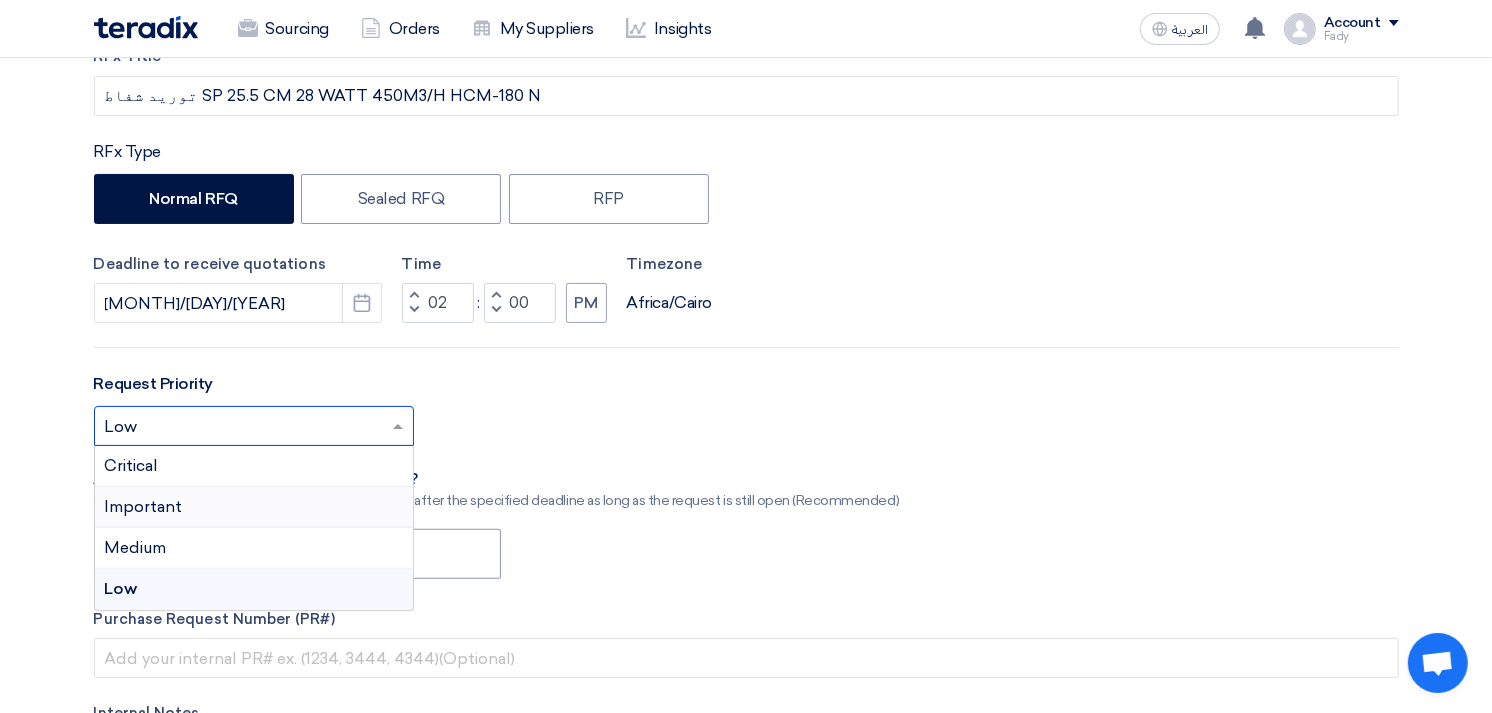 click on "Important" at bounding box center (254, 507) 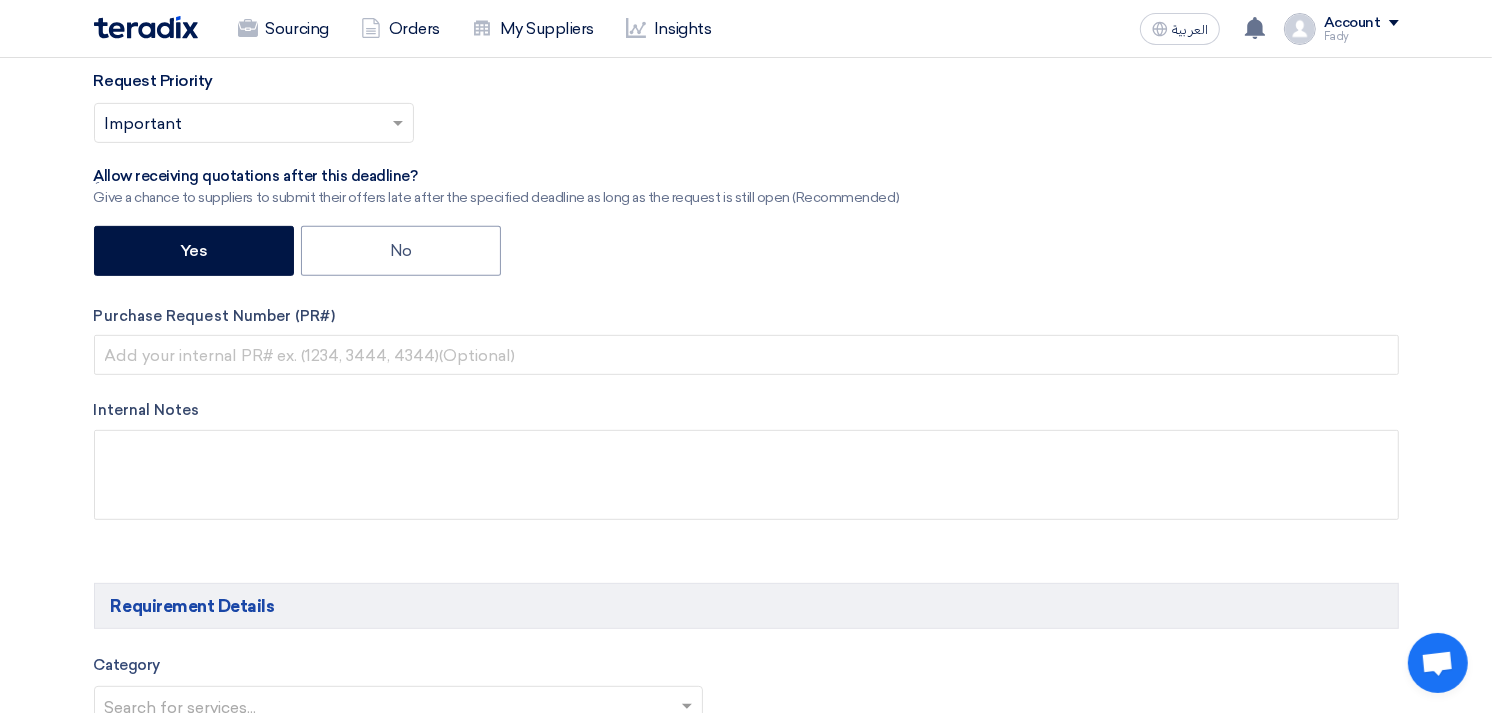 scroll, scrollTop: 777, scrollLeft: 0, axis: vertical 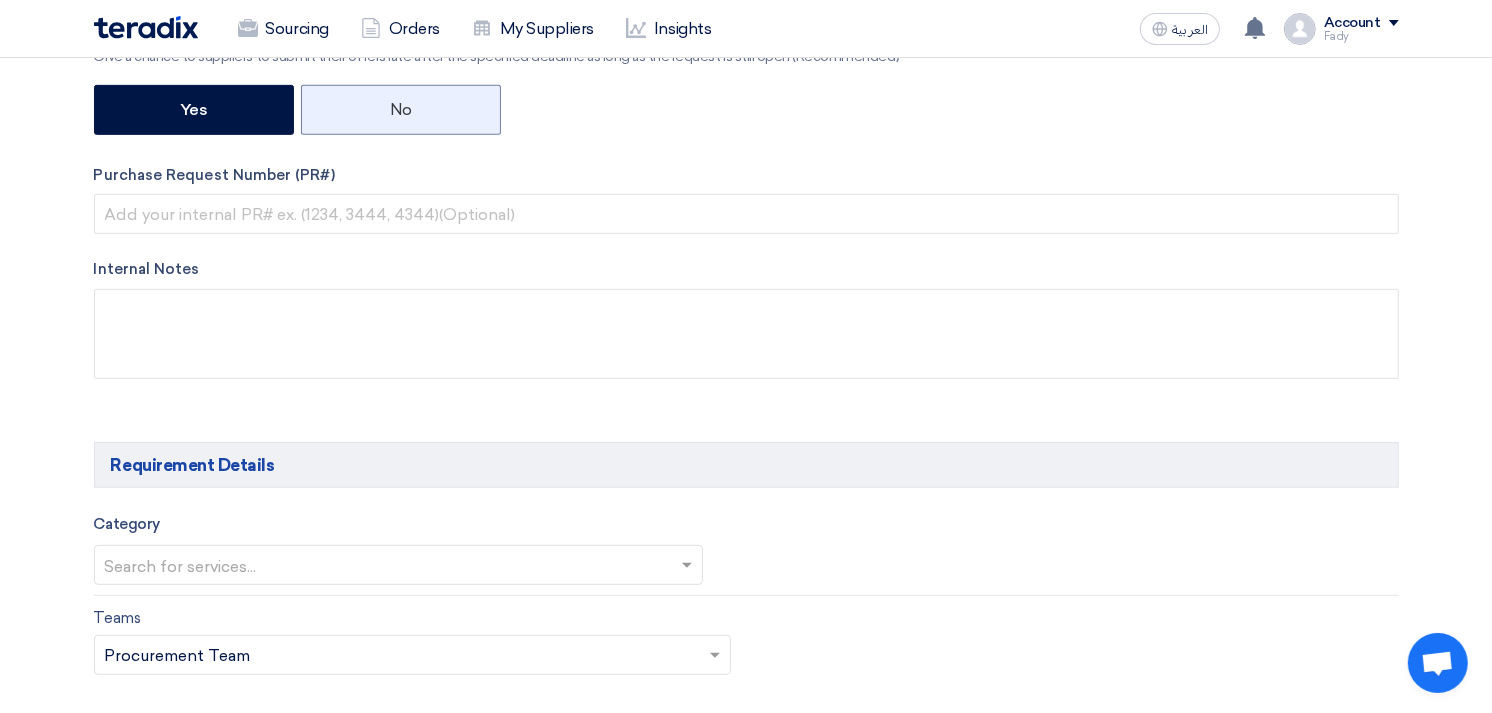 click on "No" 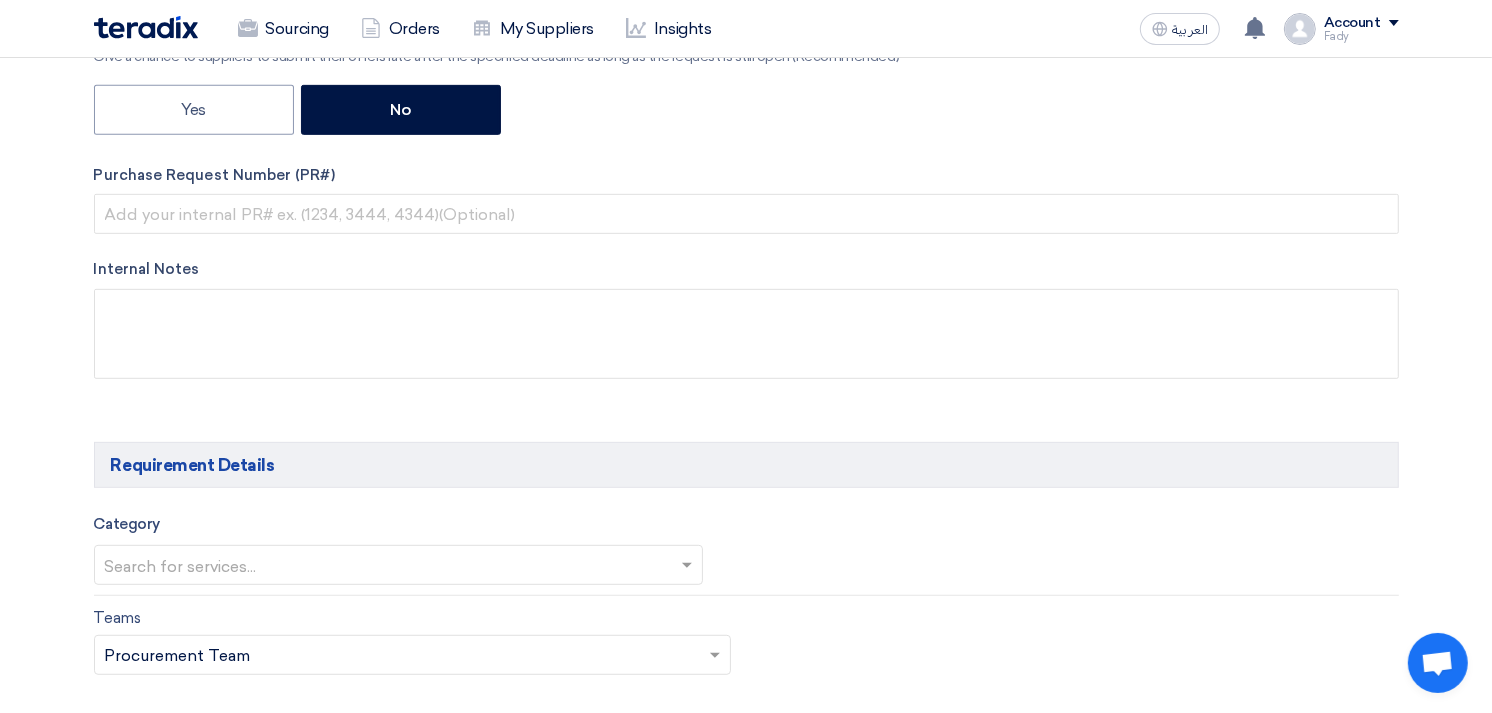 click on "RFx Title
توريد شفاط SP 25.5 CM 28 WATT 450M3/H HCM-180 N
RFx Type
Normal RFQ
Sealed RFQ
RFP
Deadline to receive quotations
8/7/2025
Pick a date
Time
Increment hours
02
Decrement hours
:" 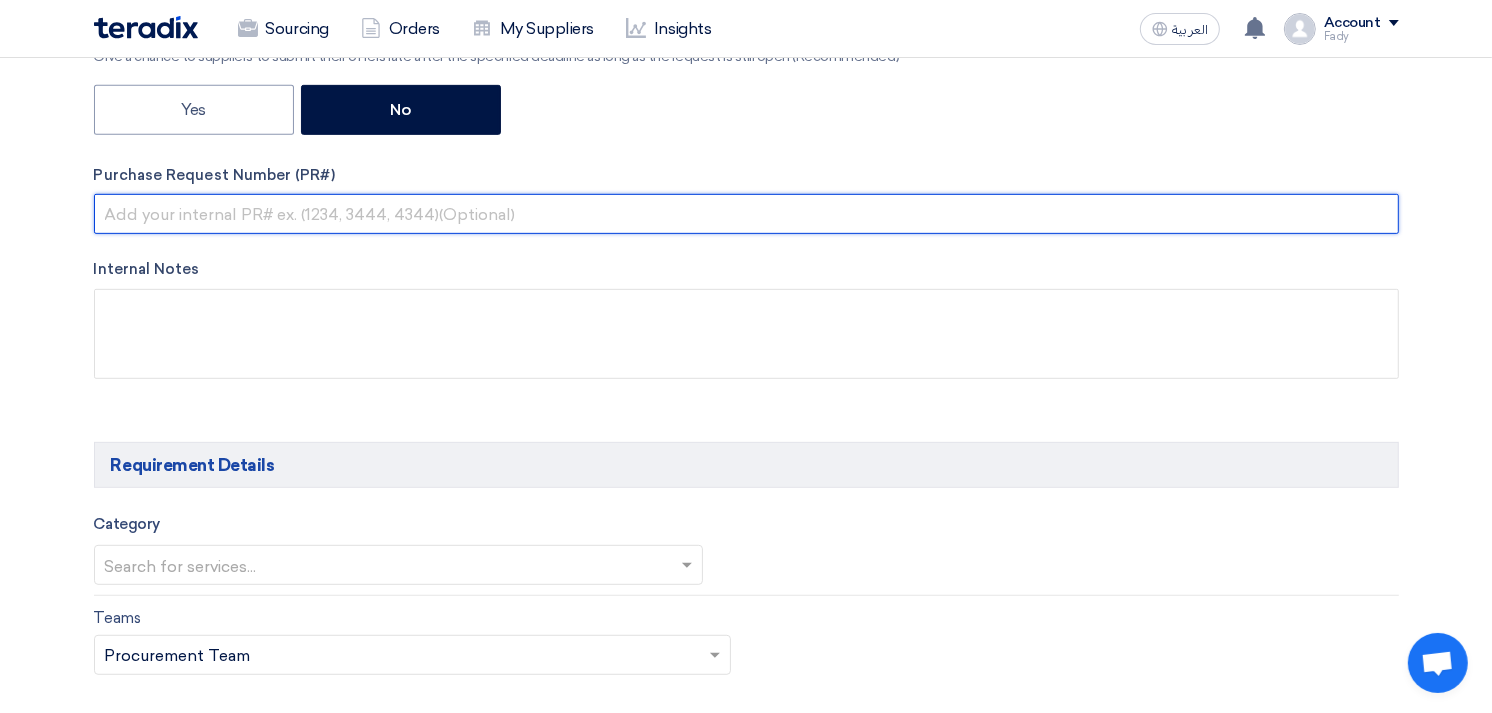 click at bounding box center (746, 214) 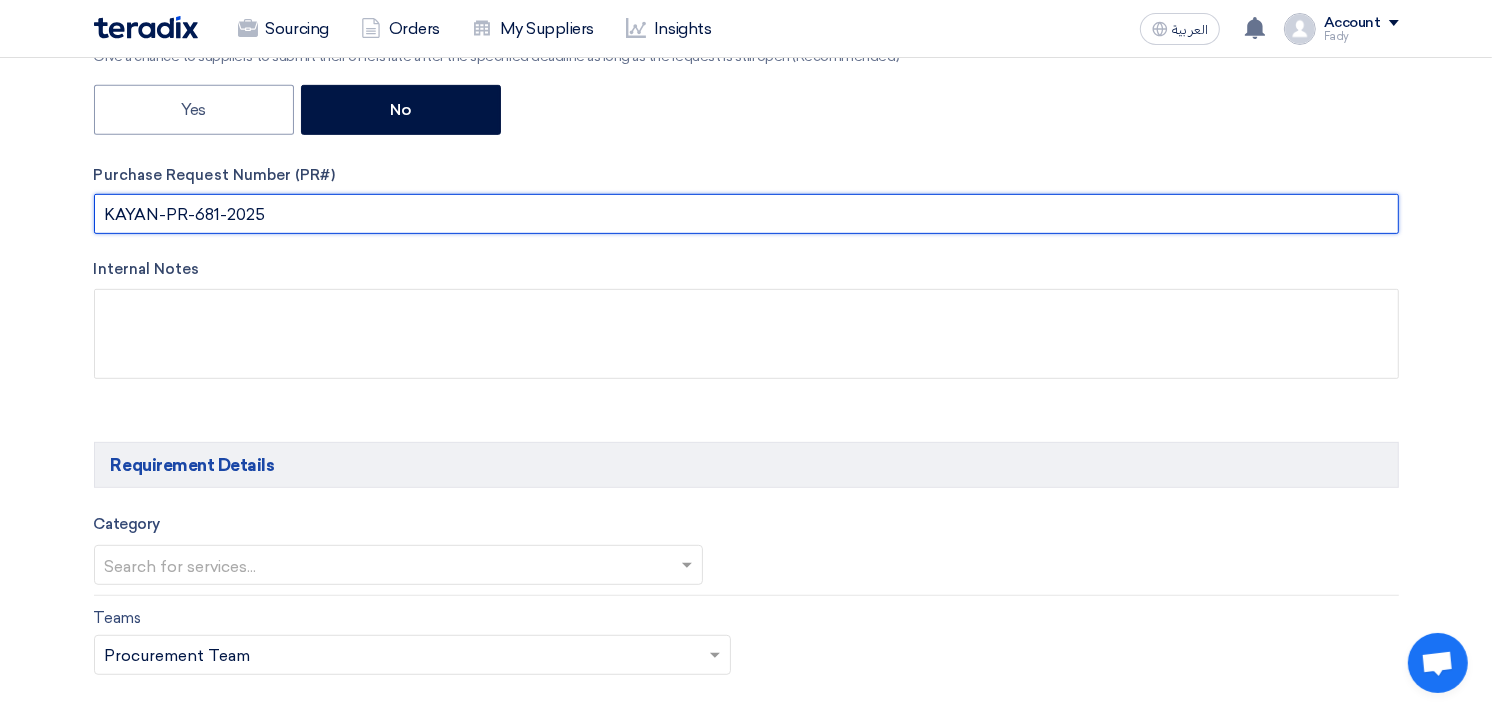 type on "KAYAN-PR-681-2025" 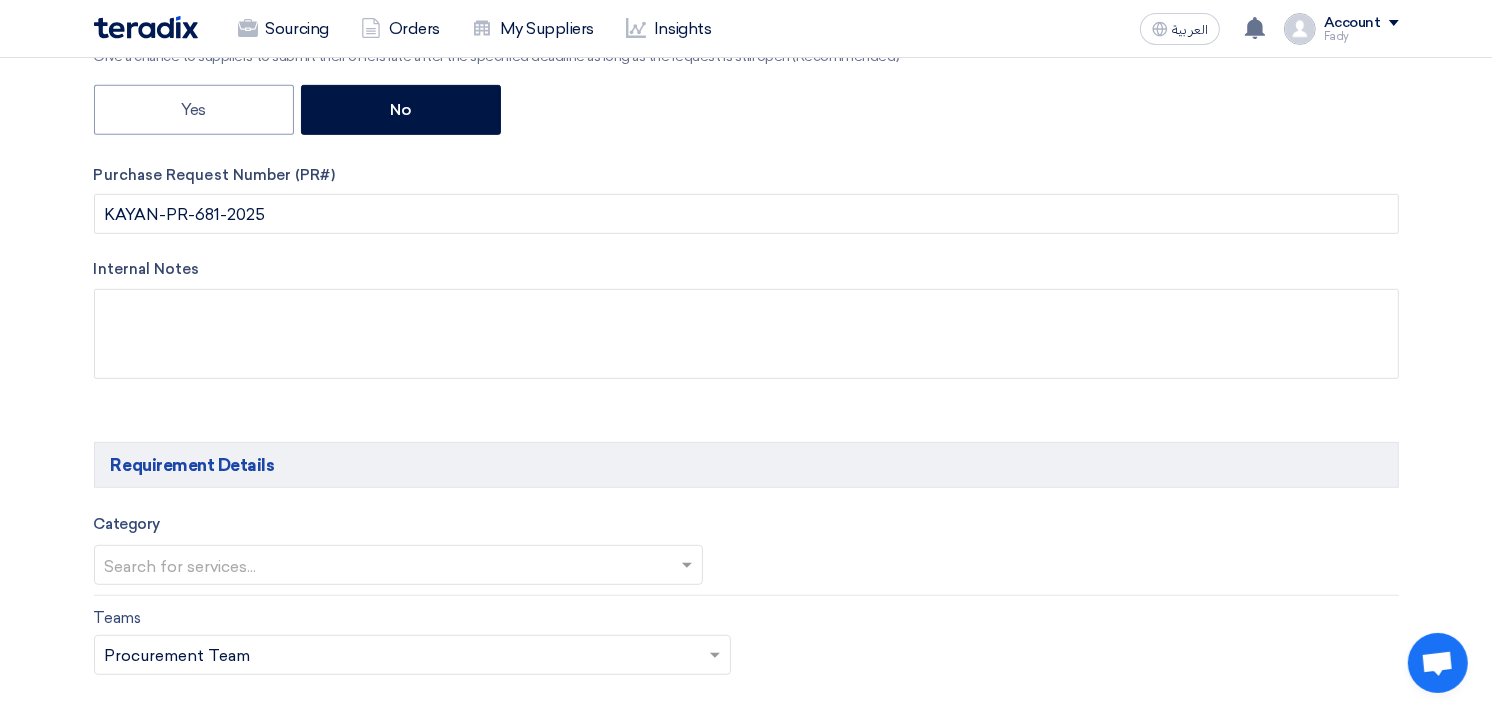 click on "RFx Title
توريد شفاط SP 25.5 CM 28 WATT 450M3/H HCM-180 N
RFx Type
Normal RFQ
Sealed RFQ
RFP
Deadline to receive quotations
8/7/2025
Pick a date
Time
Increment hours
02
Decrement hours
:" 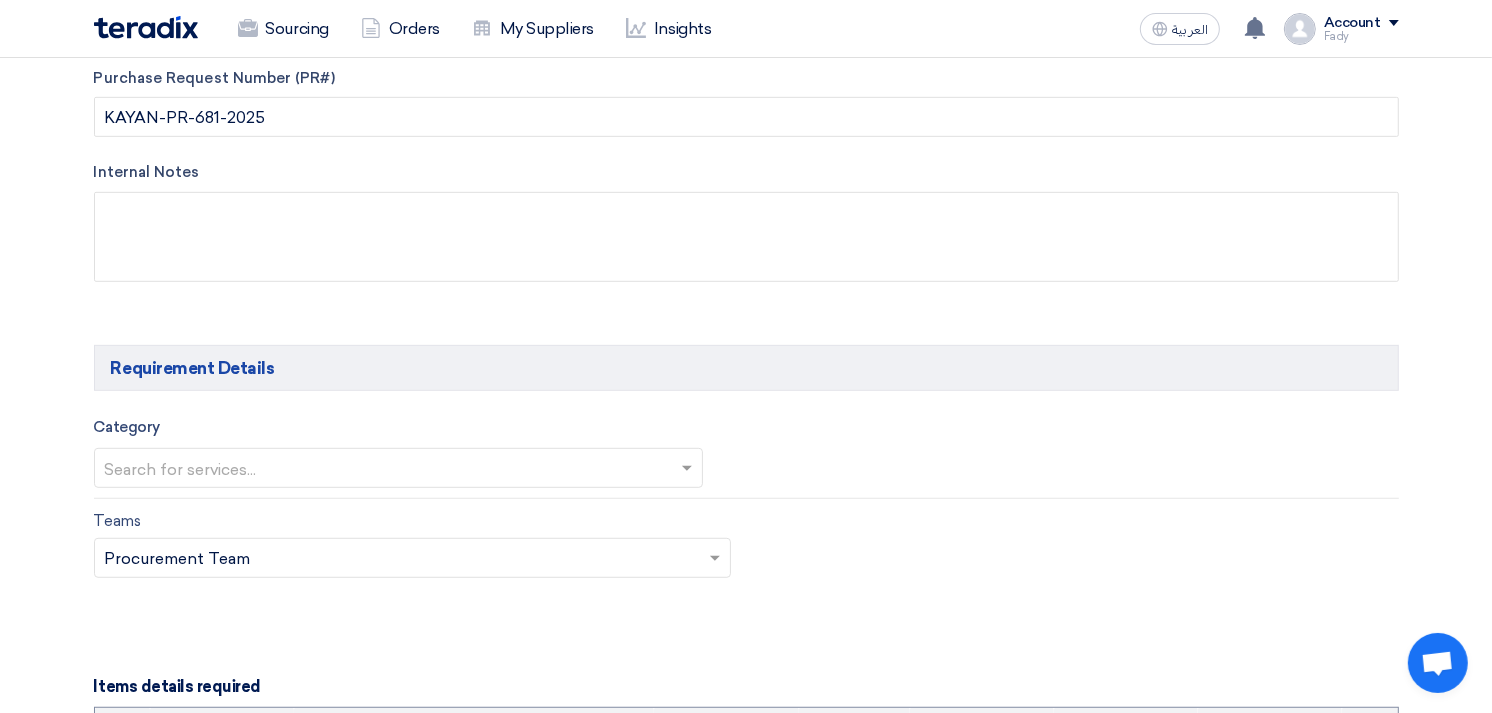 scroll, scrollTop: 1000, scrollLeft: 0, axis: vertical 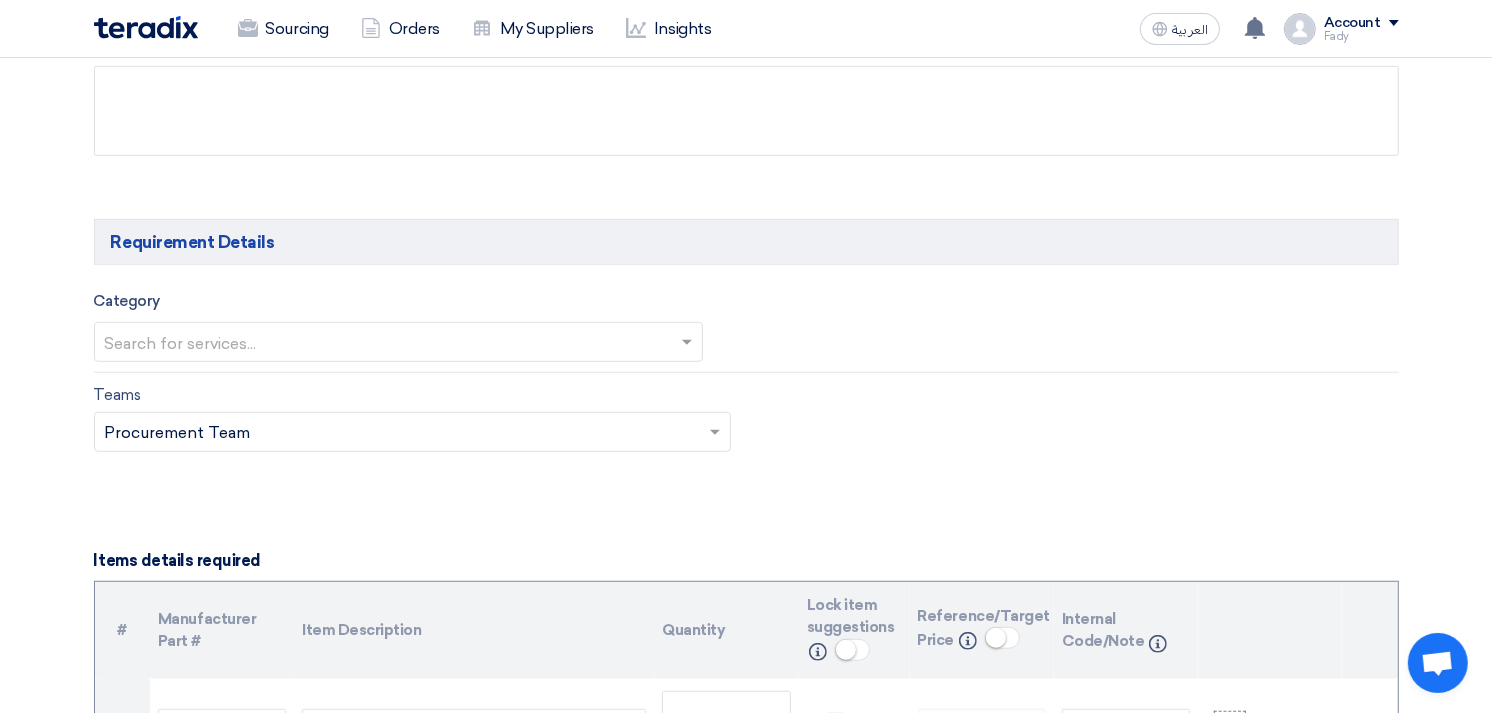 click at bounding box center [389, 344] 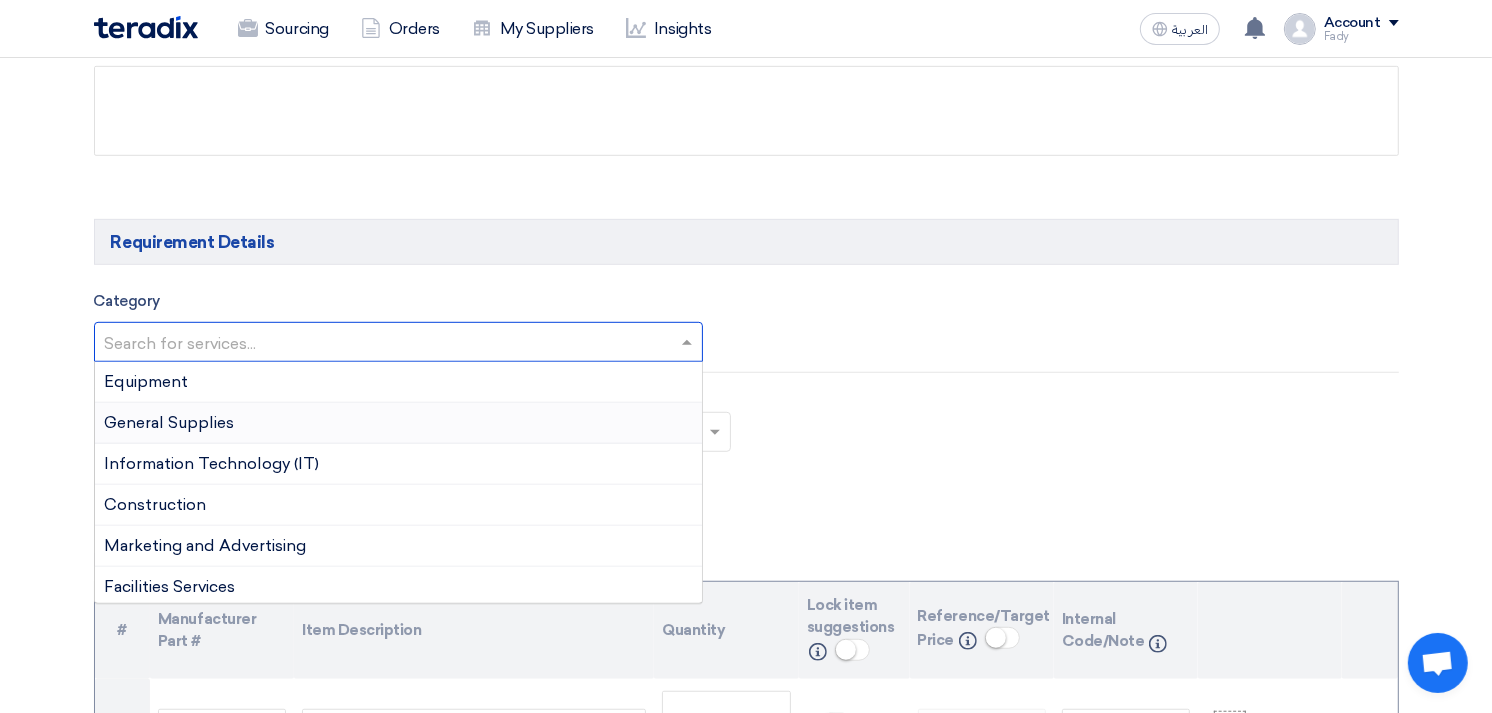 drag, startPoint x: 195, startPoint y: 424, endPoint x: 204, endPoint y: 417, distance: 11.401754 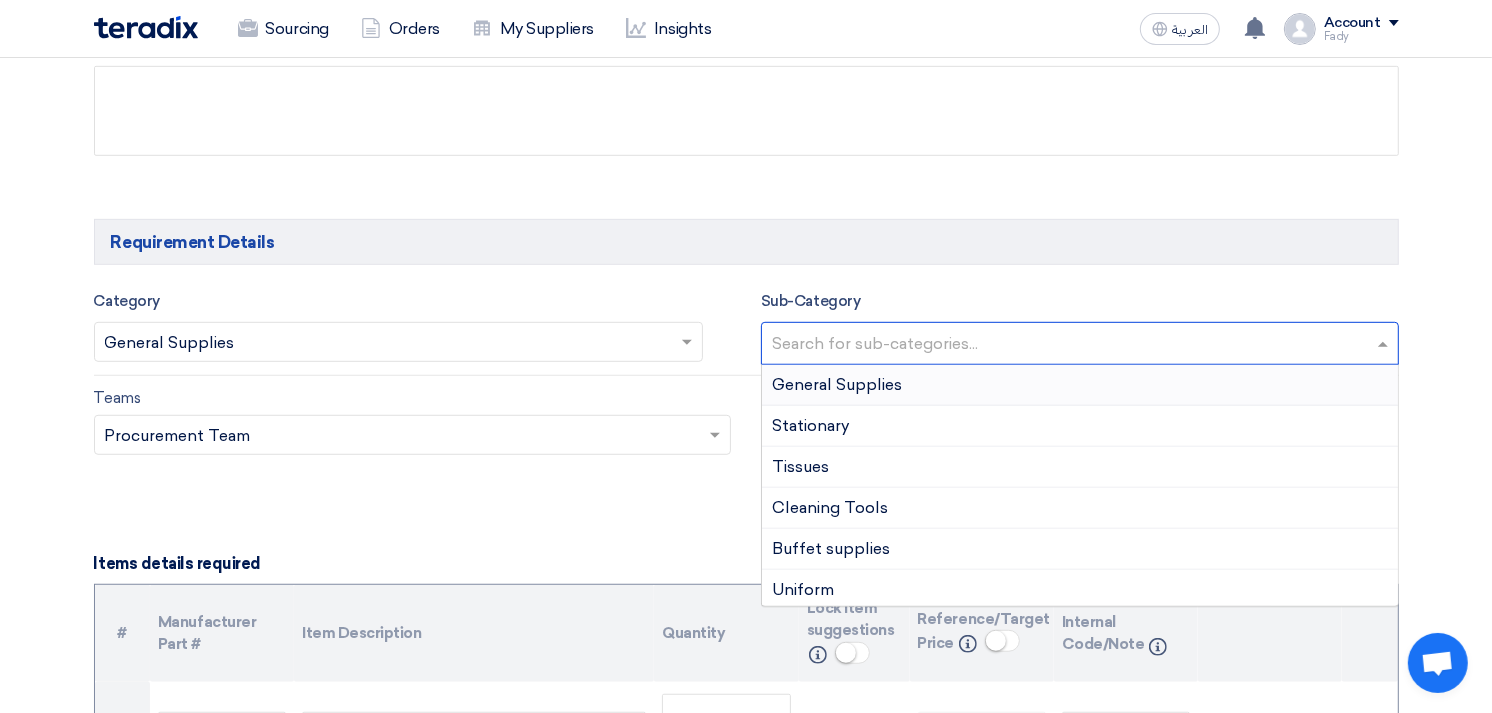 click at bounding box center (1082, 345) 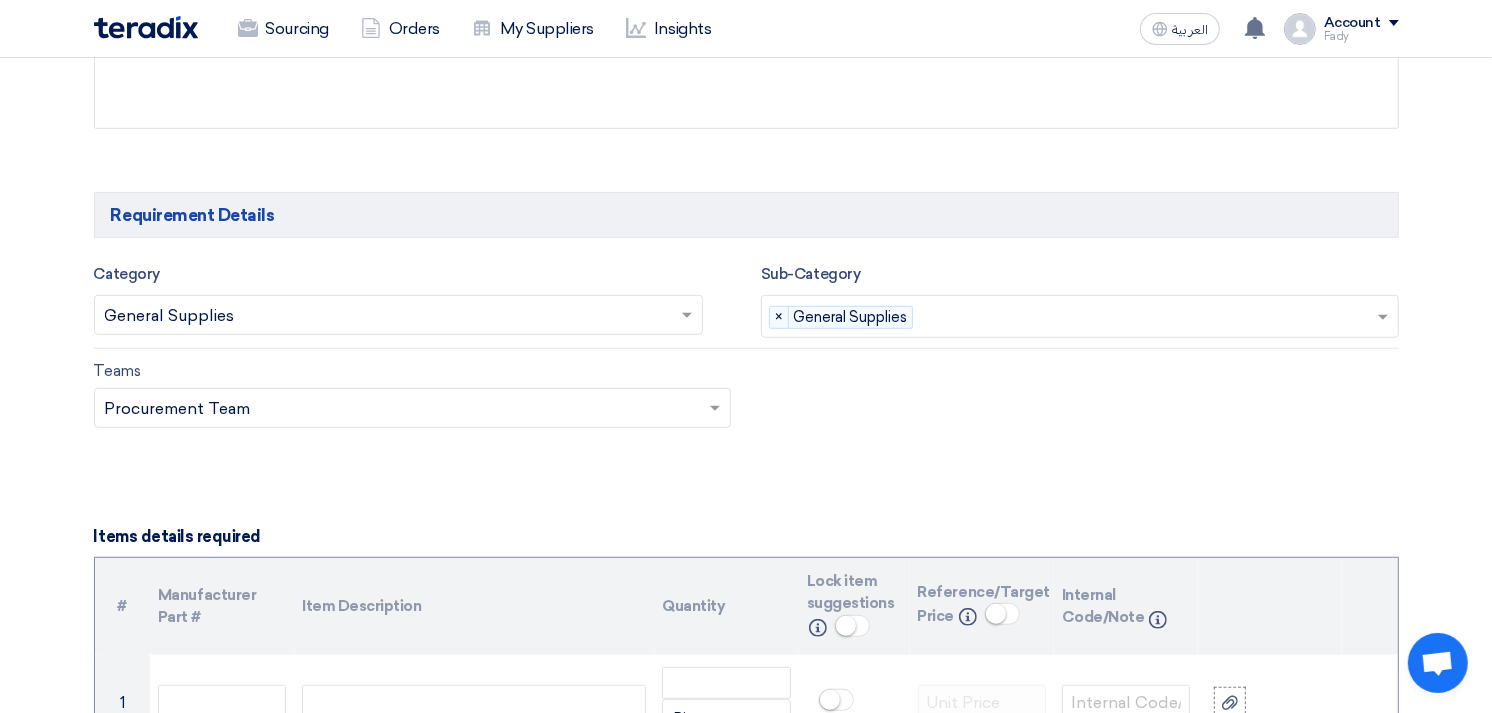 scroll, scrollTop: 1333, scrollLeft: 0, axis: vertical 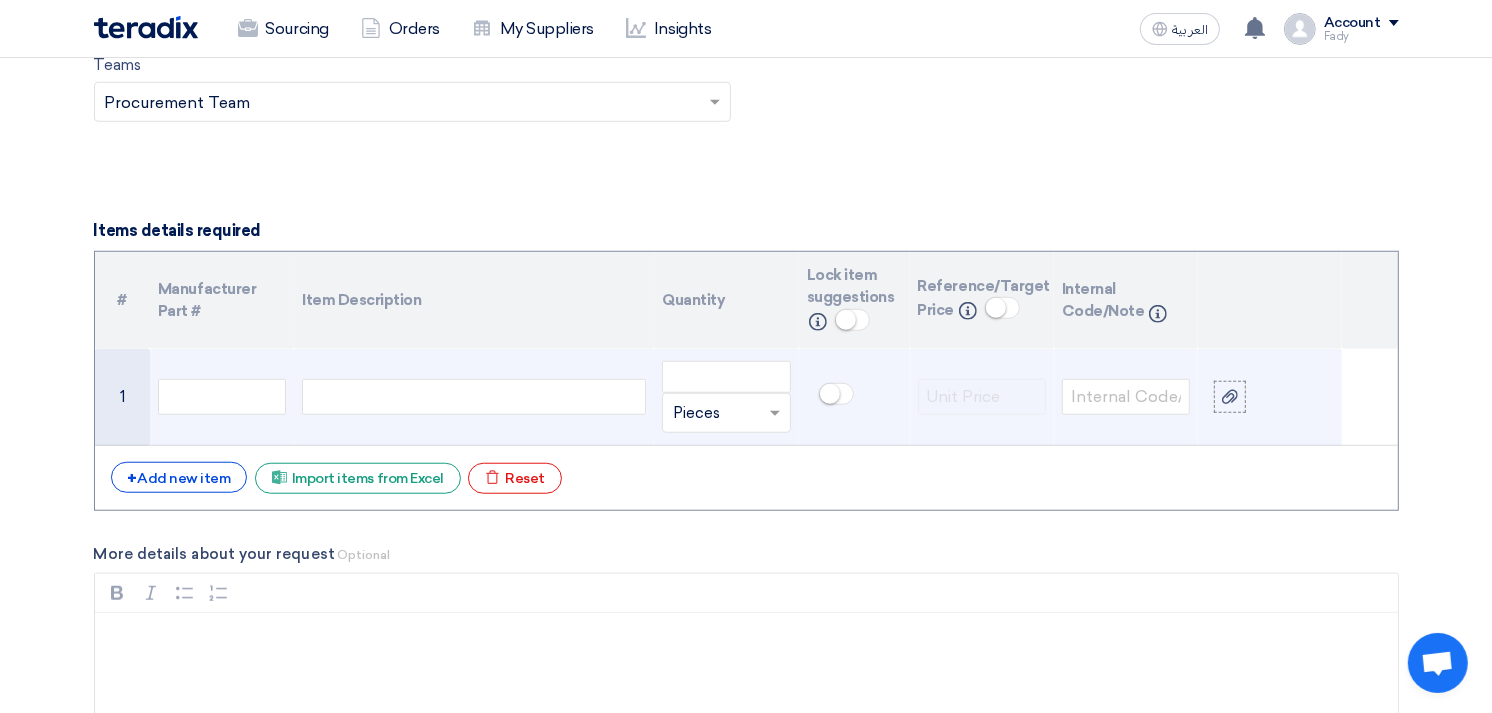 click 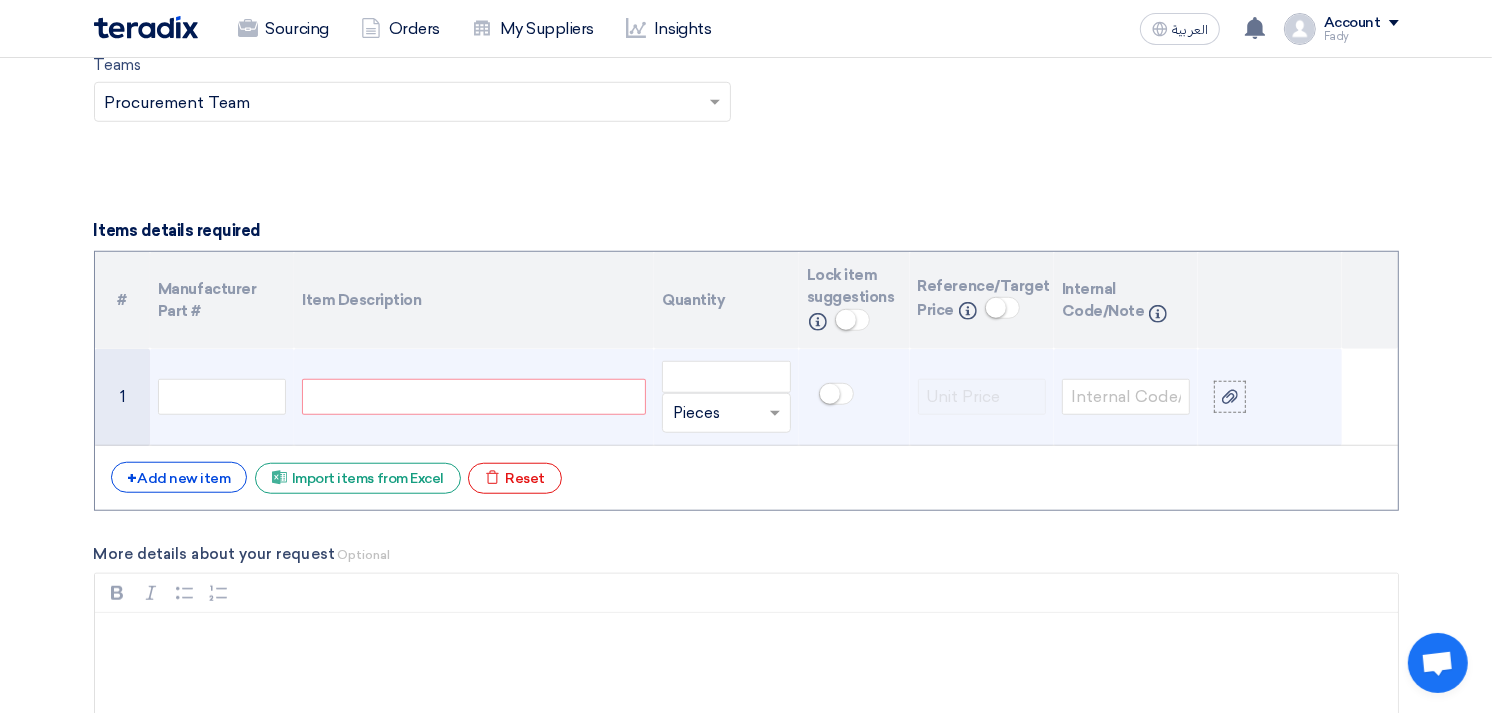 type 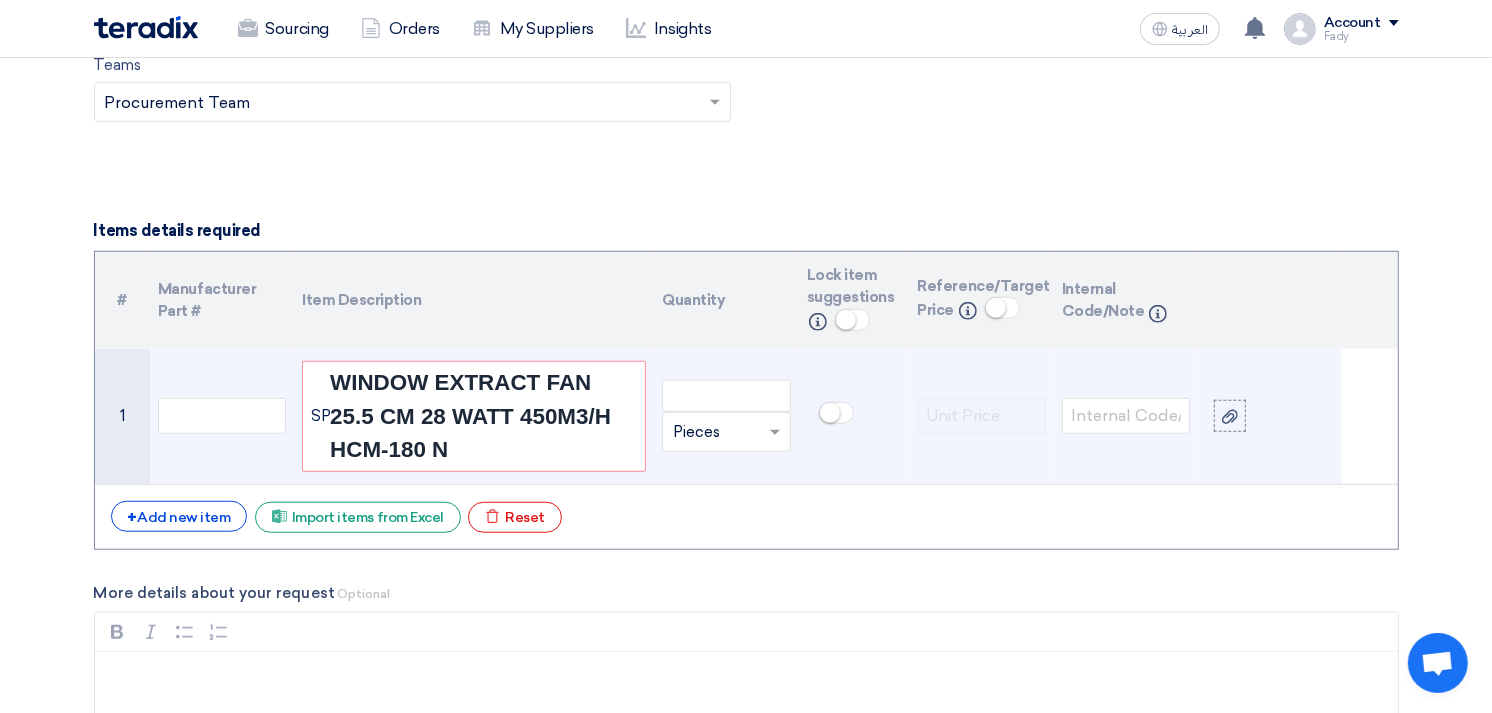 scroll, scrollTop: 1315, scrollLeft: 0, axis: vertical 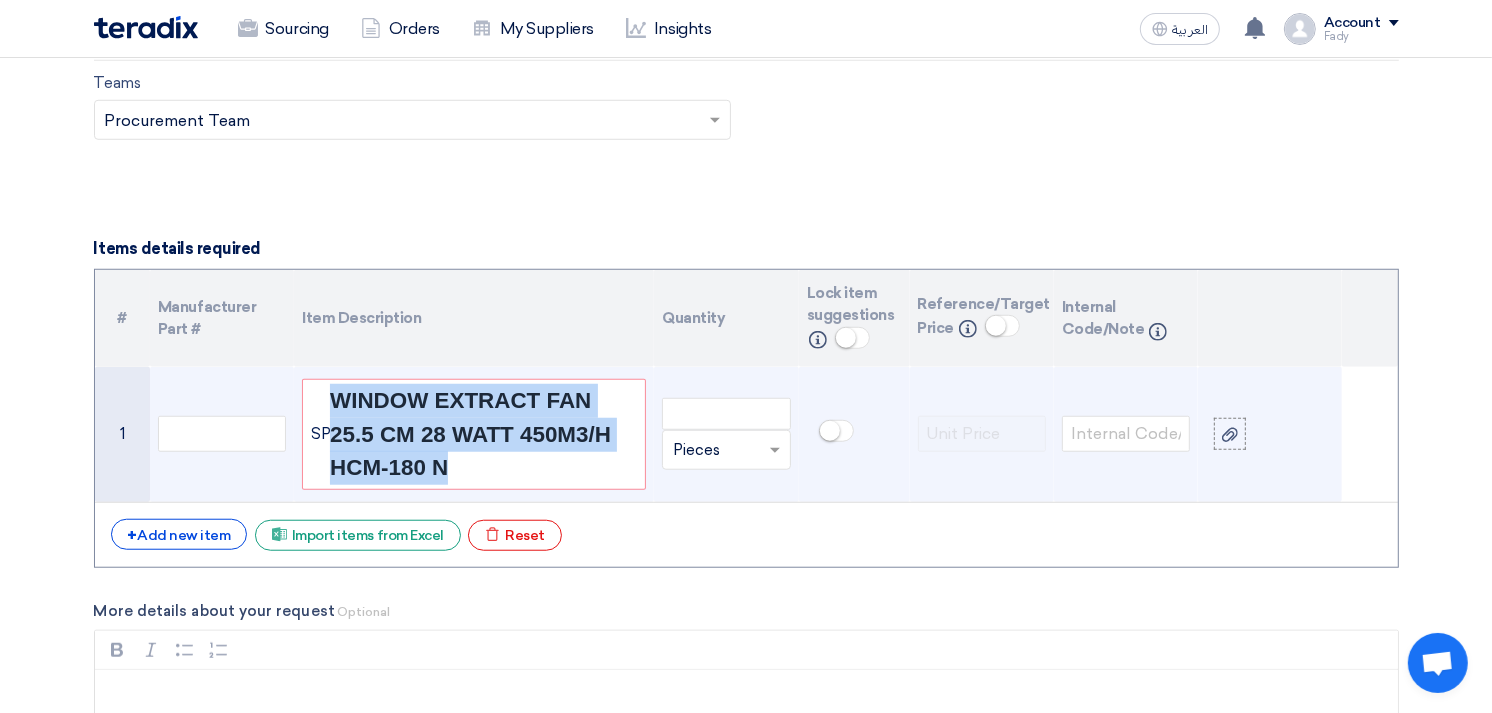 drag, startPoint x: 458, startPoint y: 464, endPoint x: 332, endPoint y: 411, distance: 136.69308 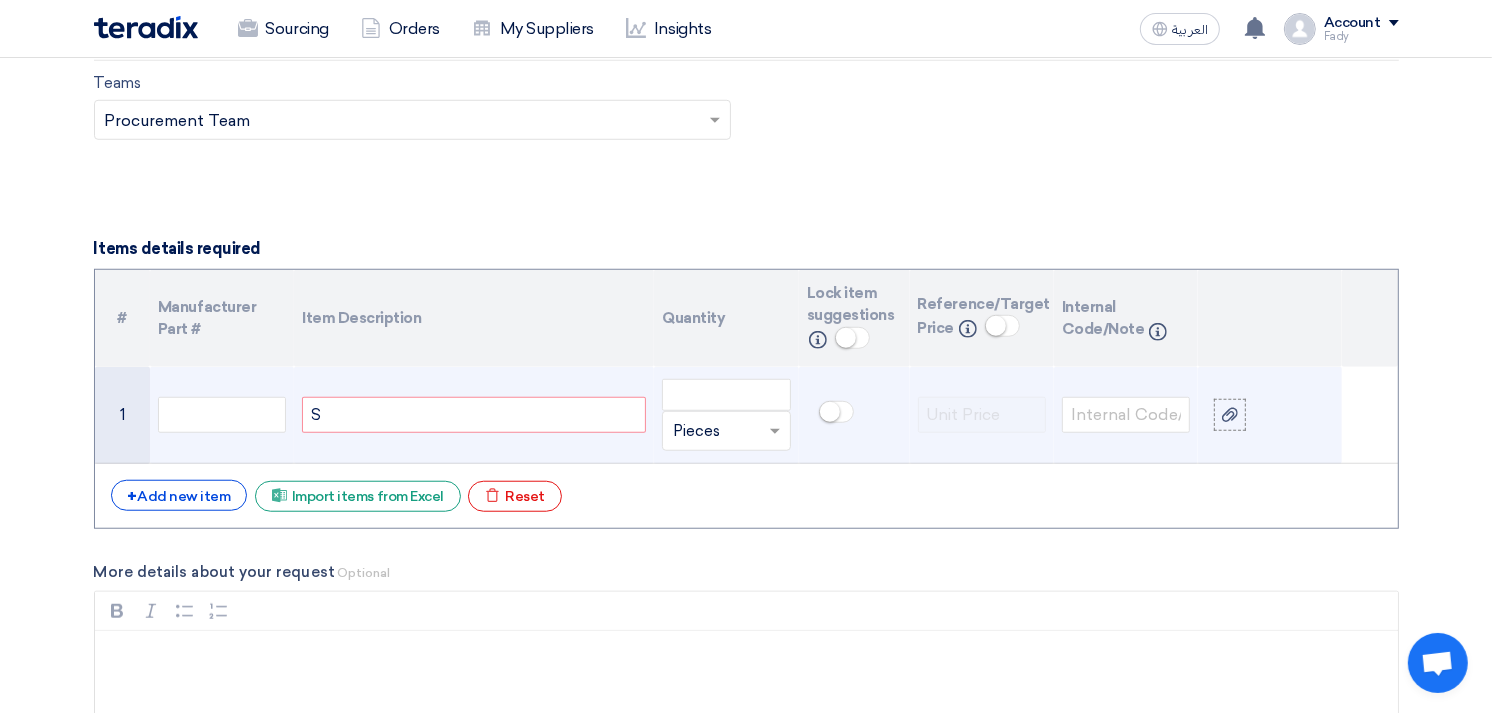 scroll, scrollTop: 1333, scrollLeft: 0, axis: vertical 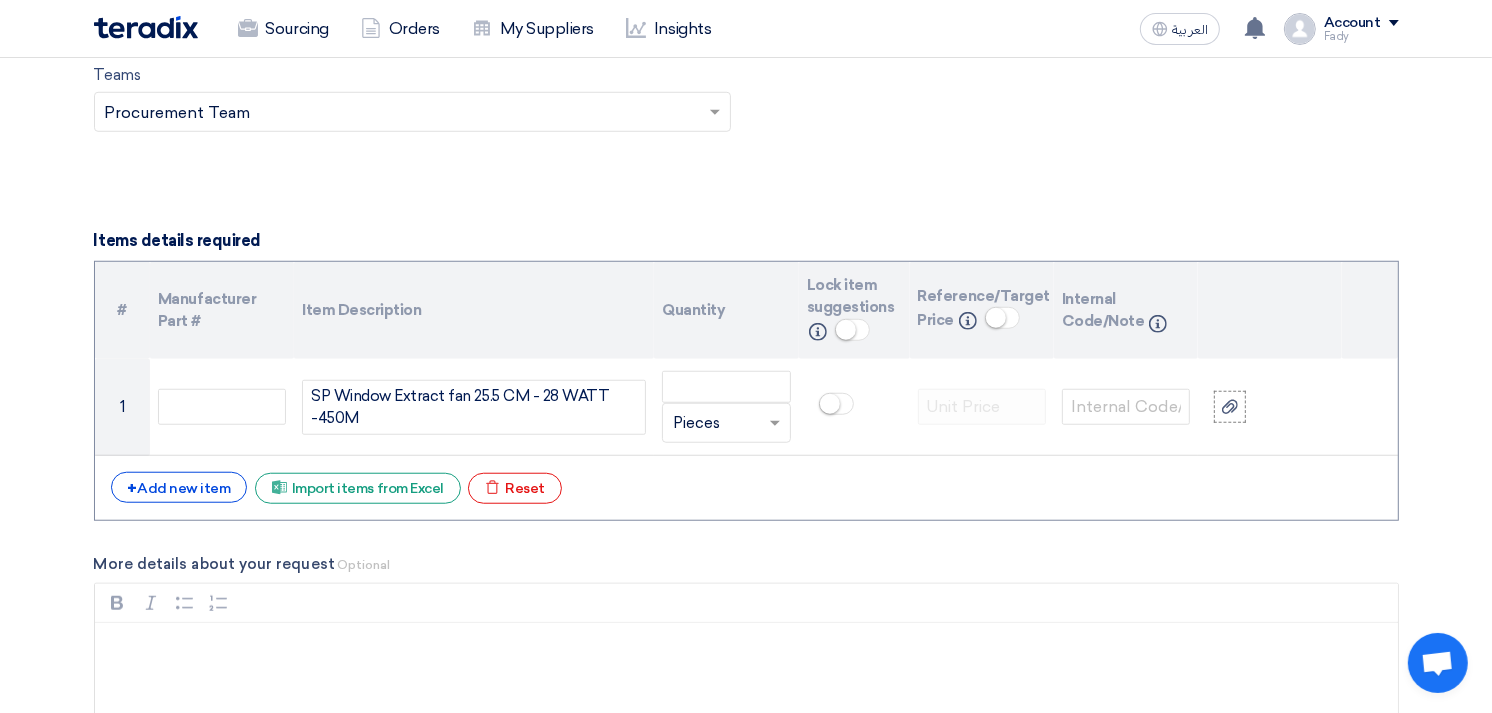 click on "SP Window Extract fan 25.5 CM - 28 WATT -450M" 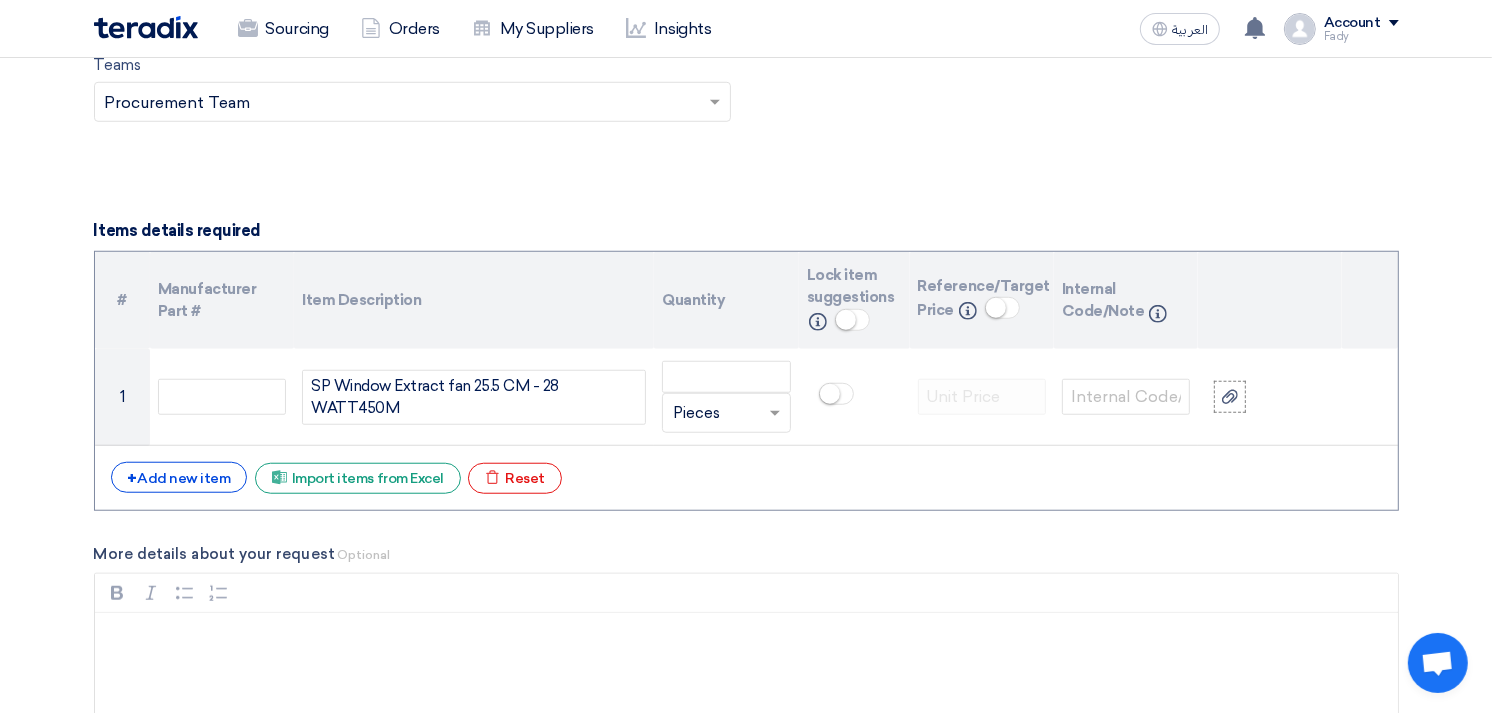 scroll, scrollTop: 1323, scrollLeft: 0, axis: vertical 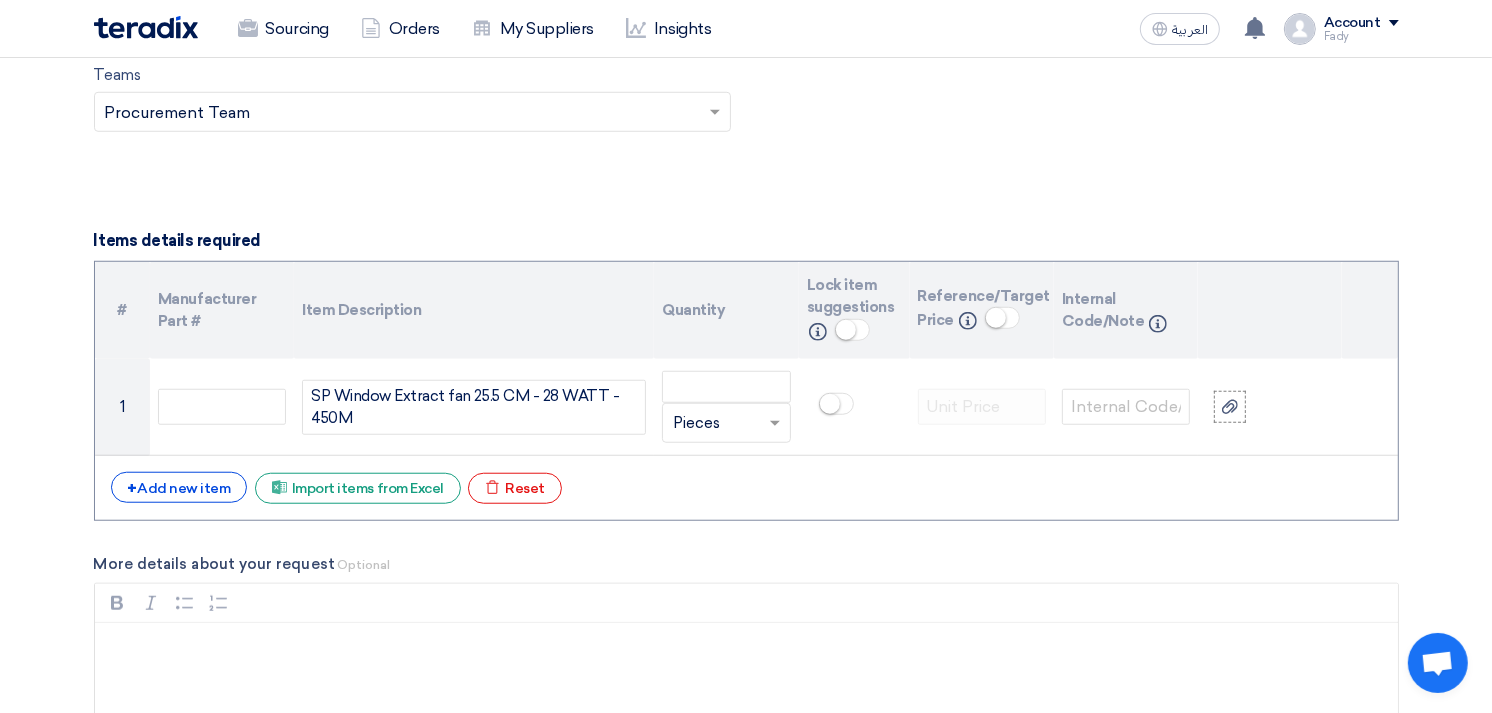 click on "SP Window Extract fan 25.5 CM - 28 WATT - 450M" 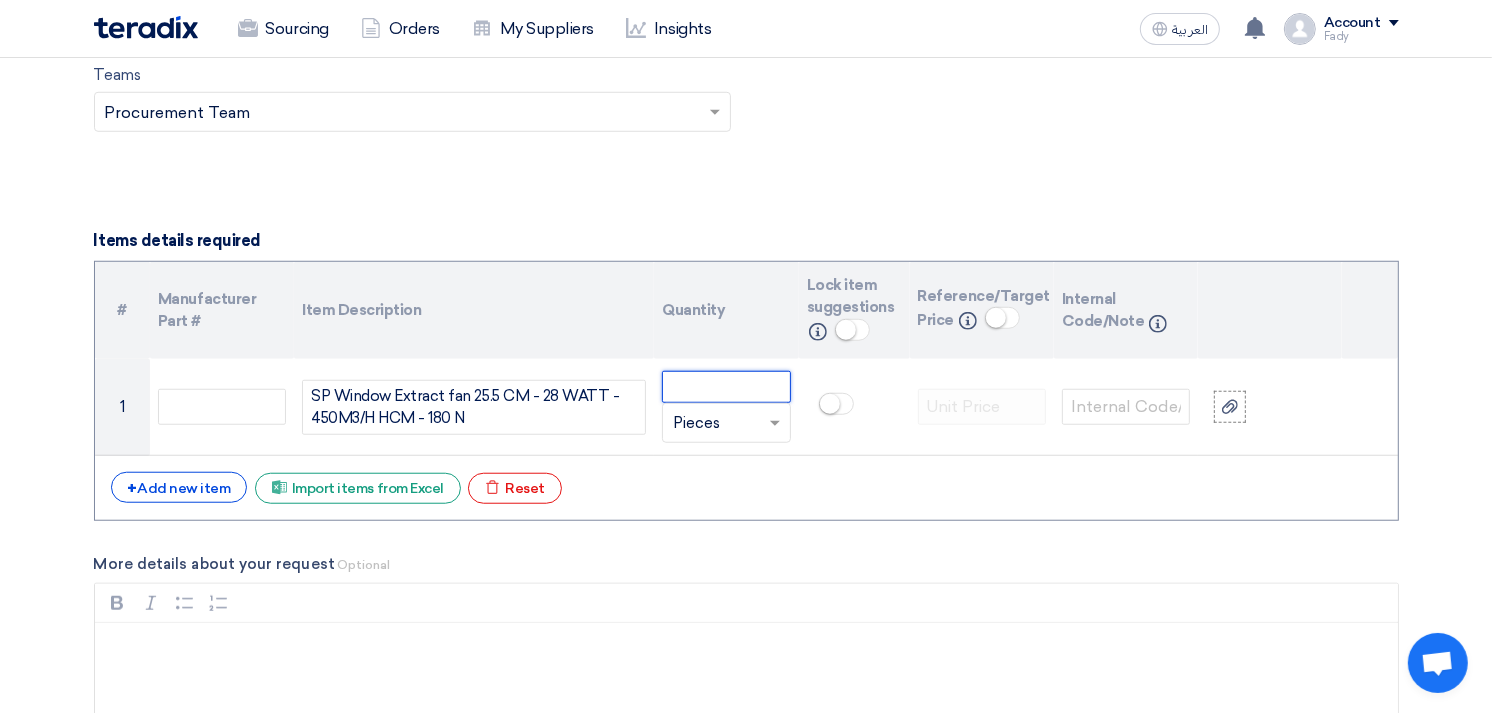 click 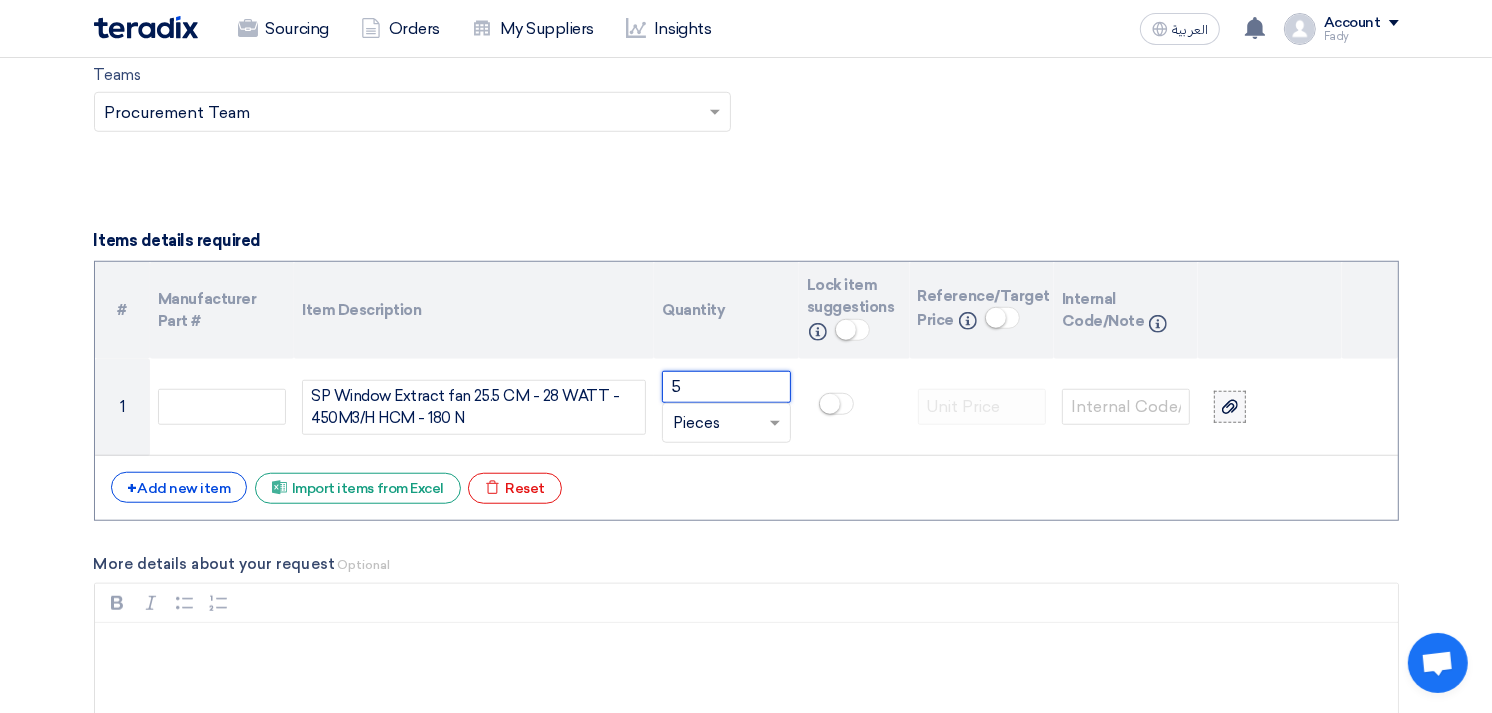 type on "5" 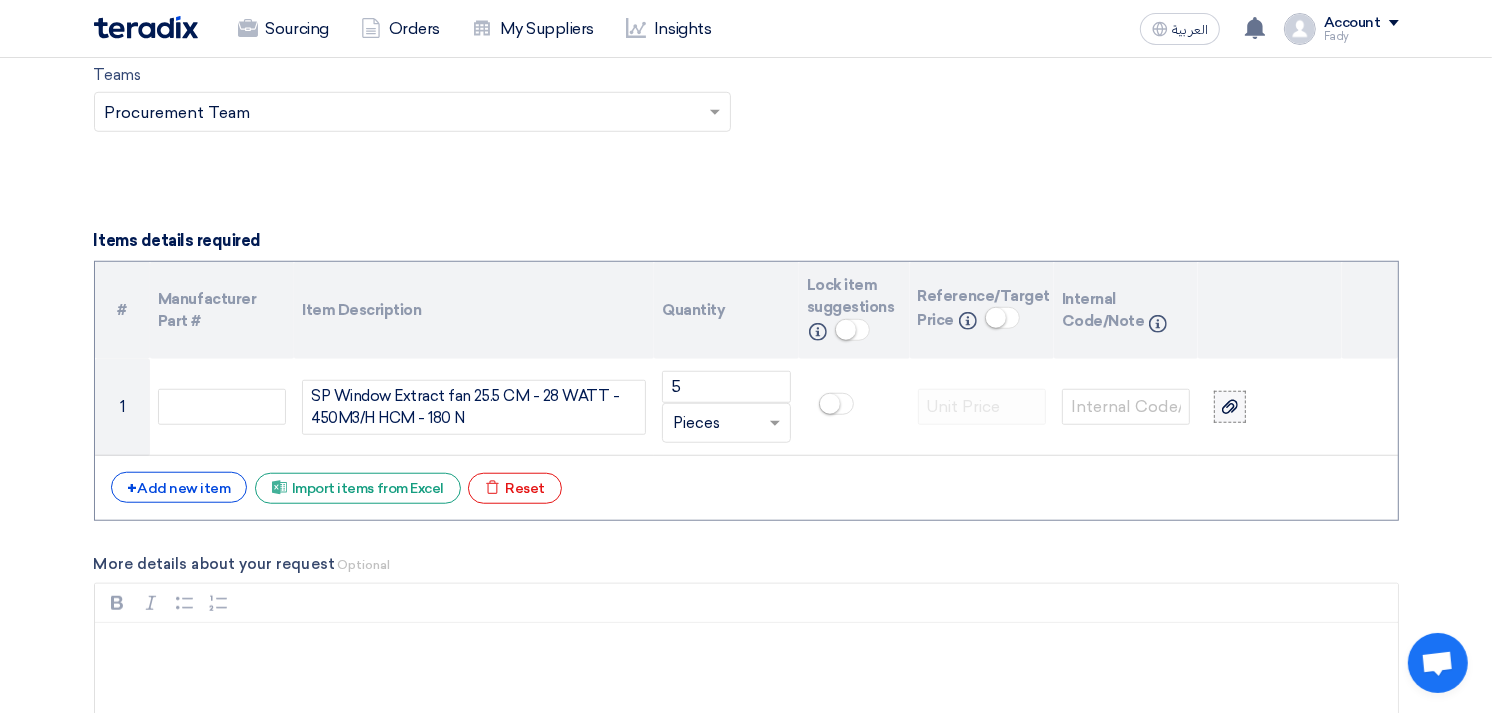 click 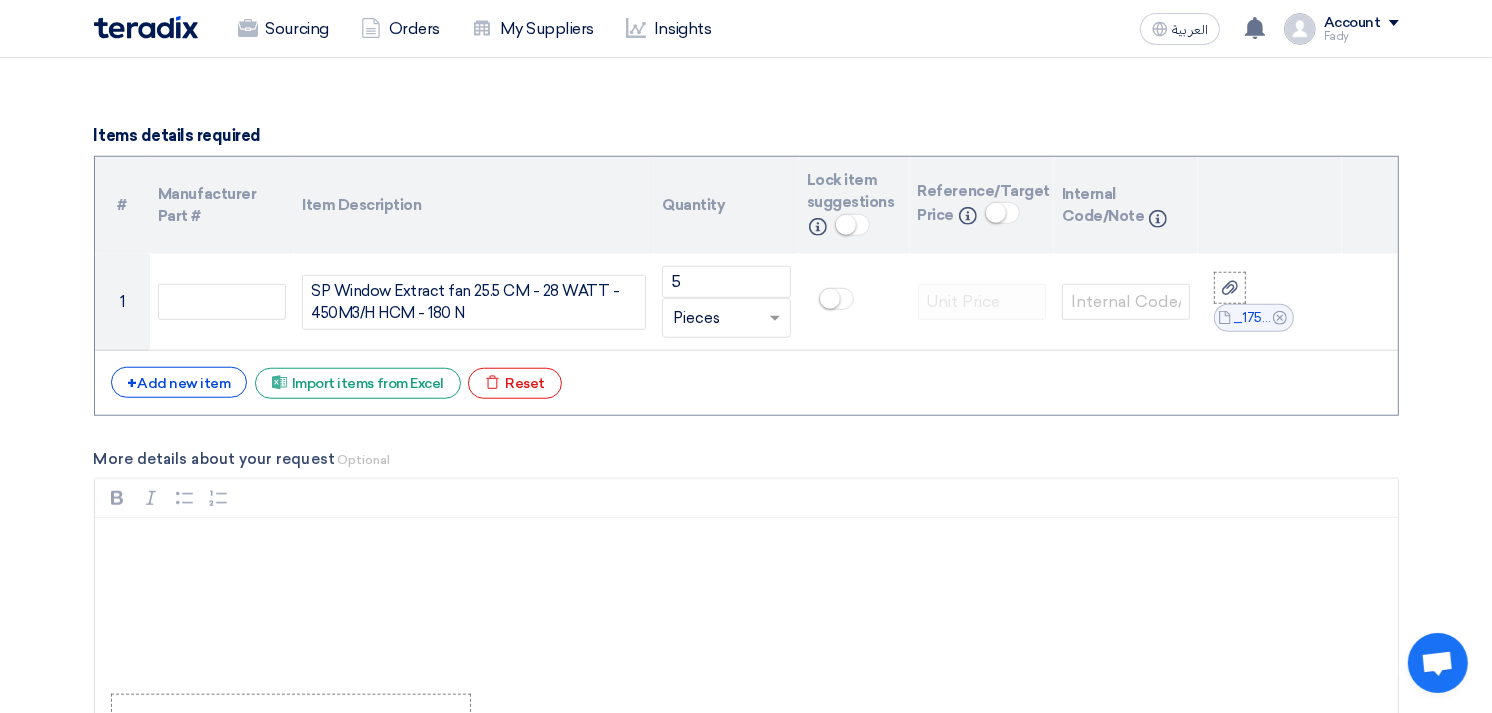 scroll, scrollTop: 1434, scrollLeft: 0, axis: vertical 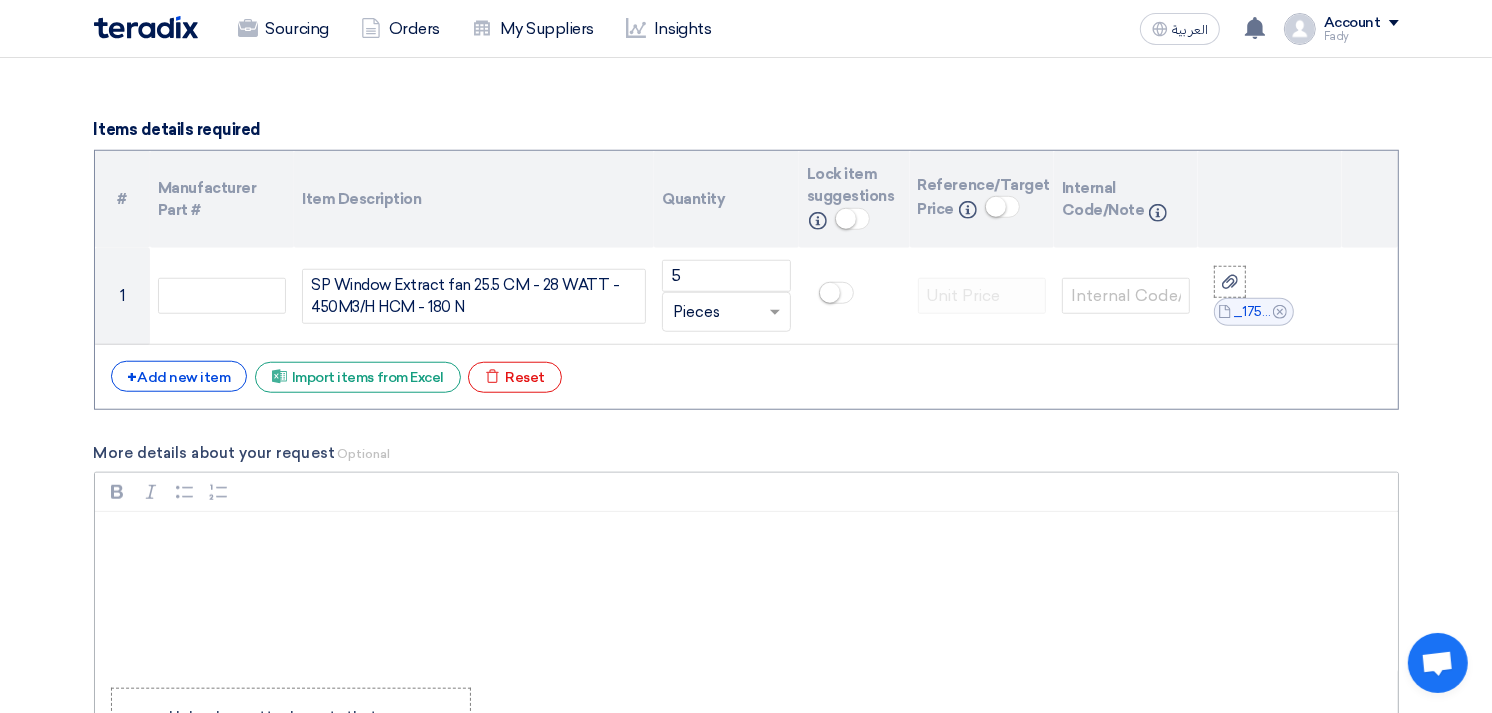 click at bounding box center (746, 592) 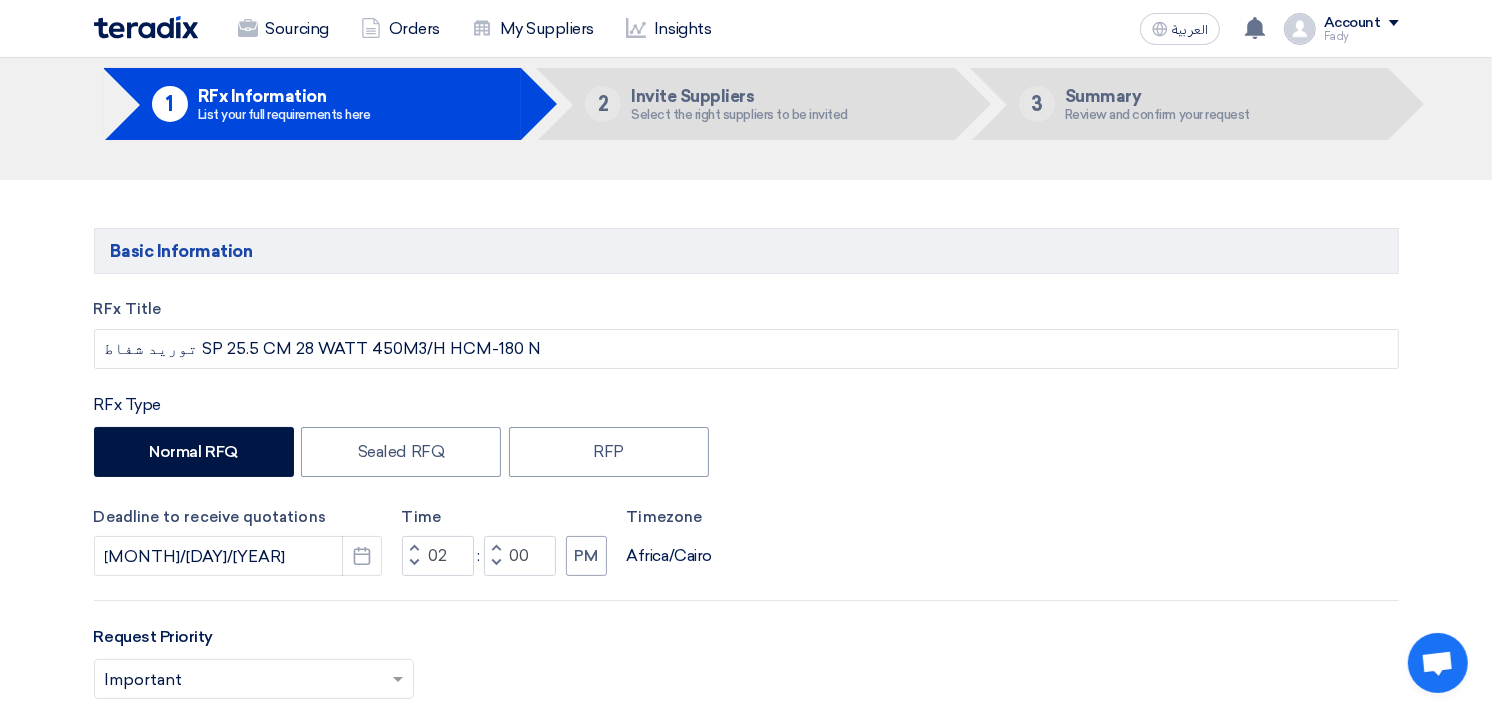 scroll, scrollTop: 0, scrollLeft: 0, axis: both 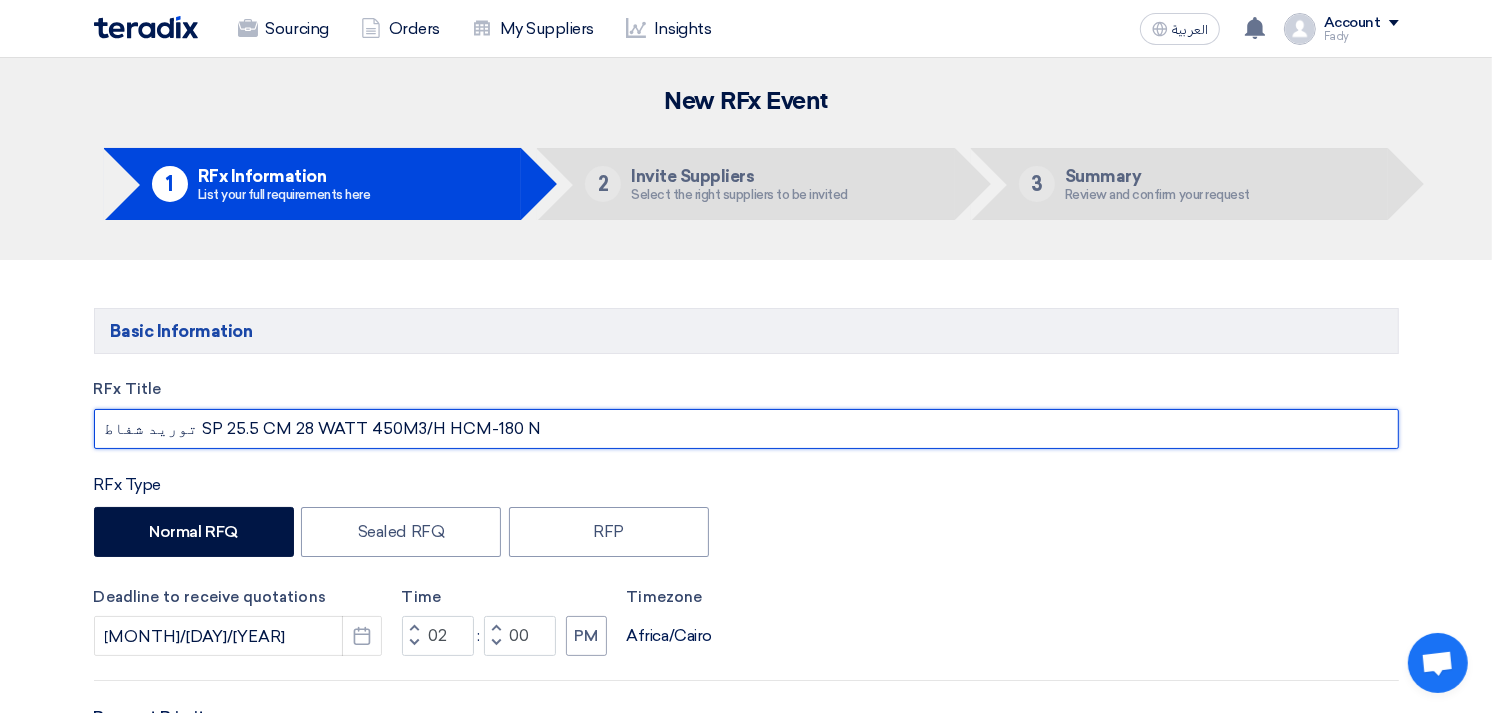 drag, startPoint x: 537, startPoint y: 423, endPoint x: 11, endPoint y: 418, distance: 526.02374 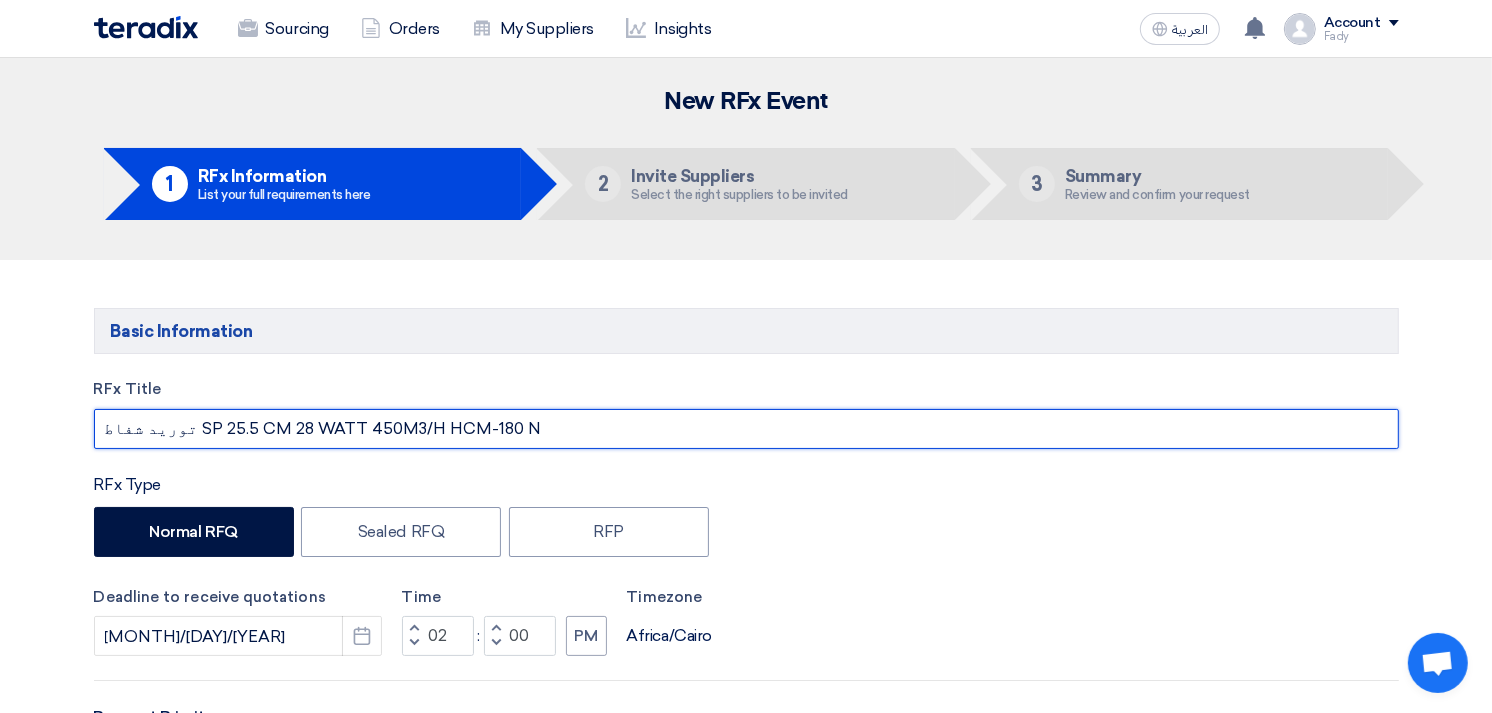 click on "RFx Title
RFx Type
Normal RFQ
Sealed RFQ
RFP
Deadline to receive quotations
[DAY]/[MONTH]/[YEAR]
Pick a date
Time
Increment hours
[NUMBER]
Decrement hours" 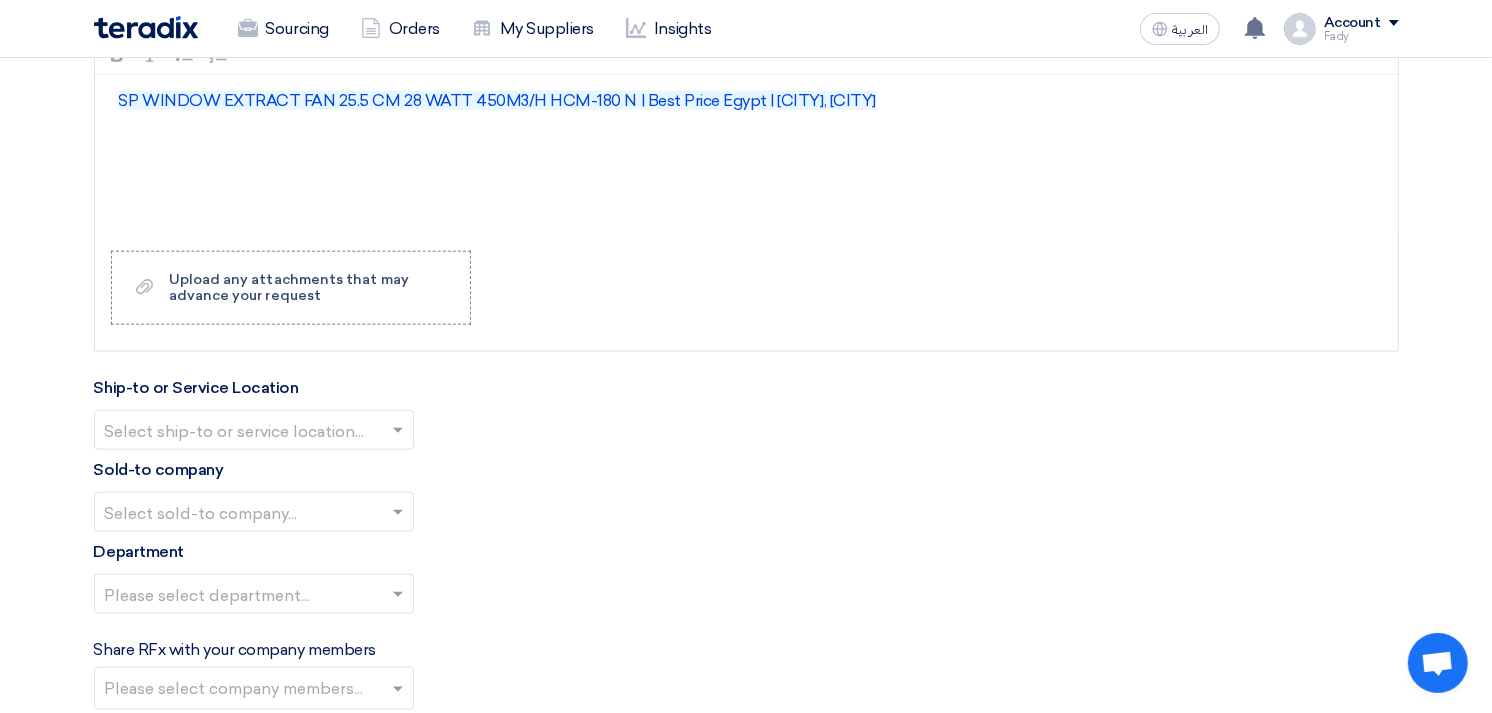 scroll, scrollTop: 2000, scrollLeft: 0, axis: vertical 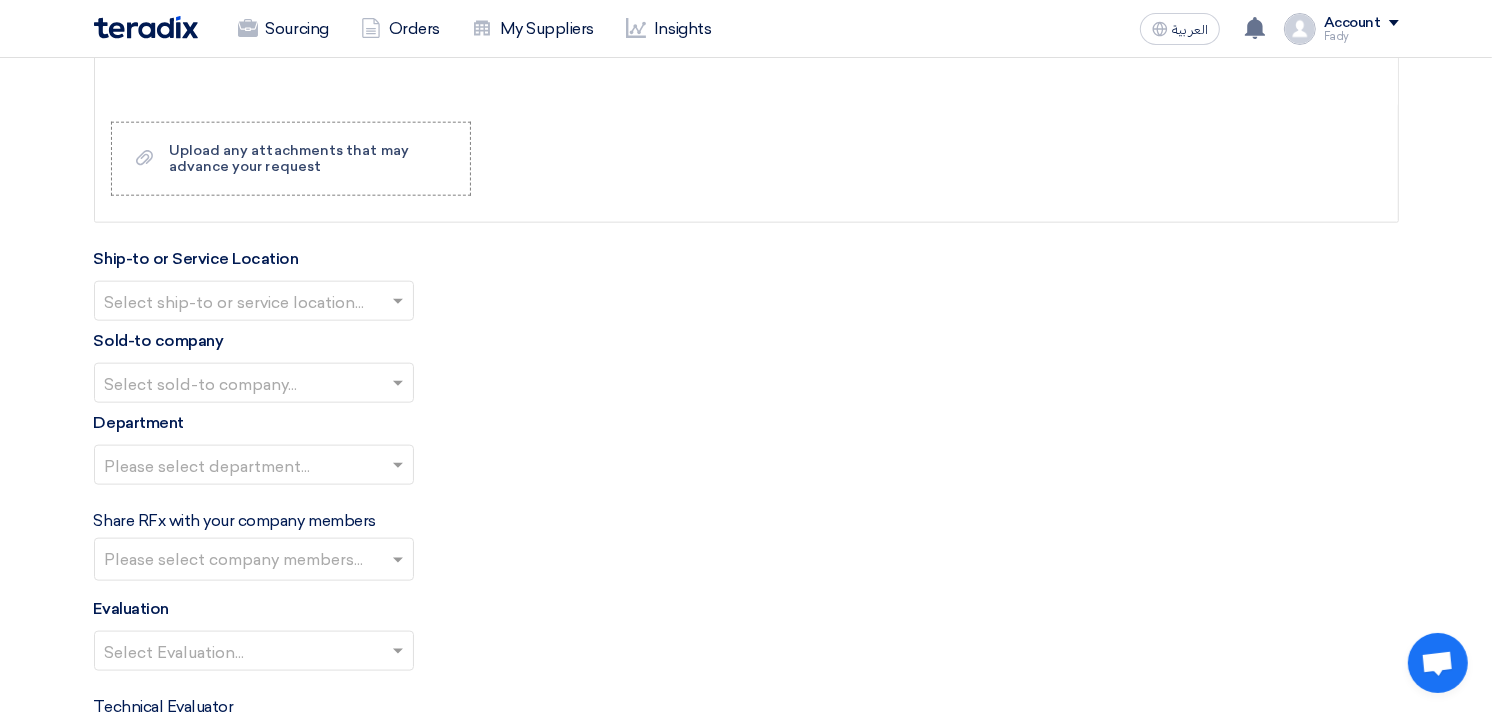 type on "توريد شفاط مرفق صوره و لينك" 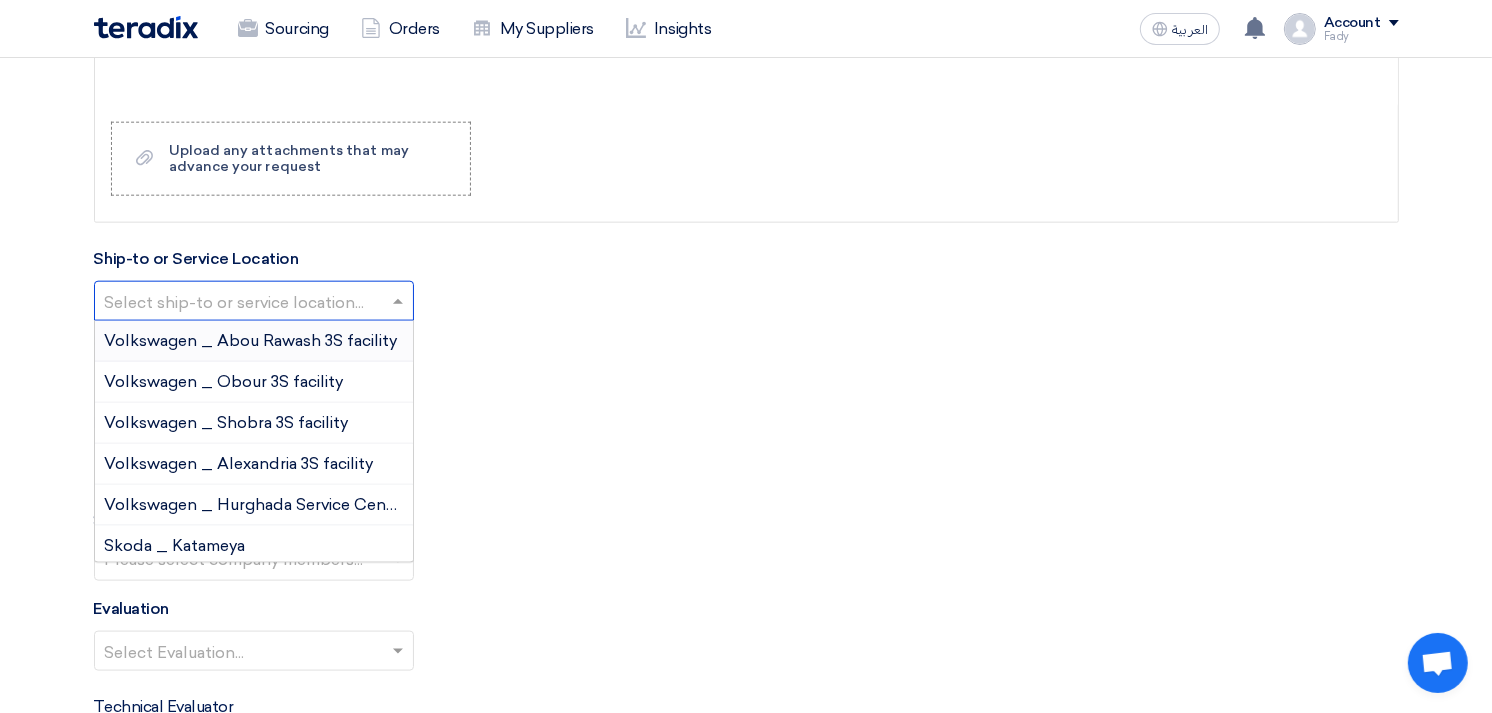 click 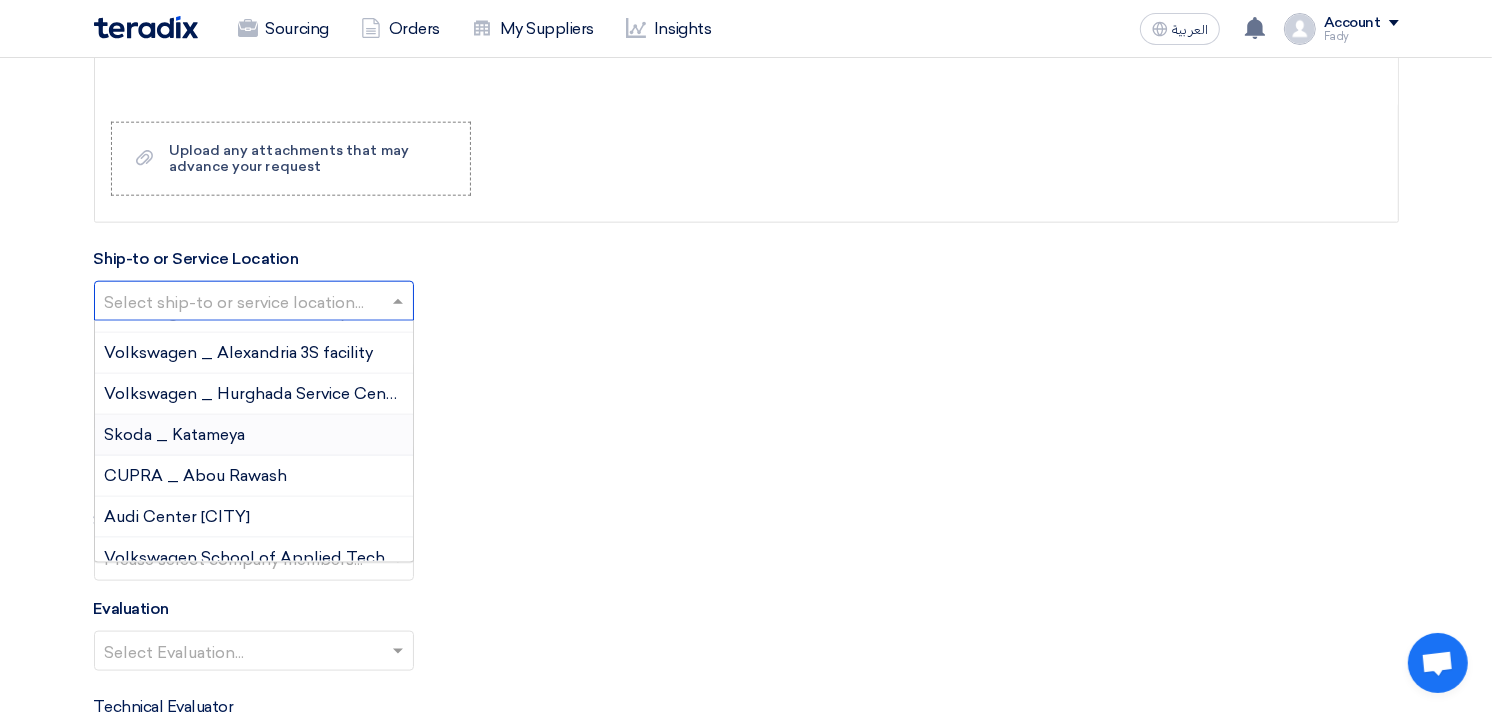 scroll, scrollTop: 0, scrollLeft: 0, axis: both 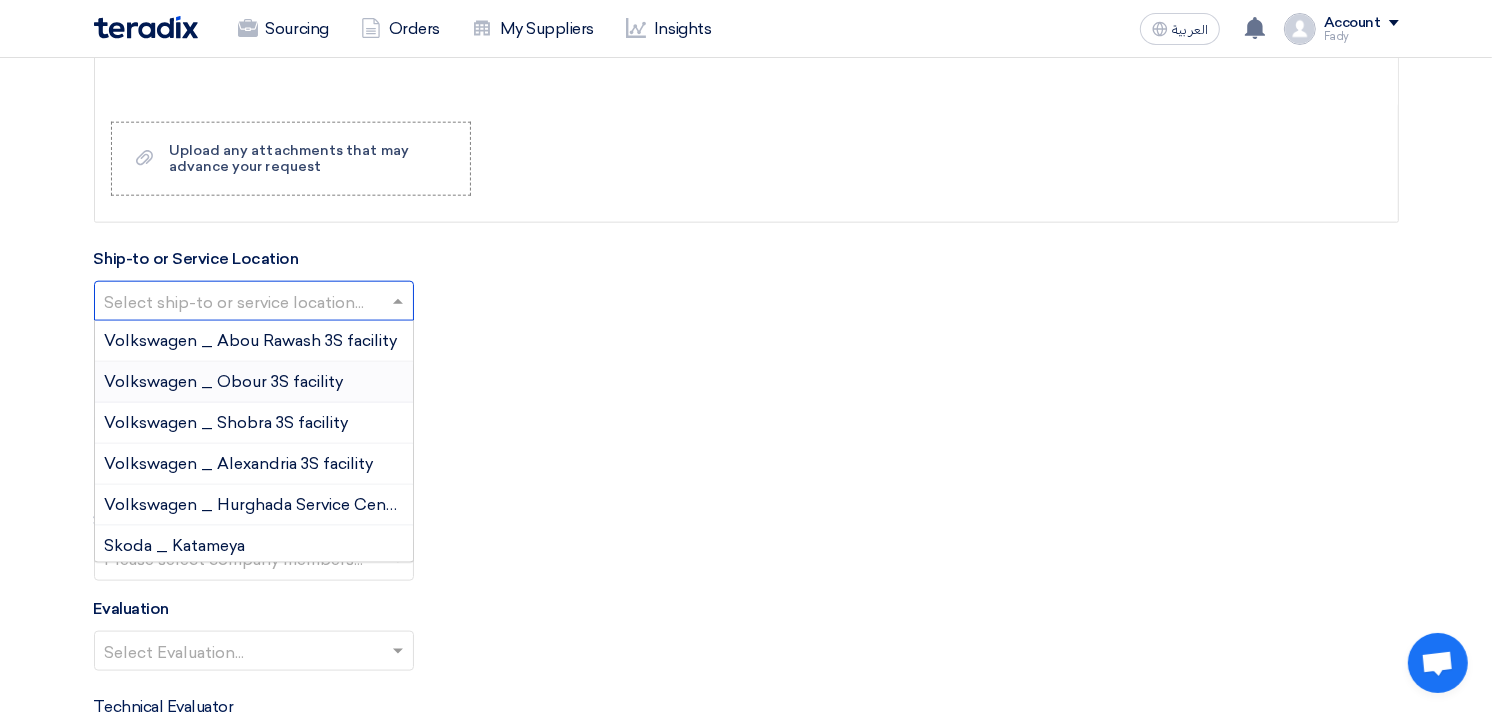 click on "Volkswagen _ Obour 3S facility" at bounding box center [224, 381] 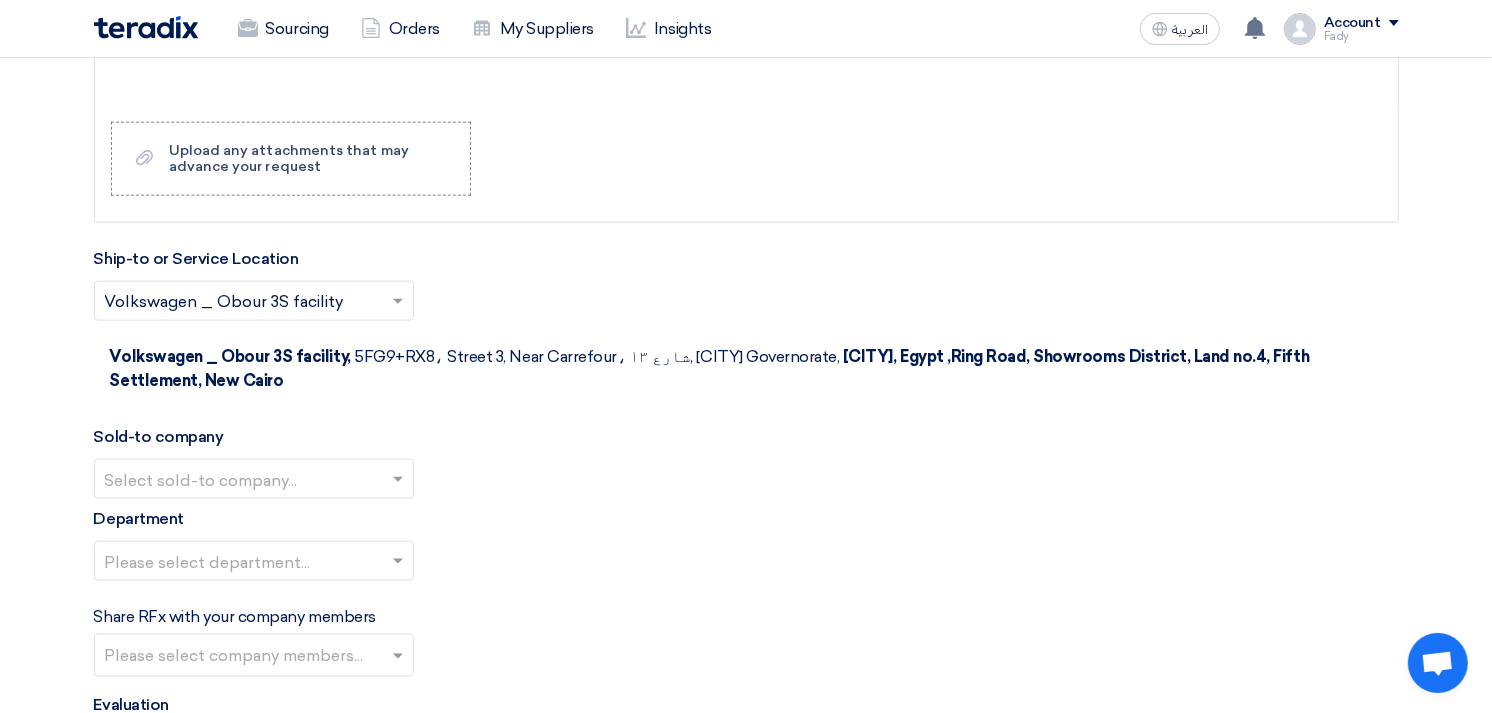 click 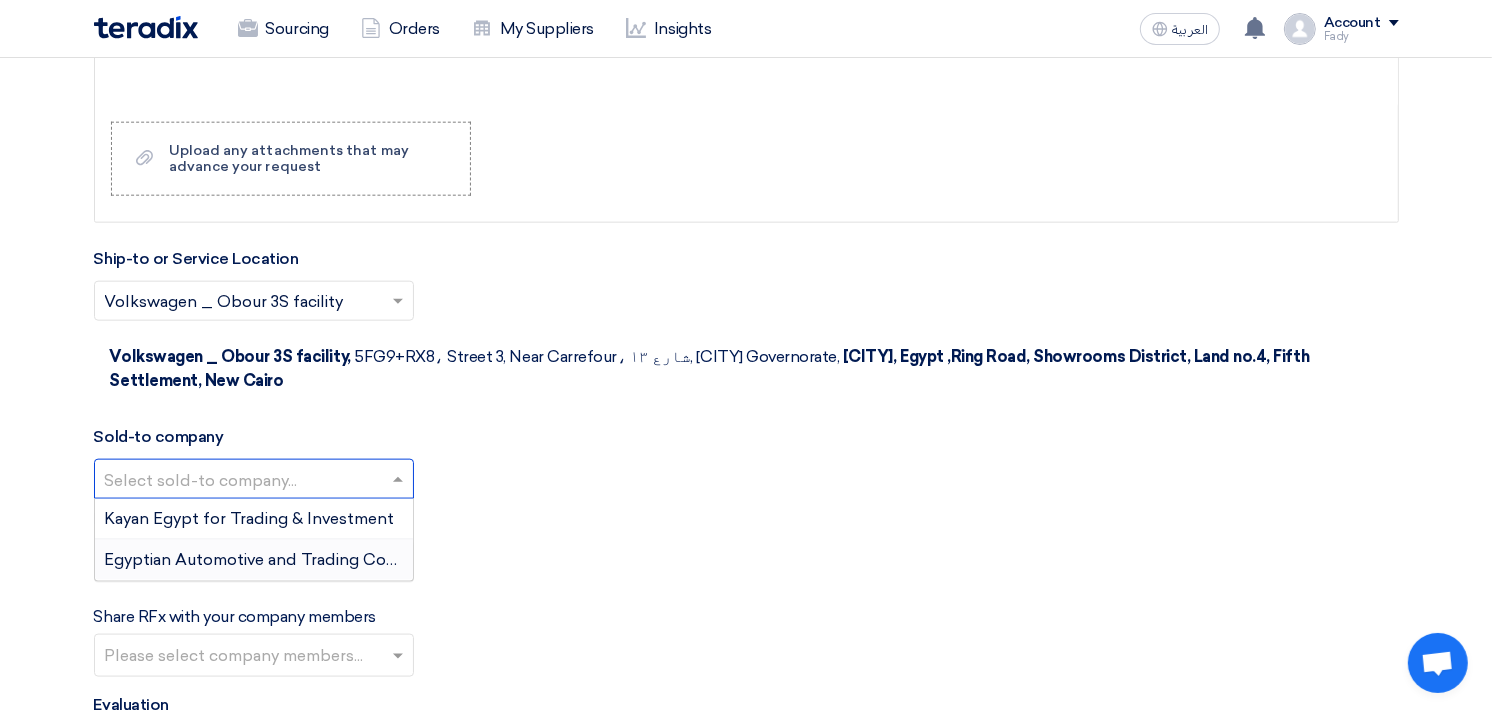 click on "Egyptian Automotive and Trading Company" at bounding box center (254, 560) 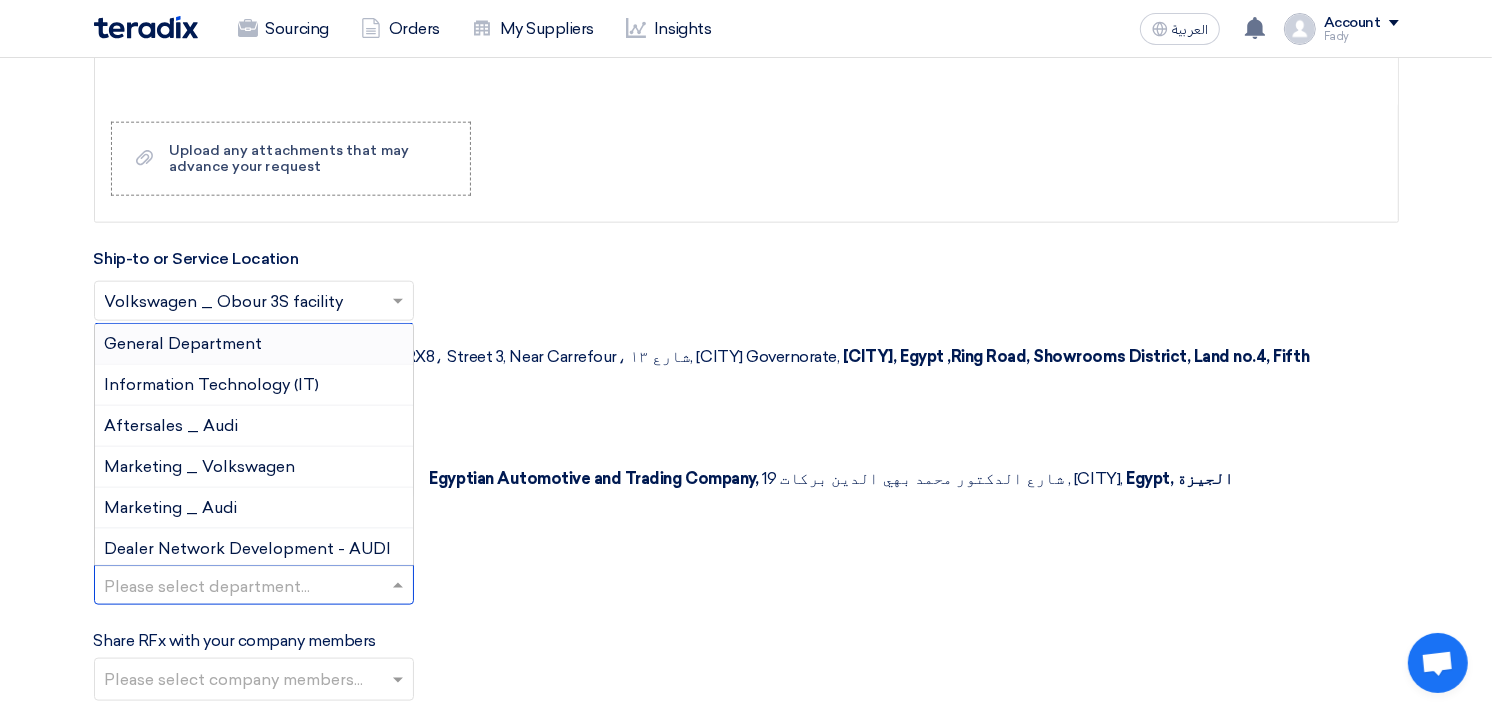 click 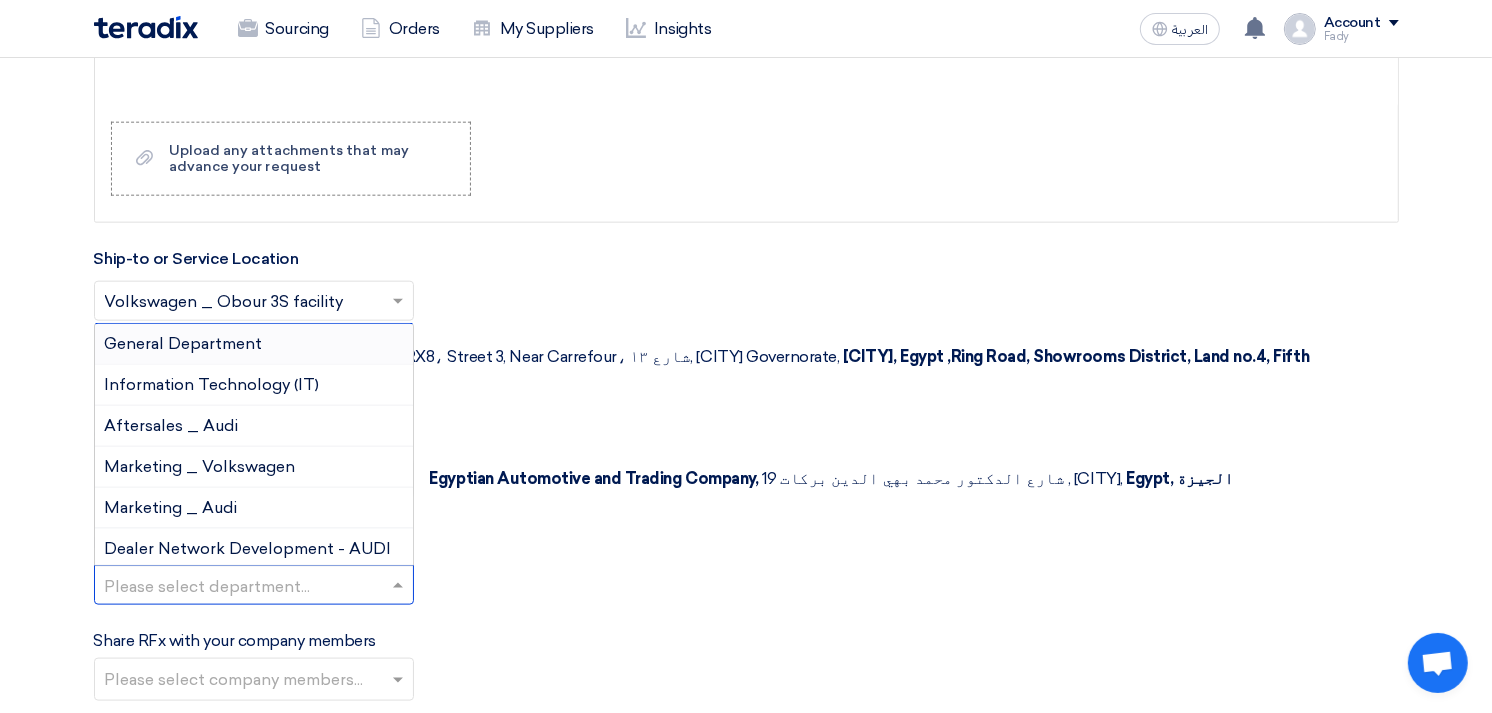 click on "General Department" at bounding box center [184, 343] 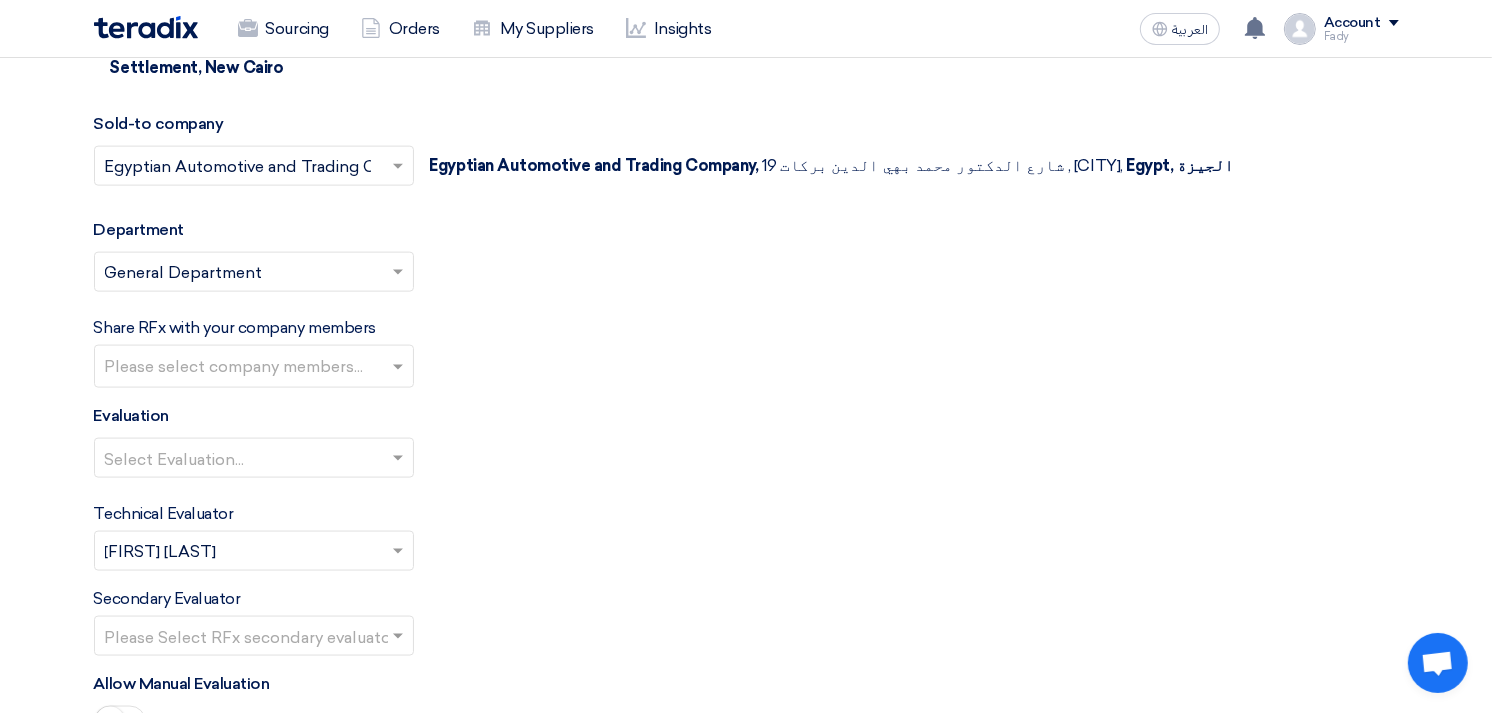 scroll, scrollTop: 2333, scrollLeft: 0, axis: vertical 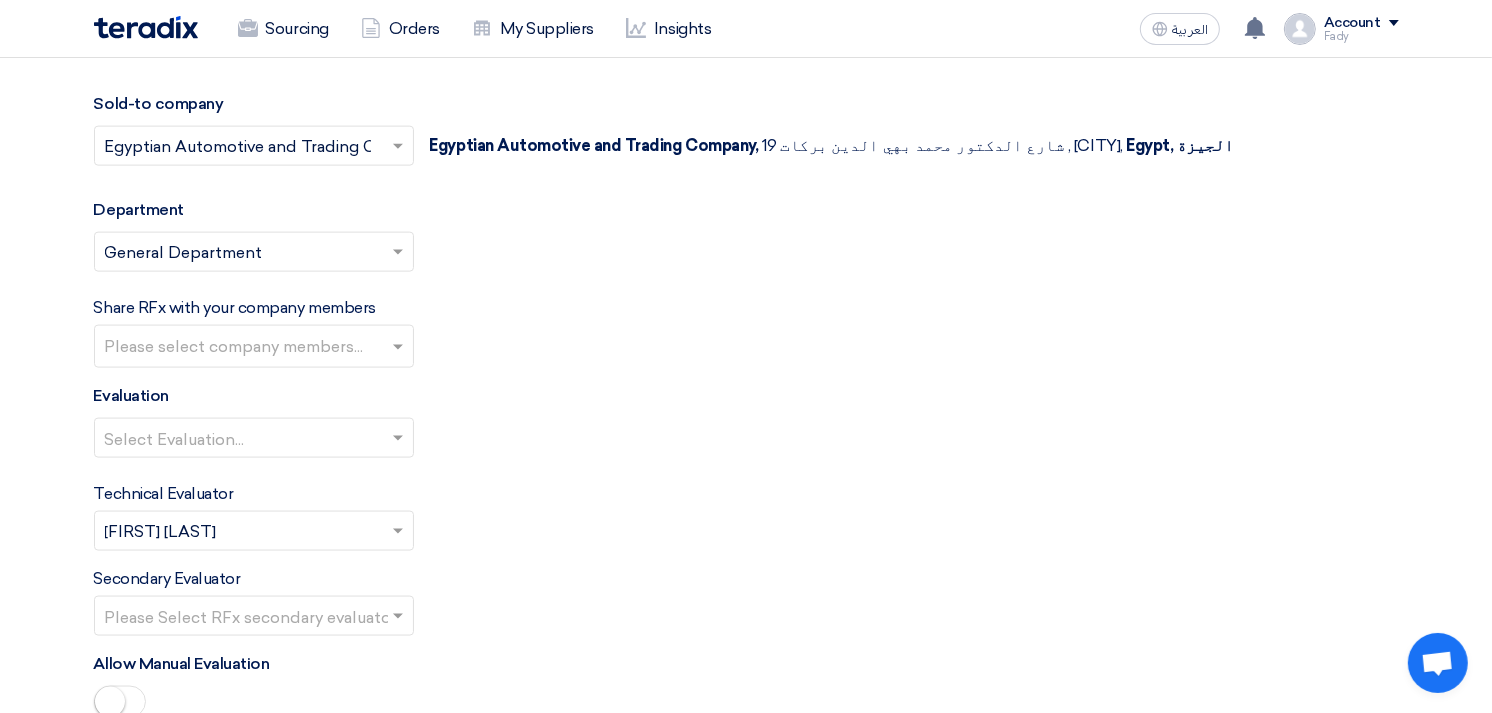 click at bounding box center (256, 348) 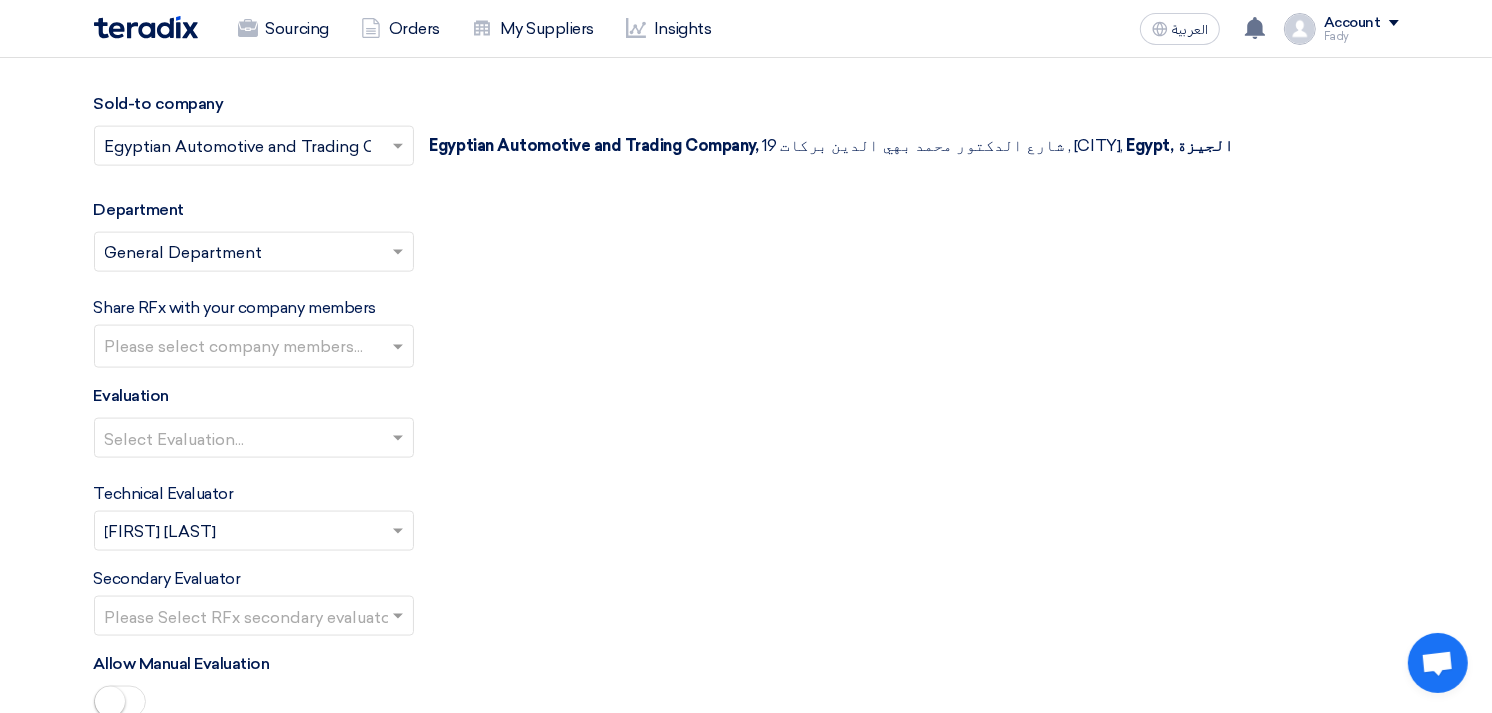 click on "Share RFx with your company members
Please select company members..." 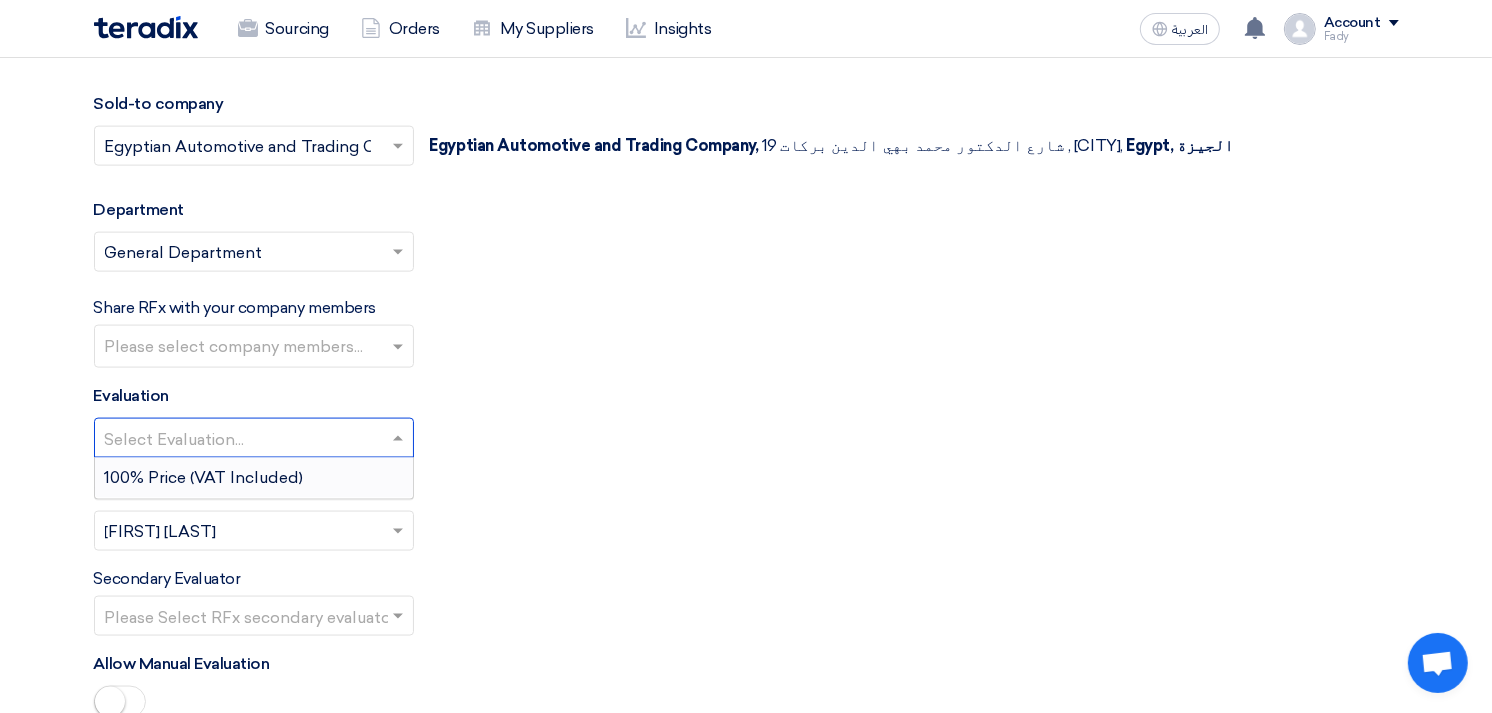 click on "100% Price (VAT Included)" at bounding box center (204, 477) 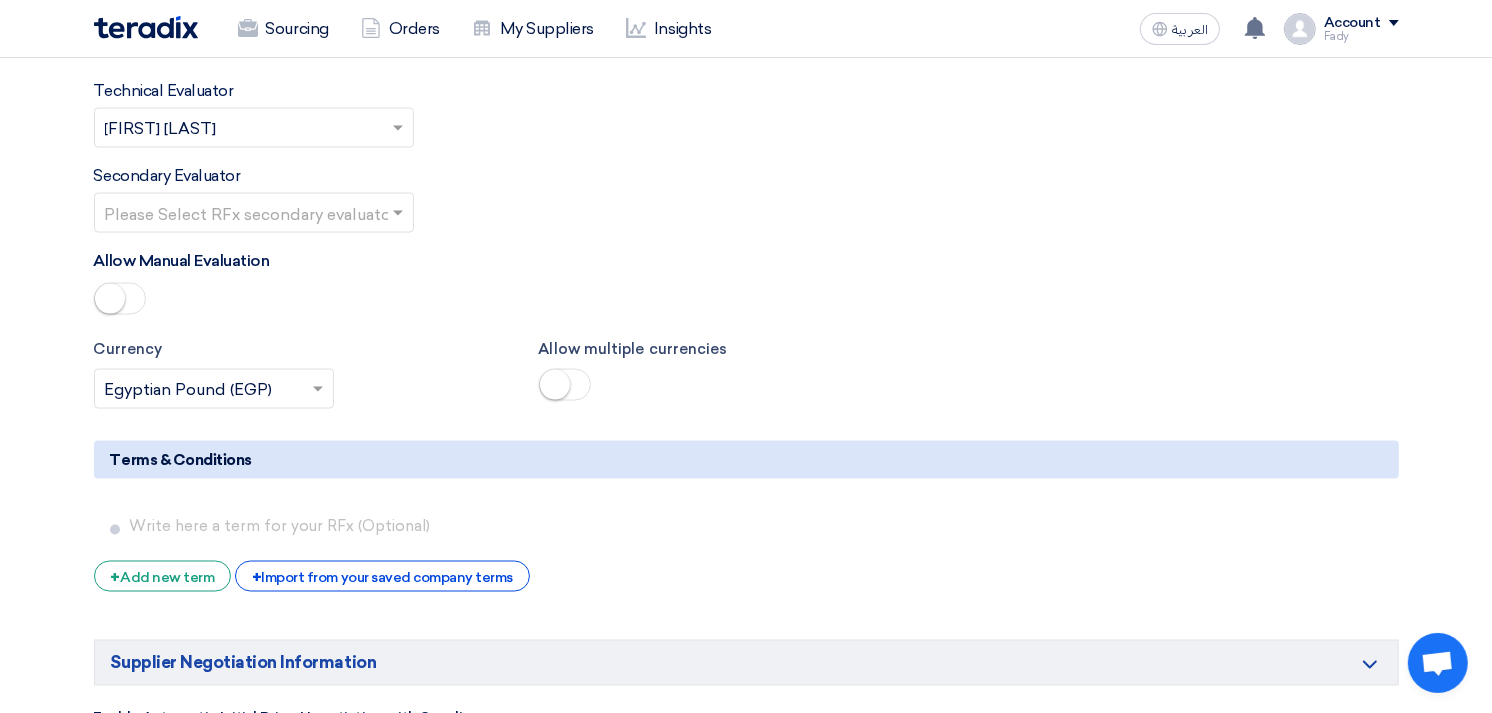 scroll, scrollTop: 2777, scrollLeft: 0, axis: vertical 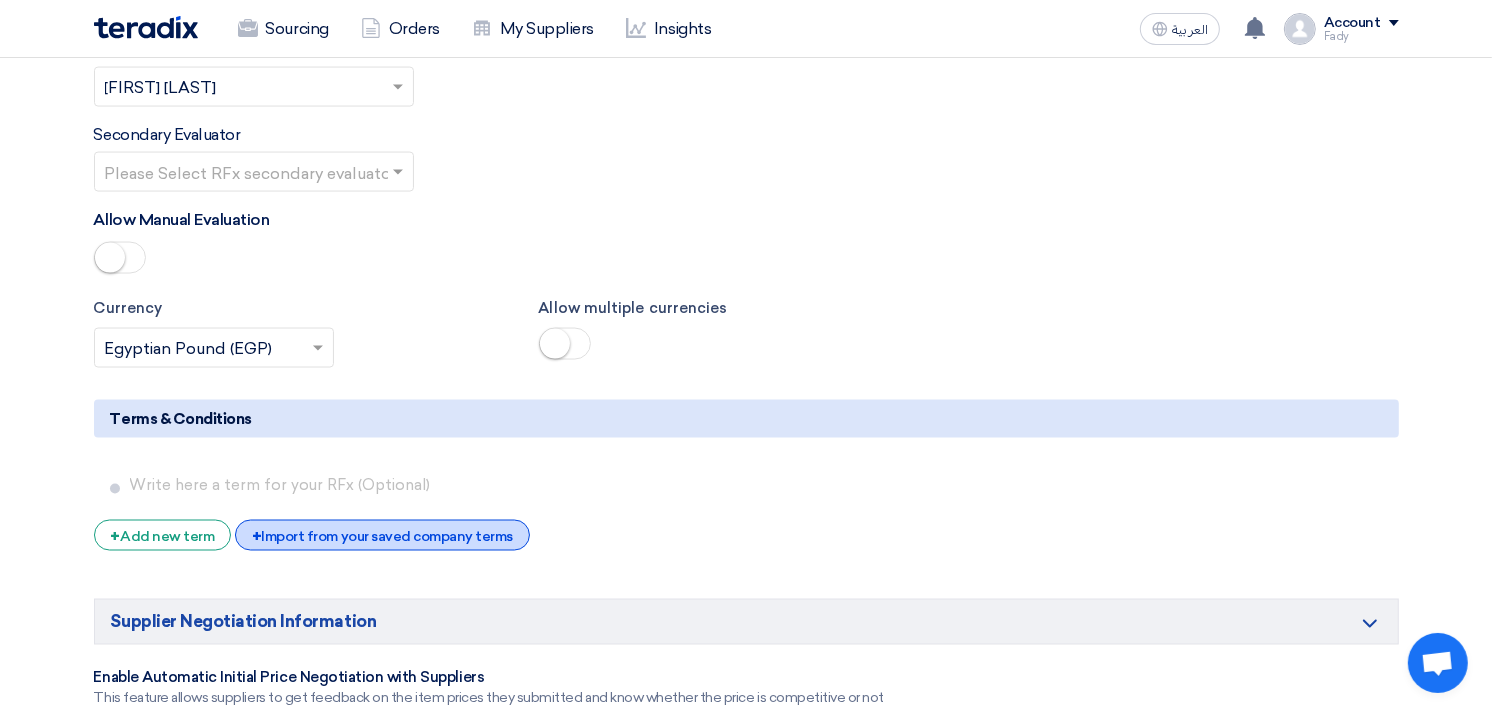 click on "+
Import from your saved company terms" 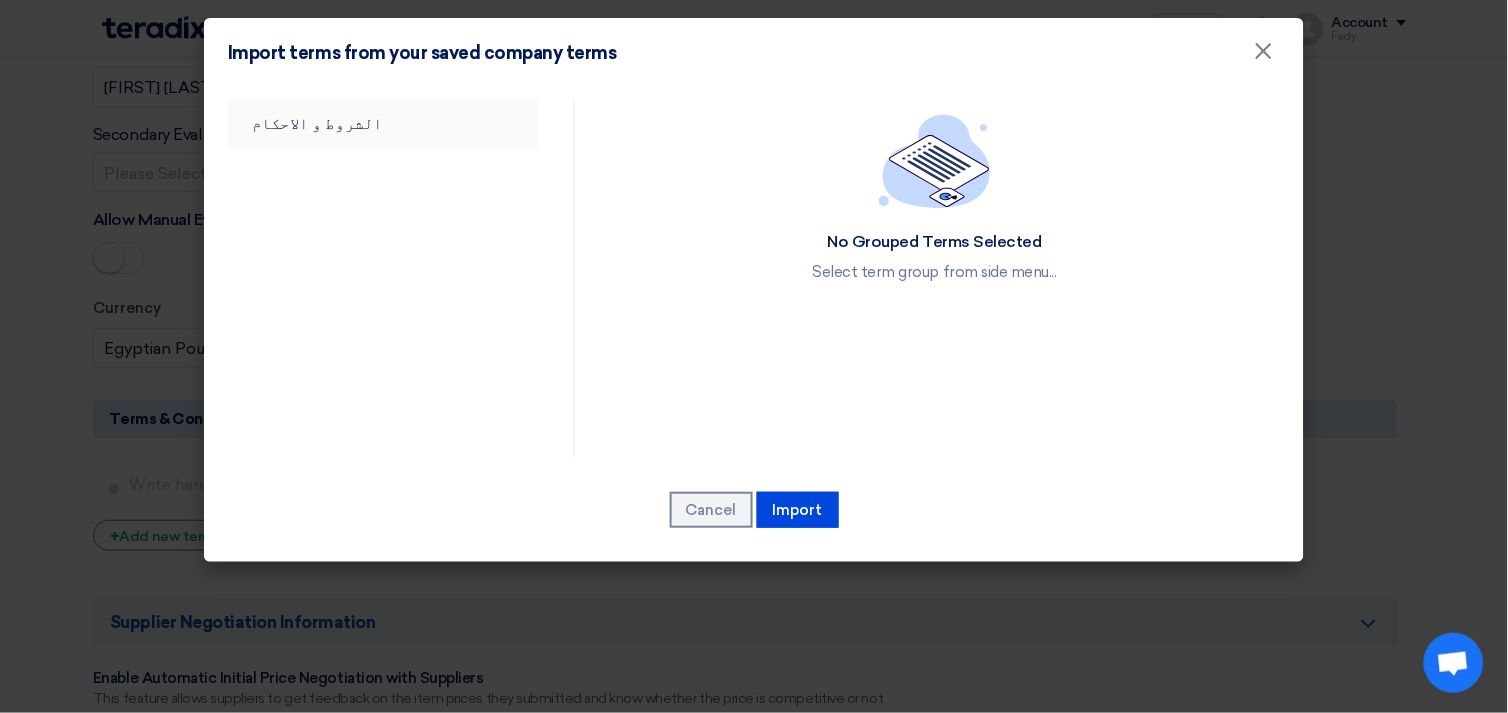 click on "الشروط و الاحكام" 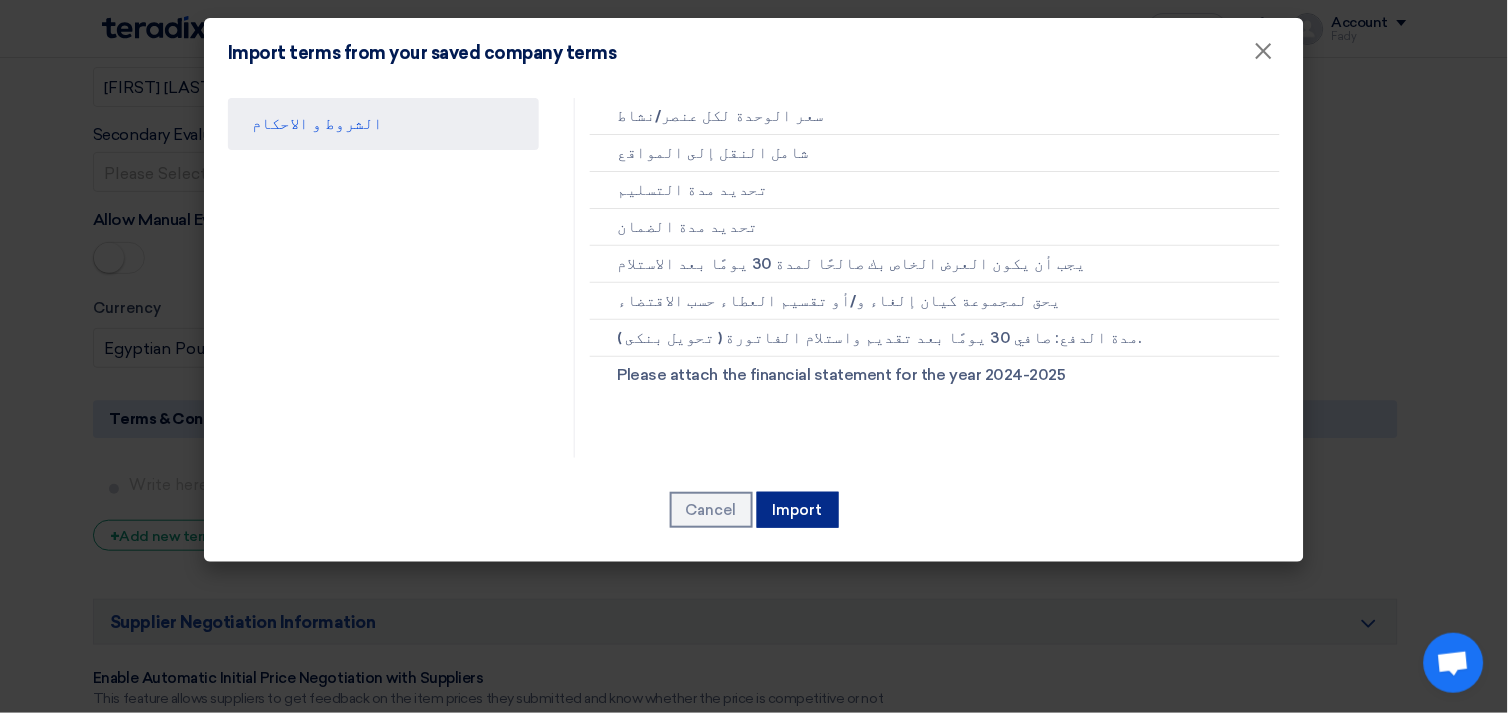 click on "Import" 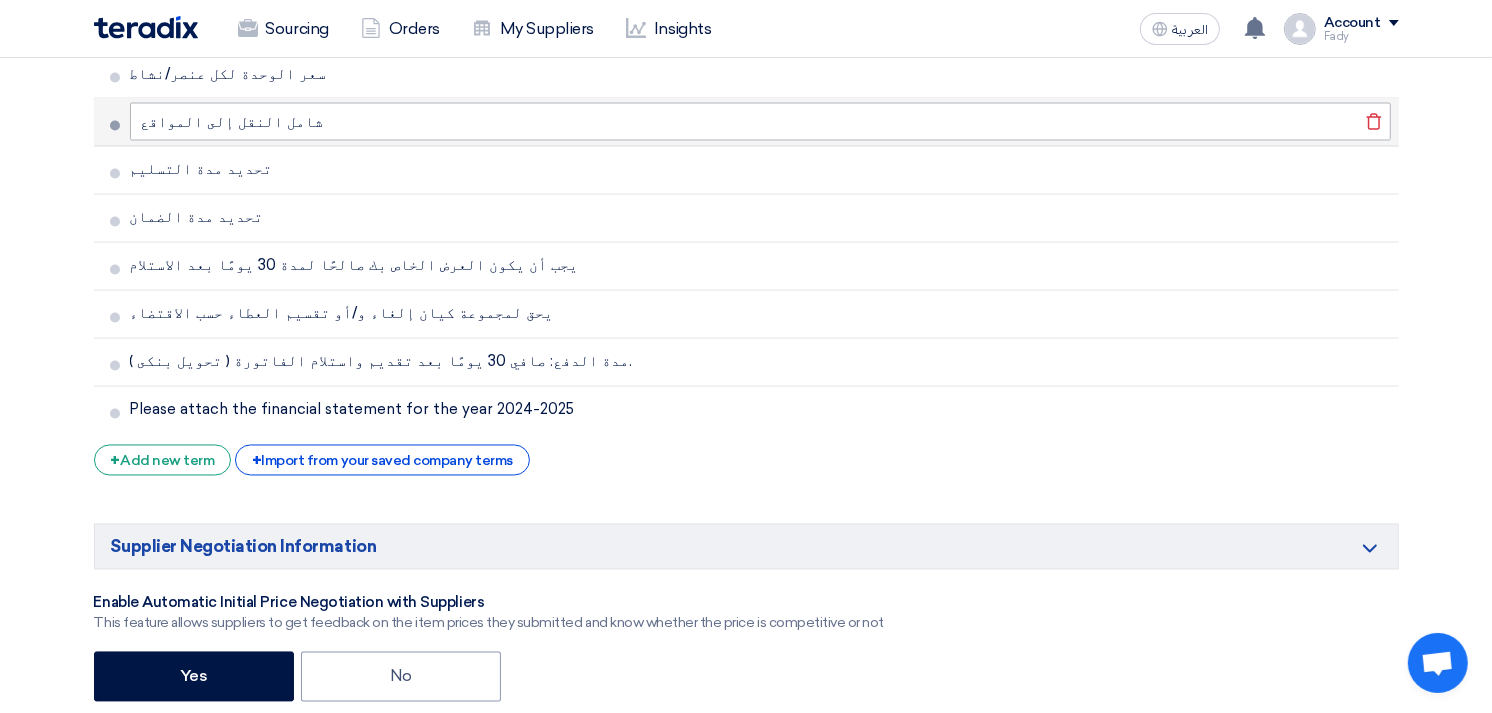 scroll, scrollTop: 3444, scrollLeft: 0, axis: vertical 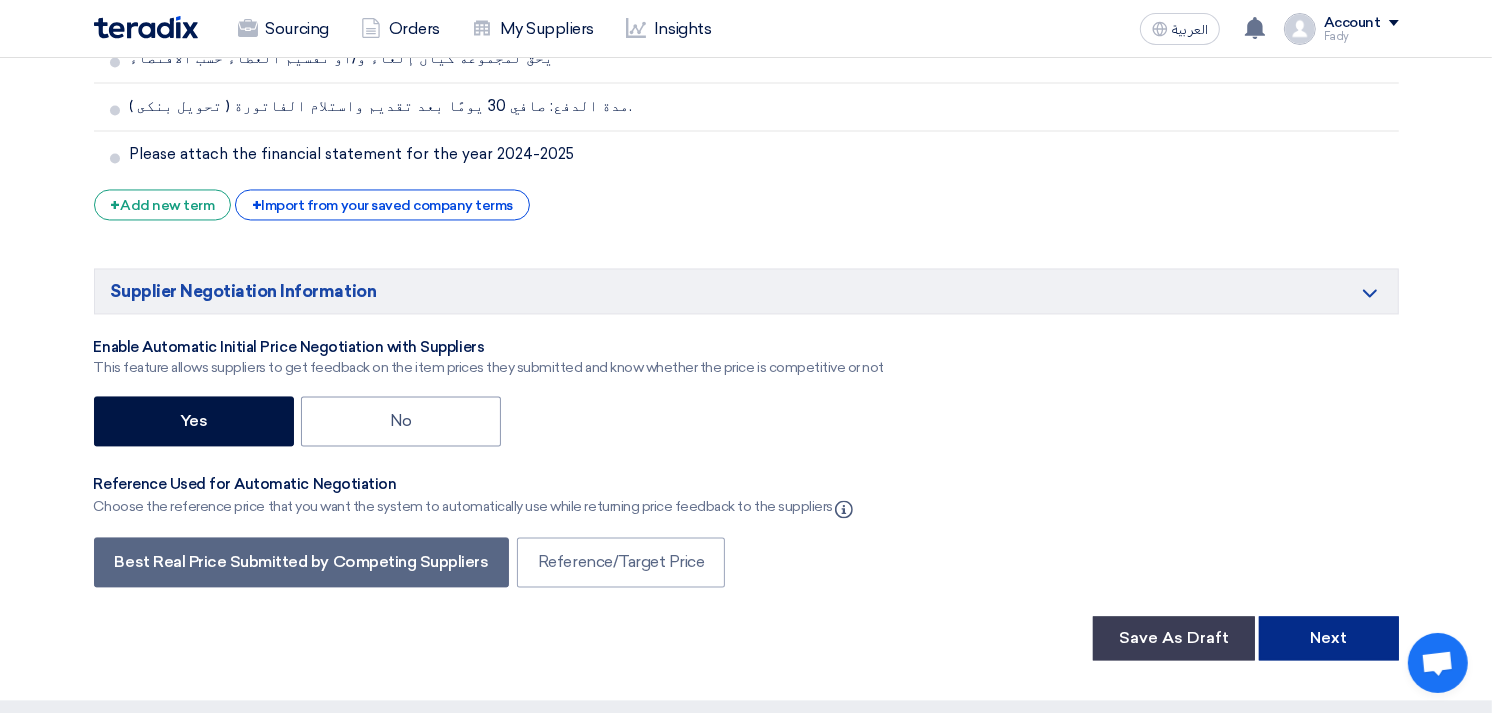 click on "Next" 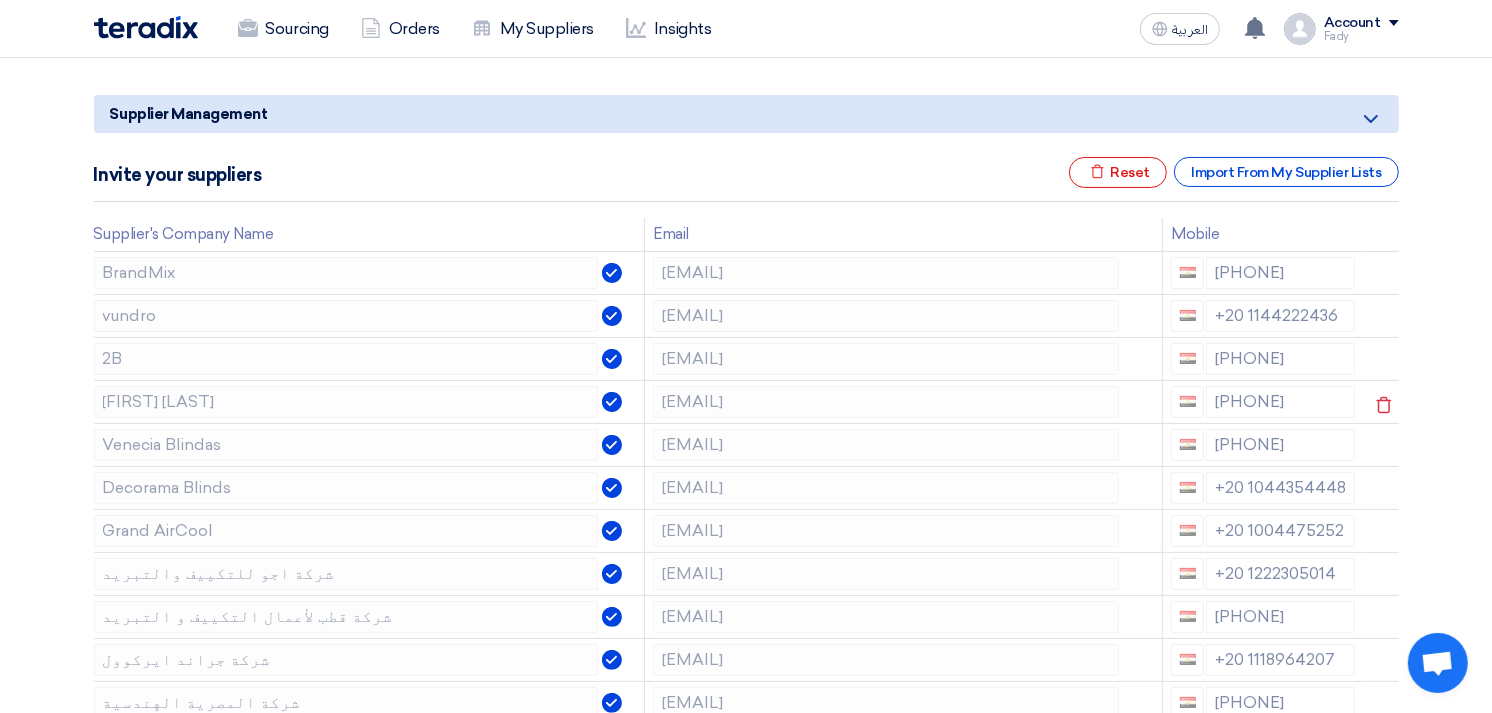 scroll, scrollTop: 222, scrollLeft: 0, axis: vertical 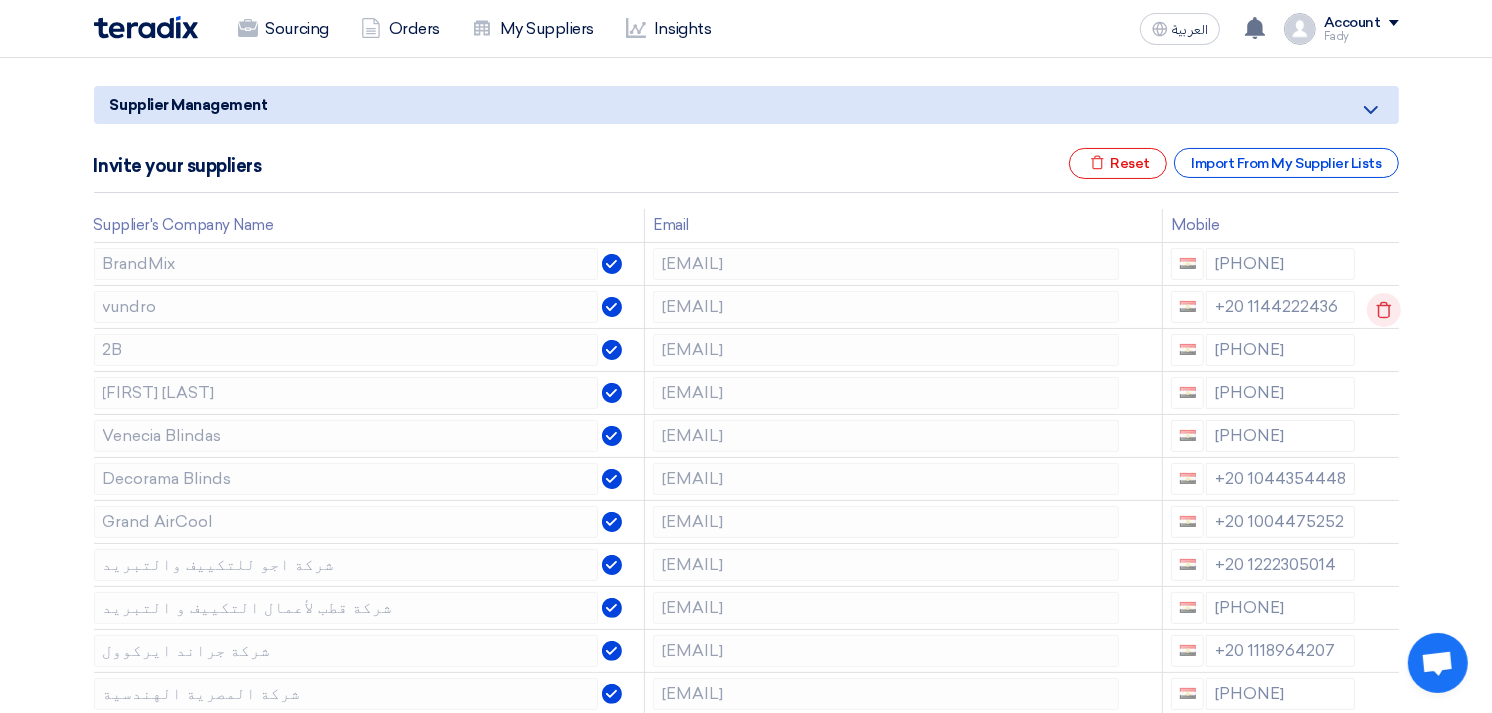 click 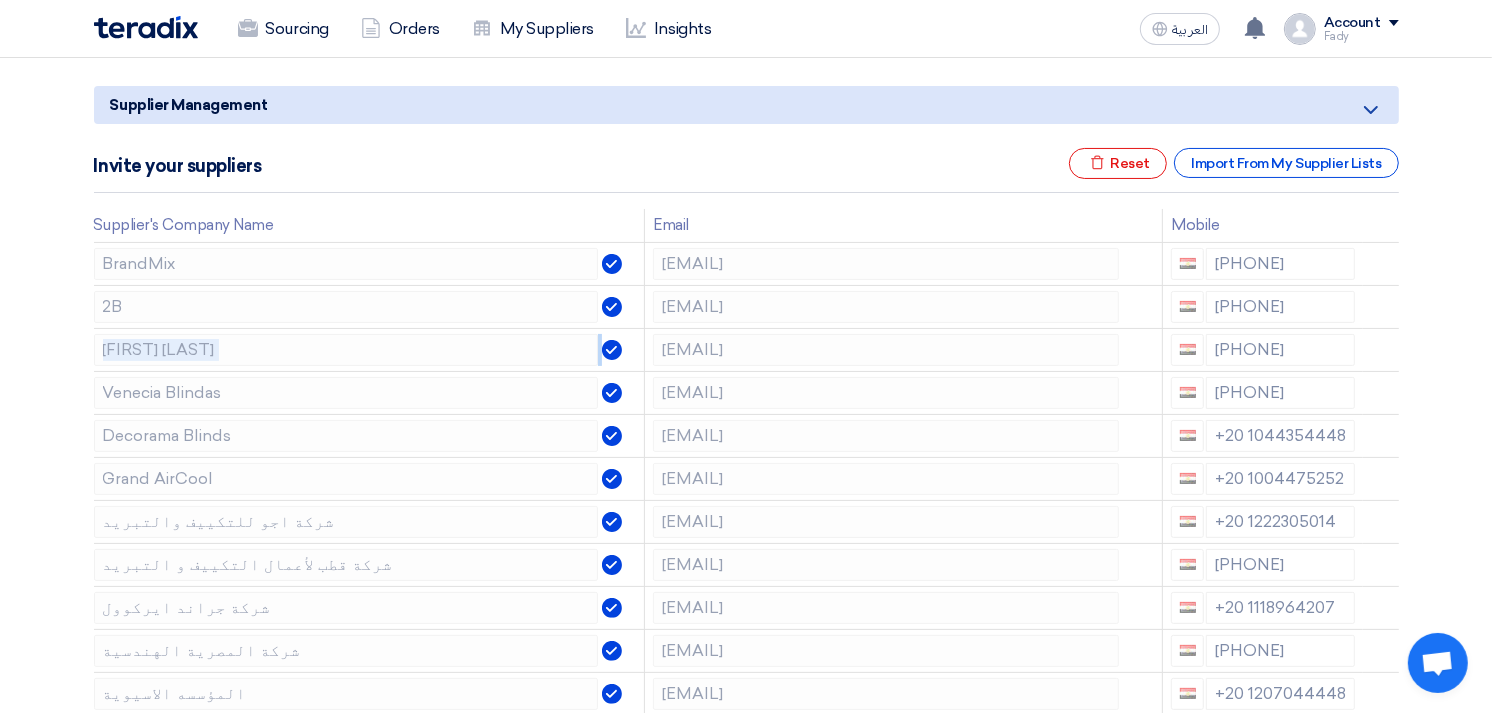 click 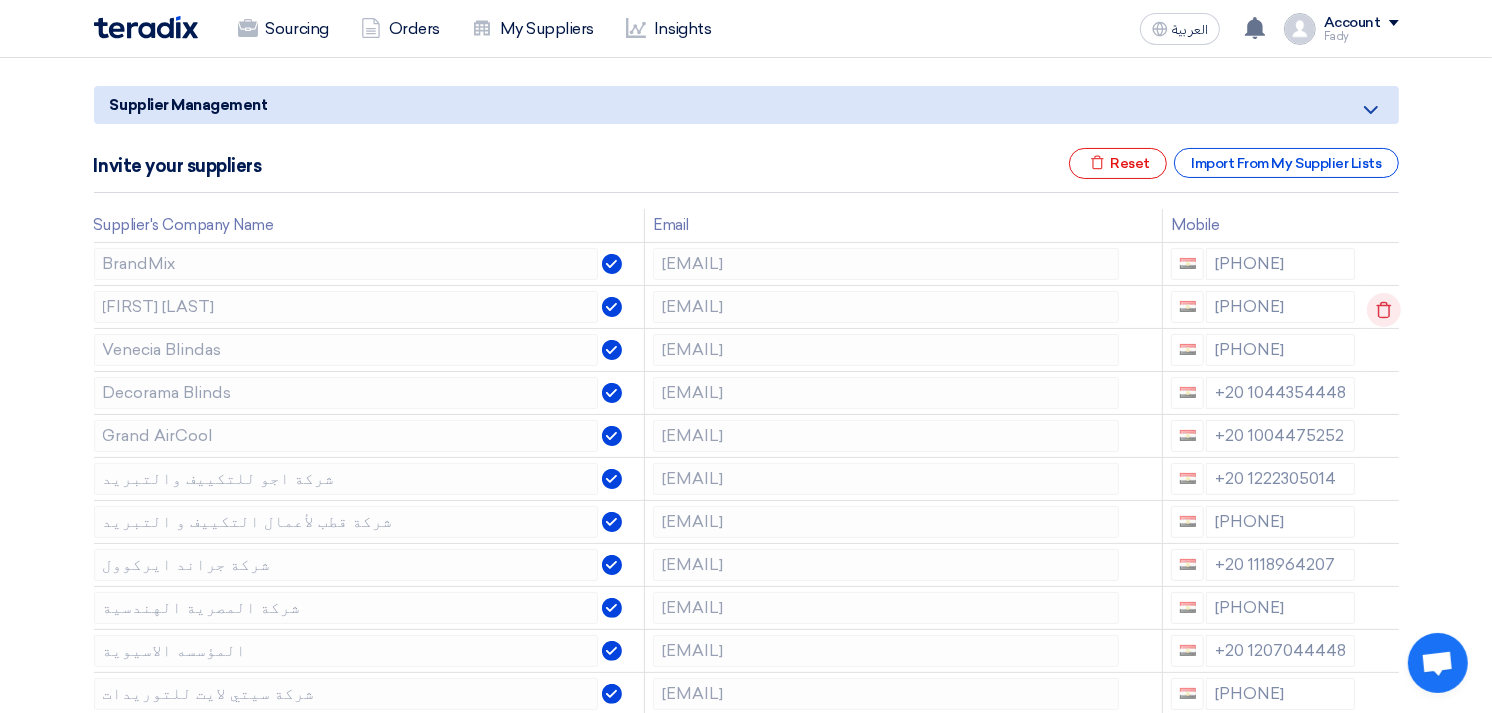 click 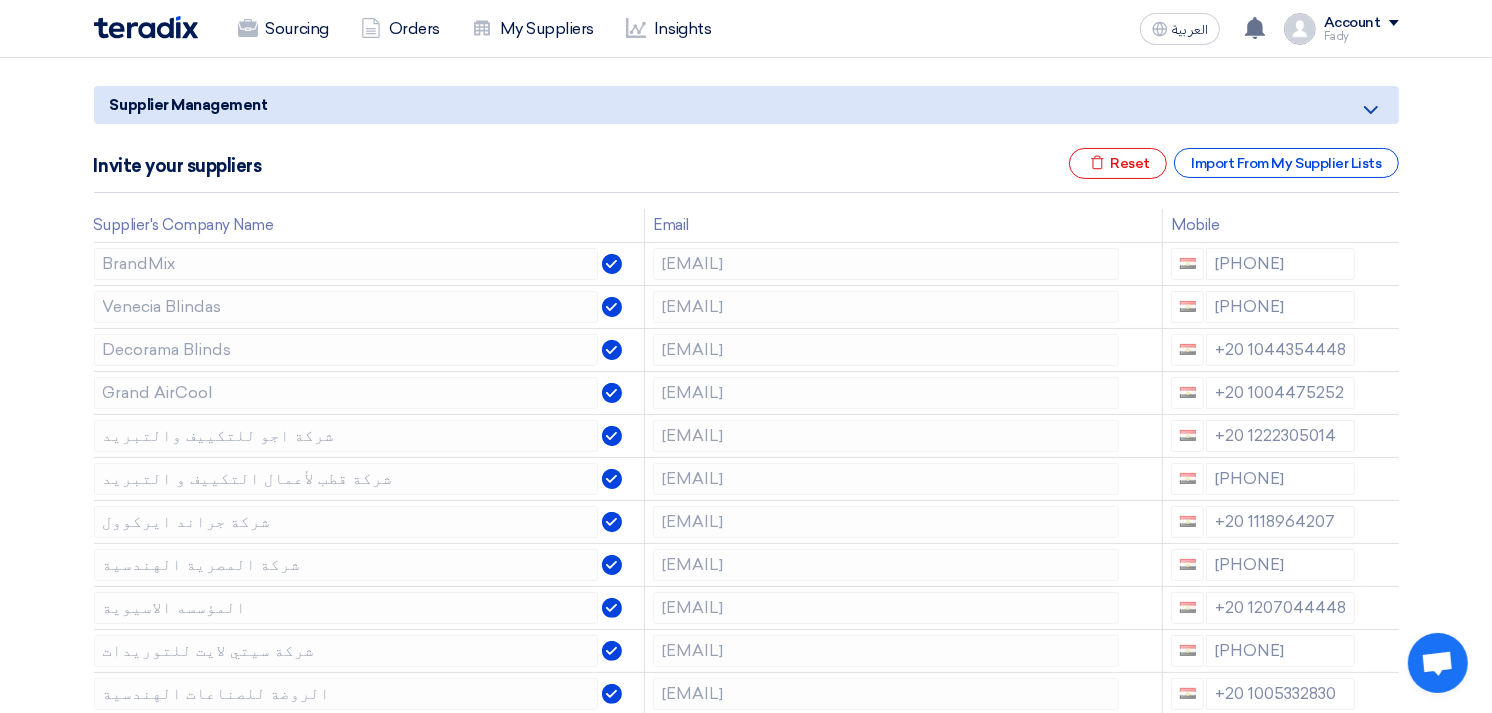 click 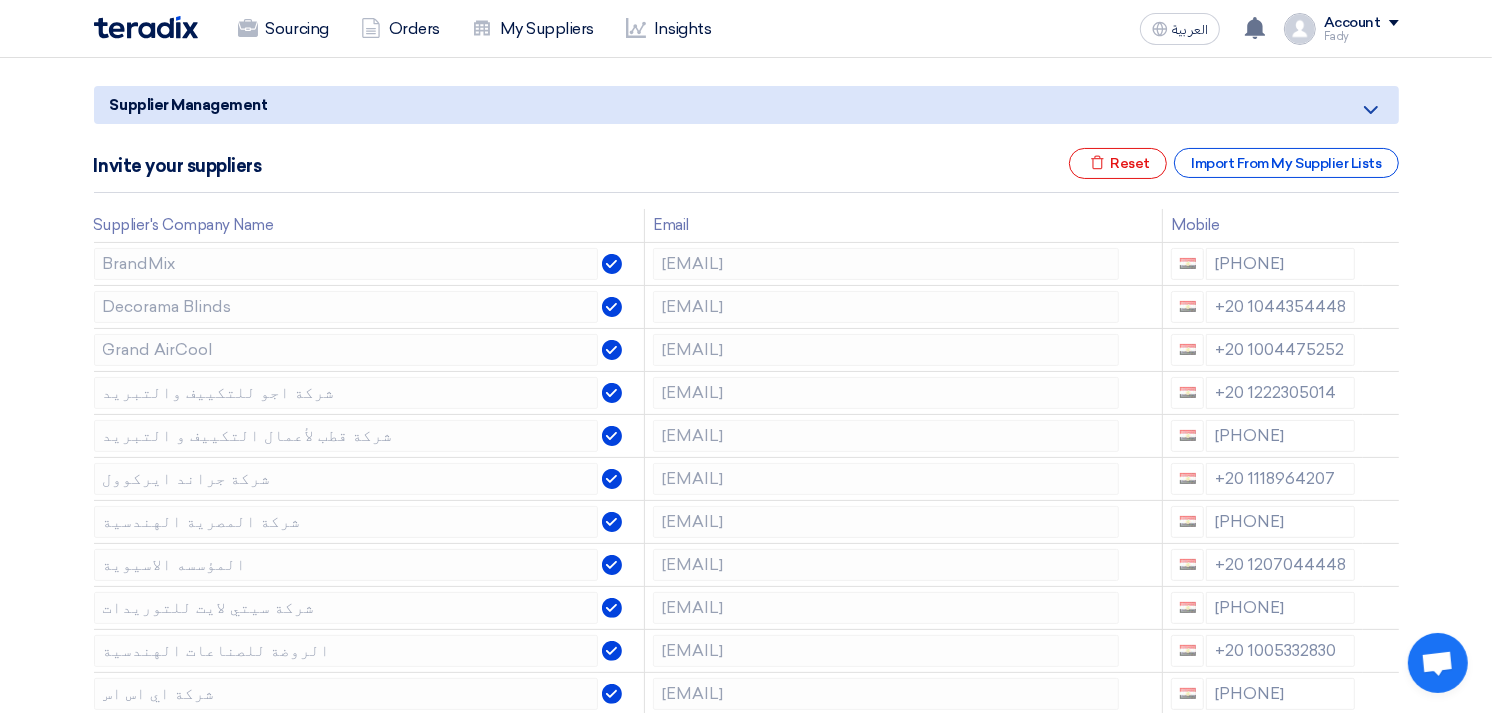 click 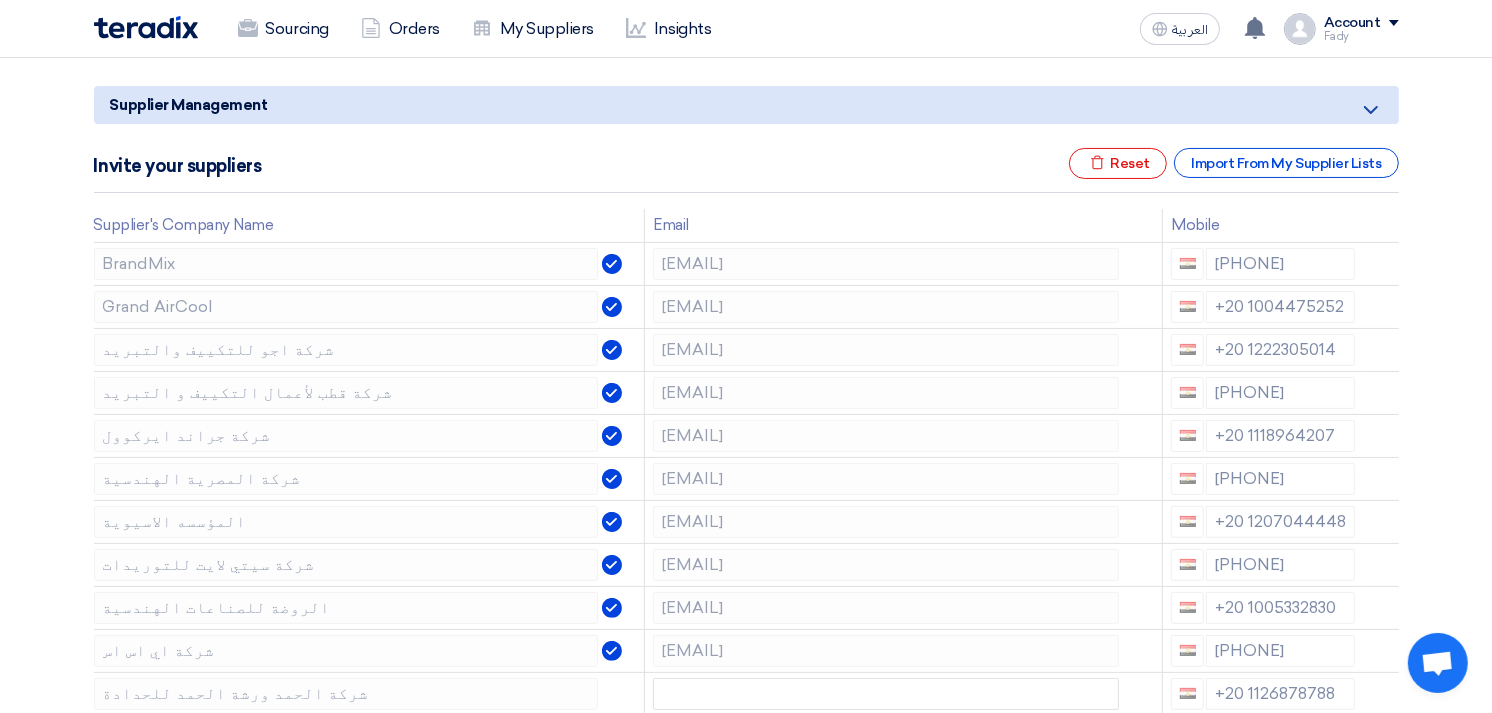 click 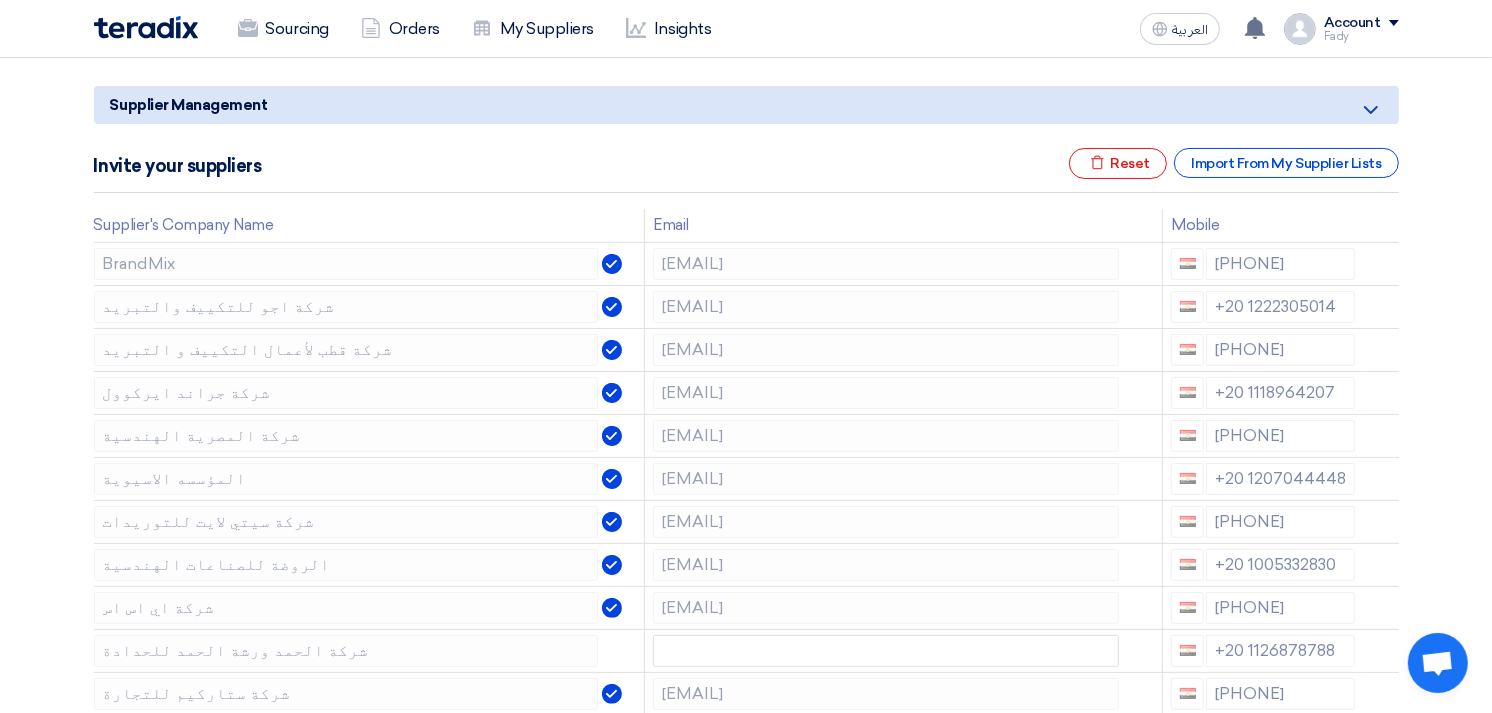 click 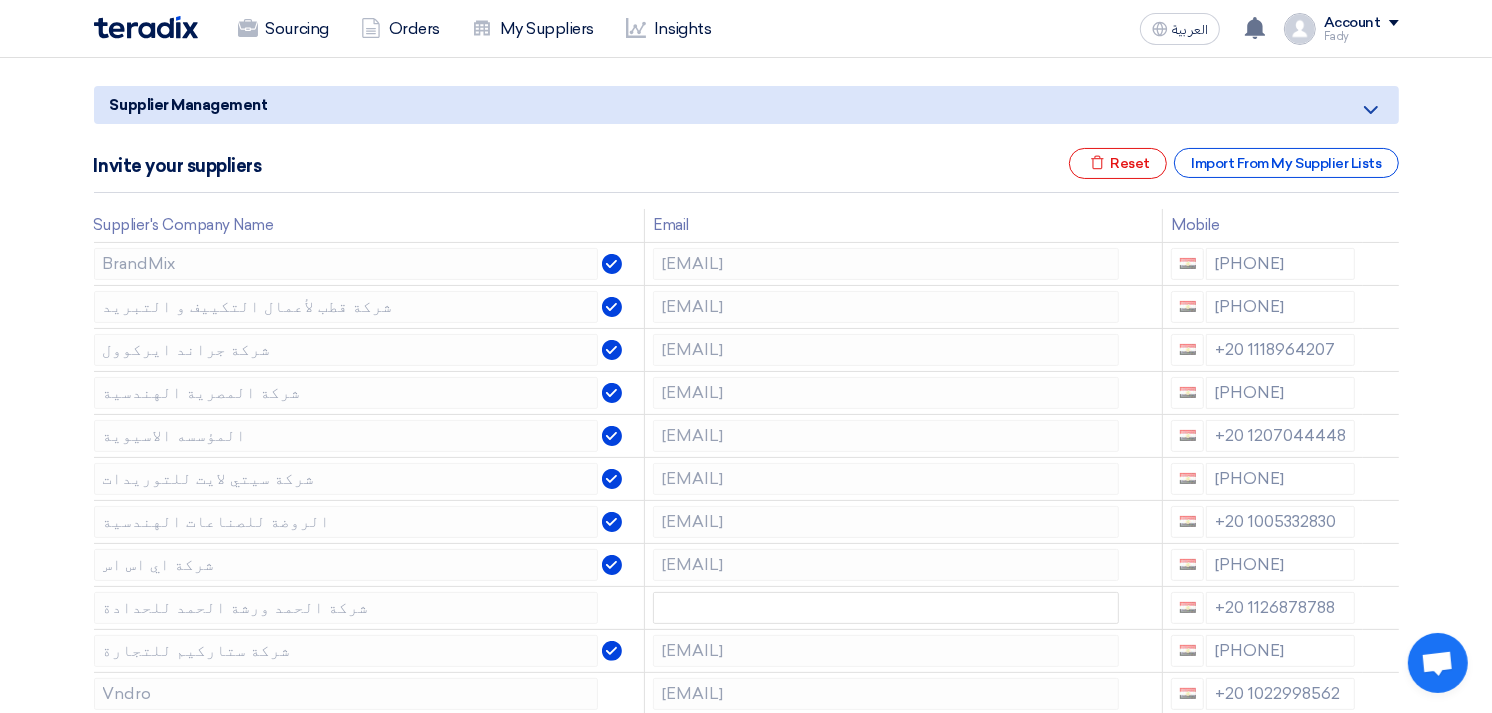 click 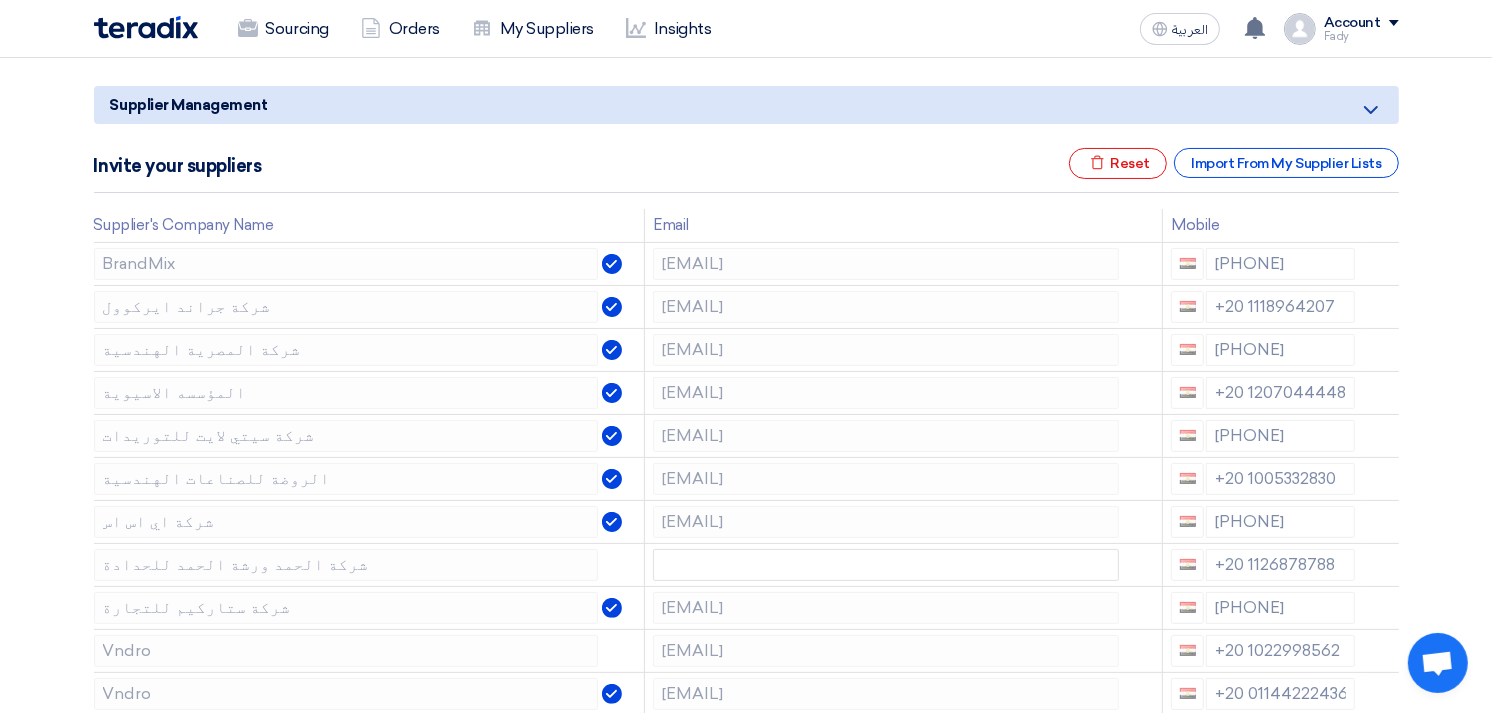click 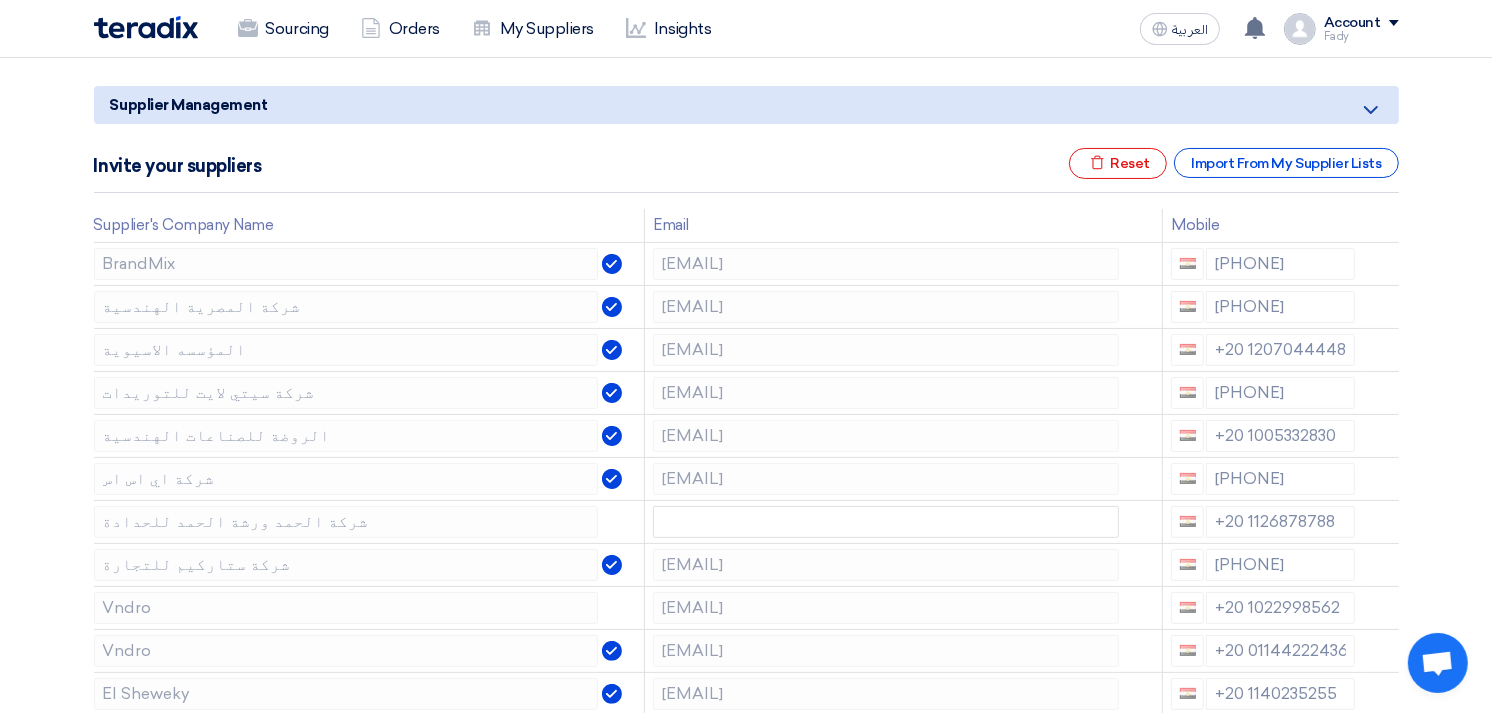 click 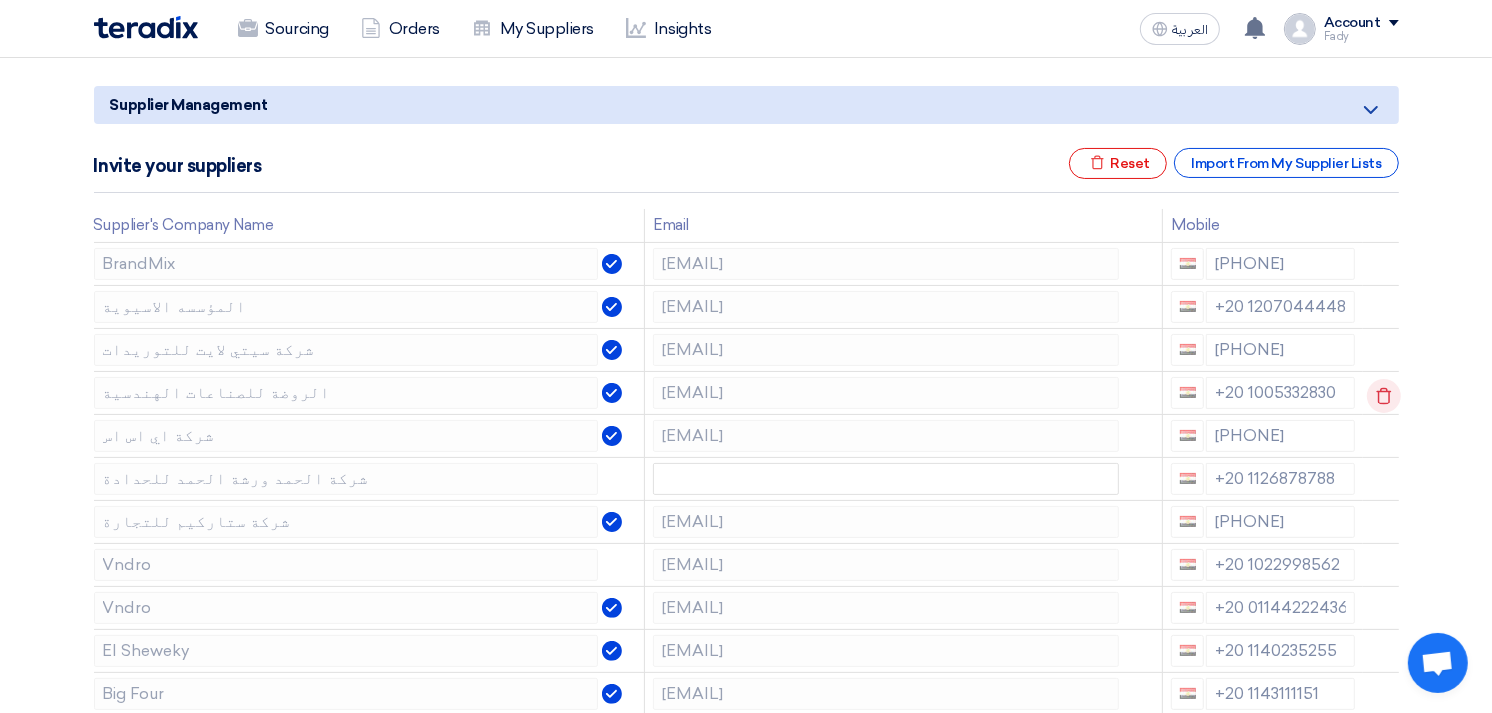 click 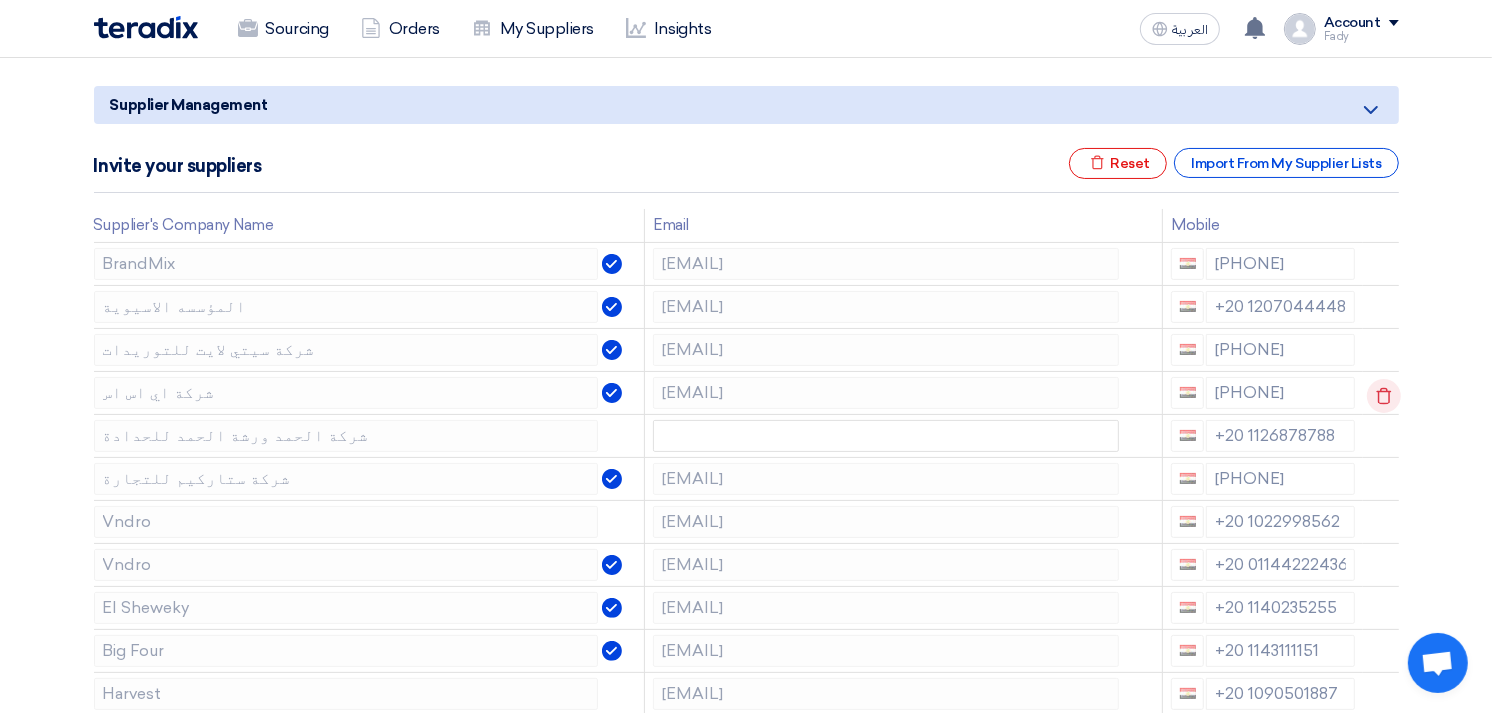 click 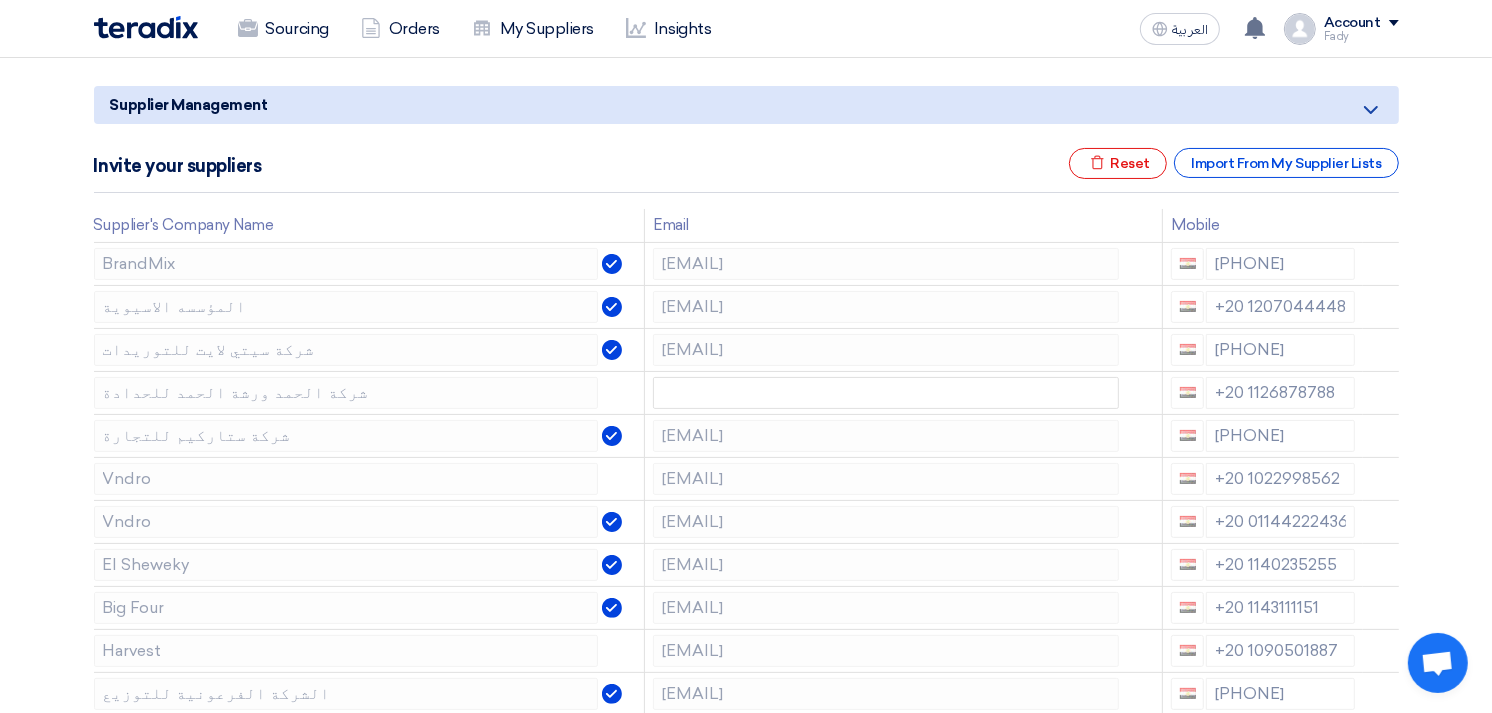 click 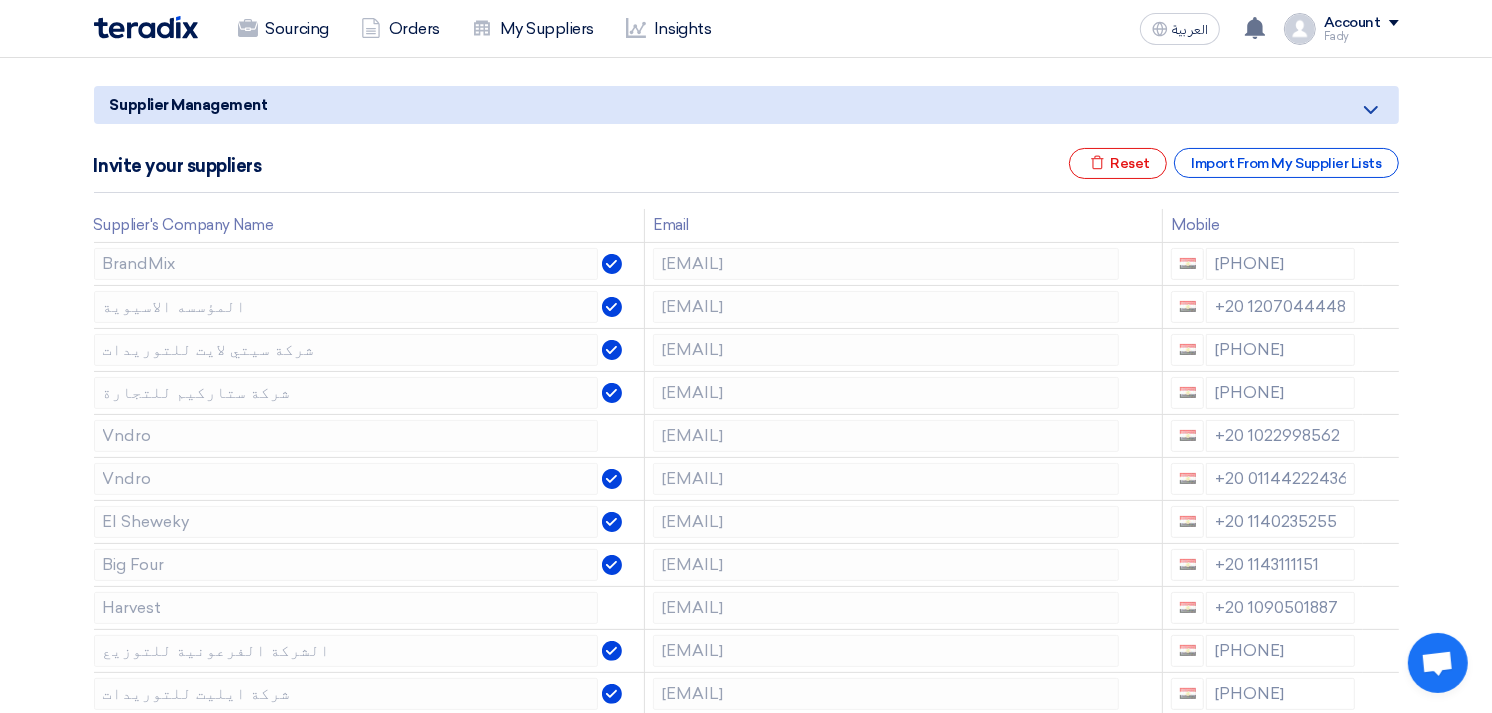 click 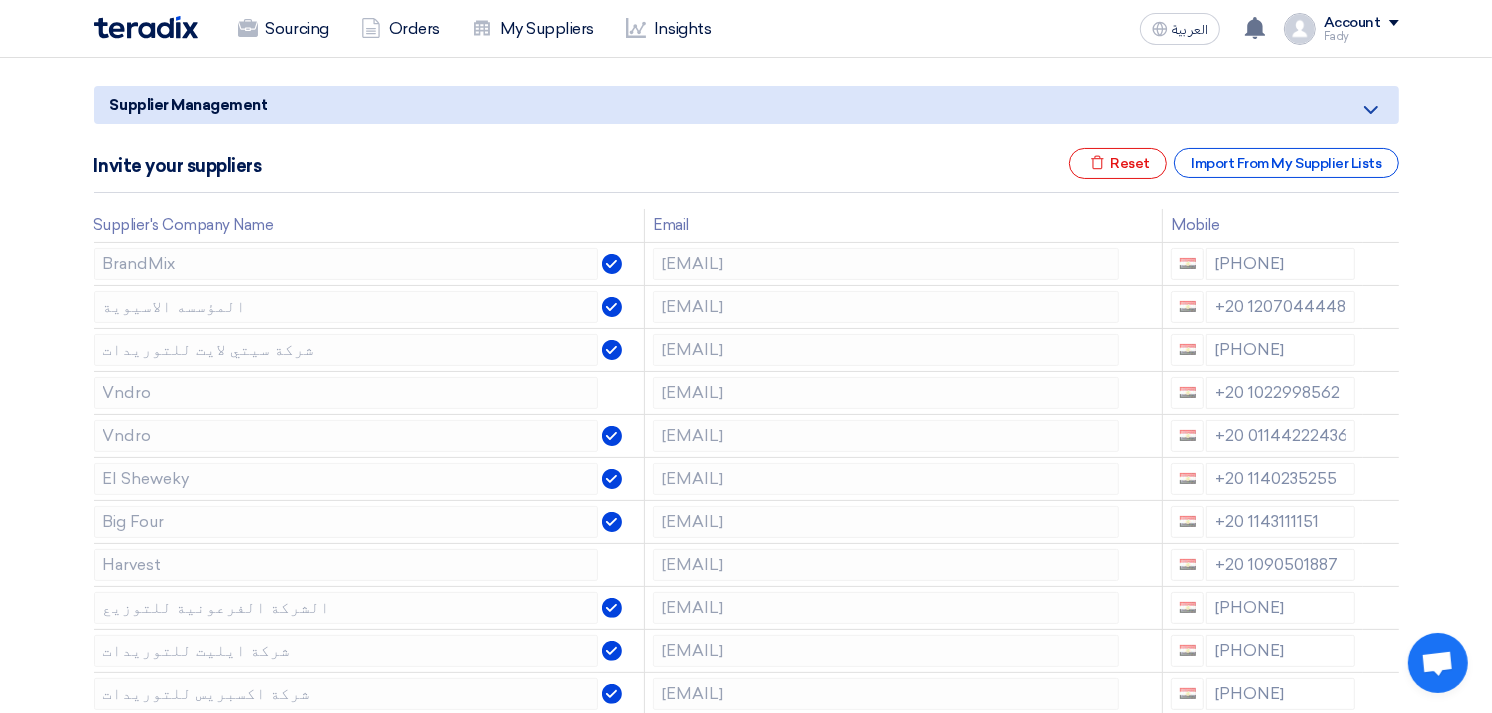 click 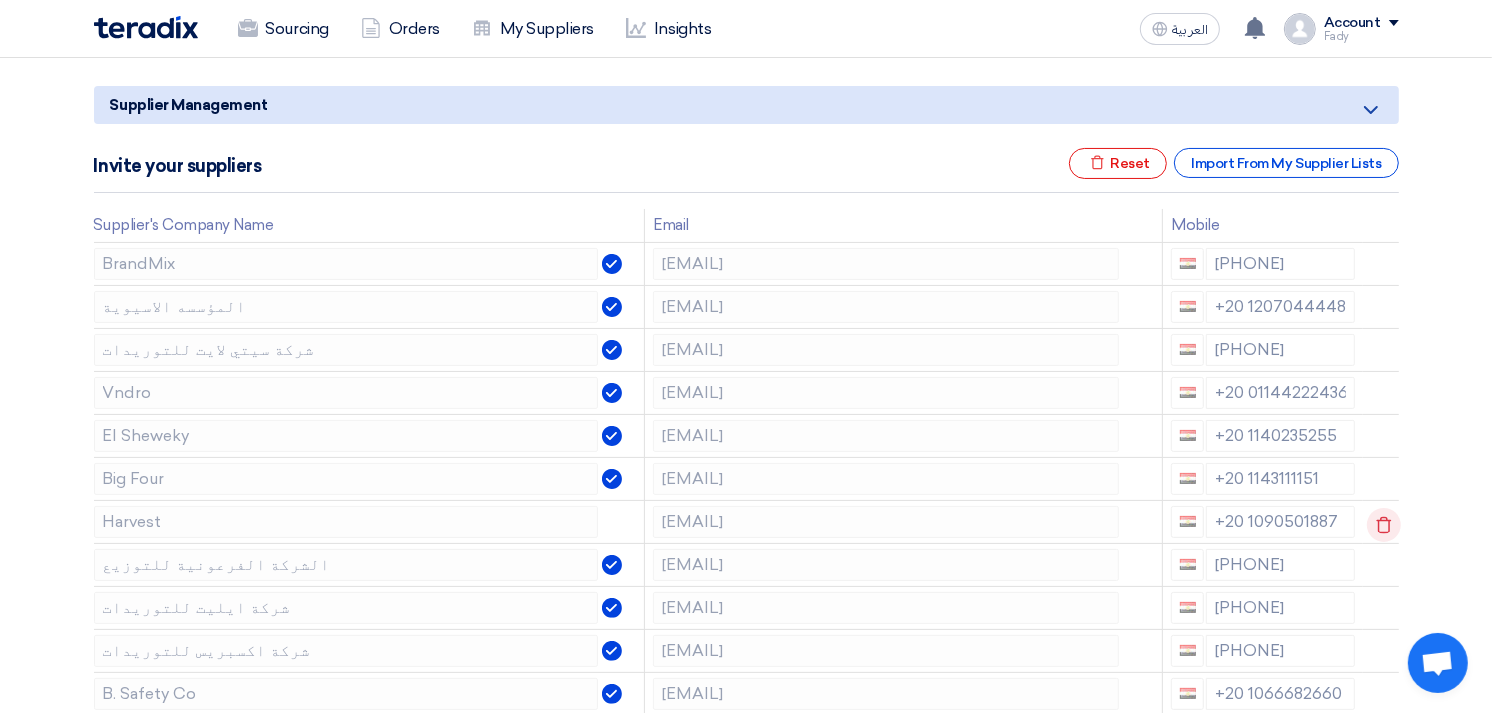 click 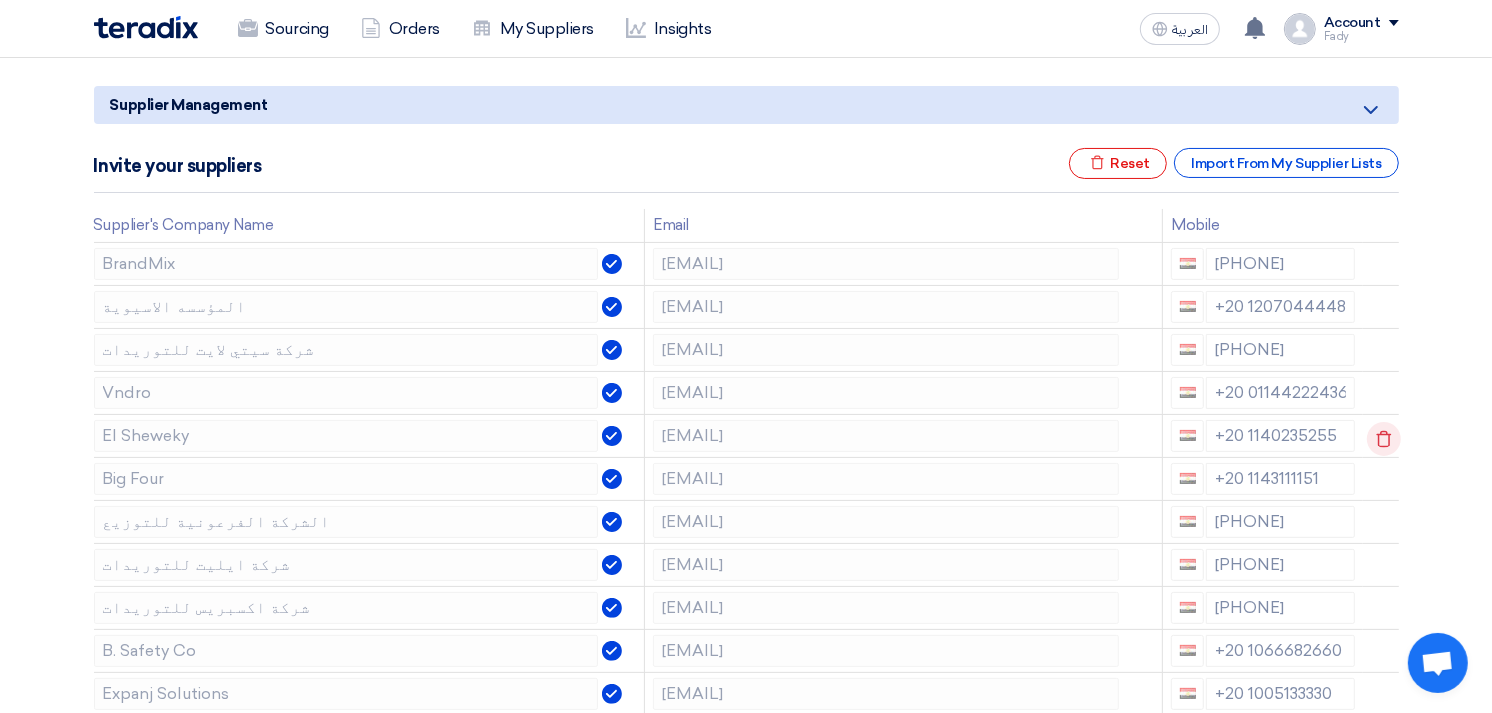 click 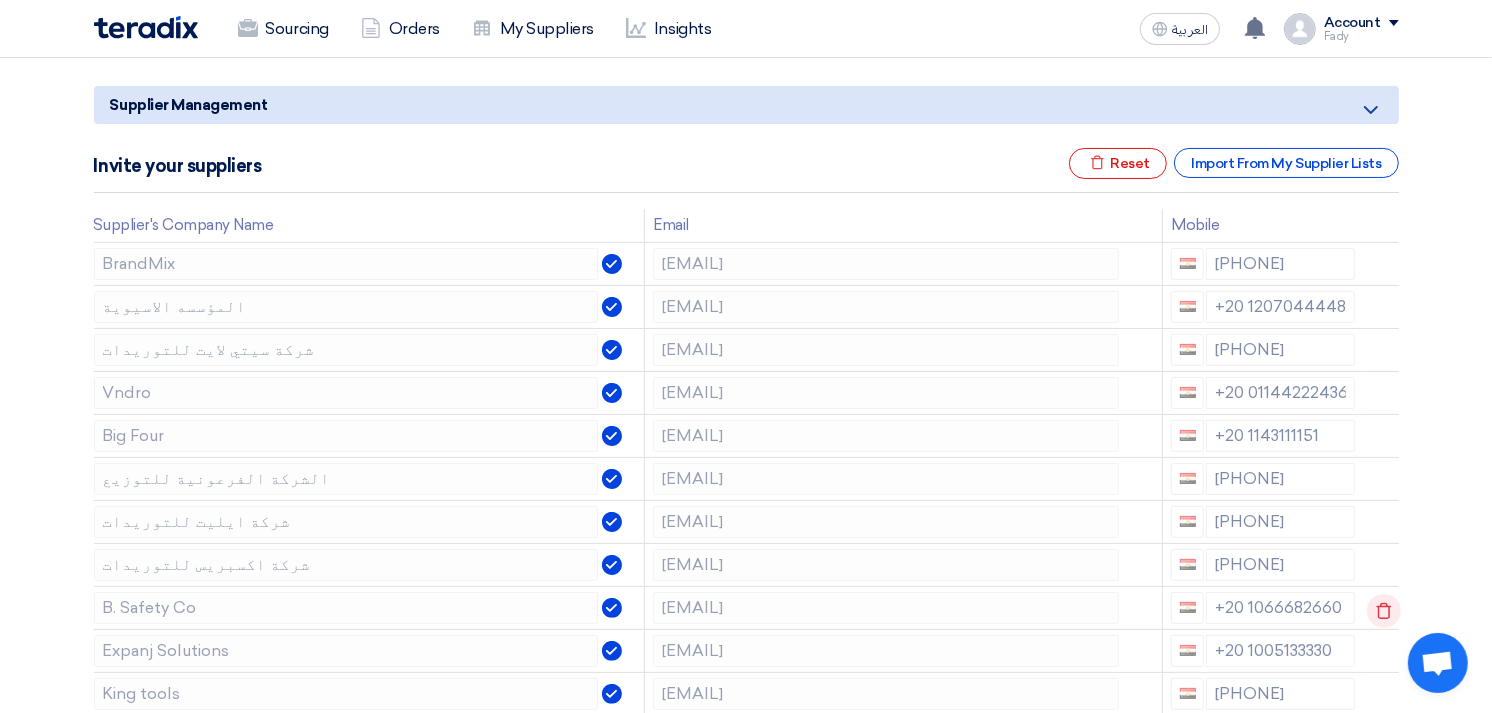click 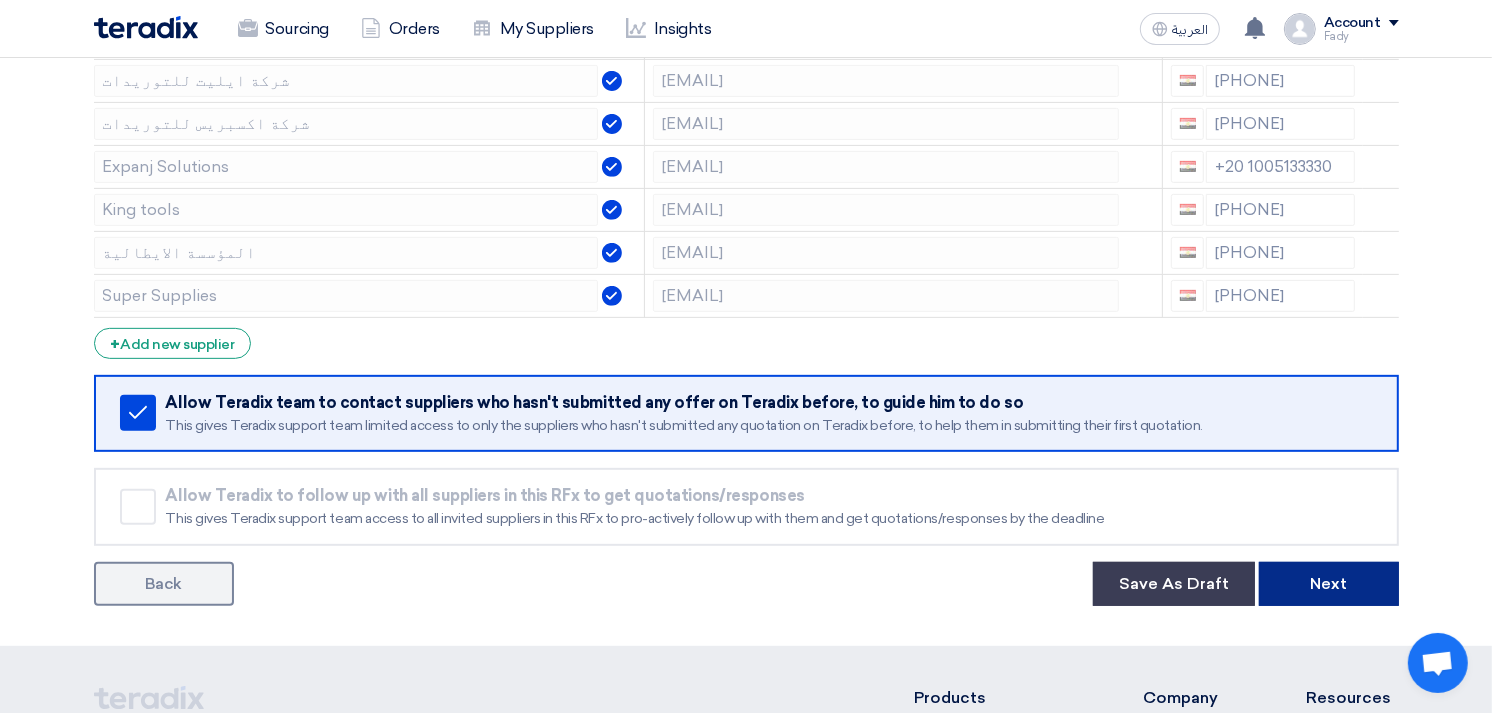 scroll, scrollTop: 666, scrollLeft: 0, axis: vertical 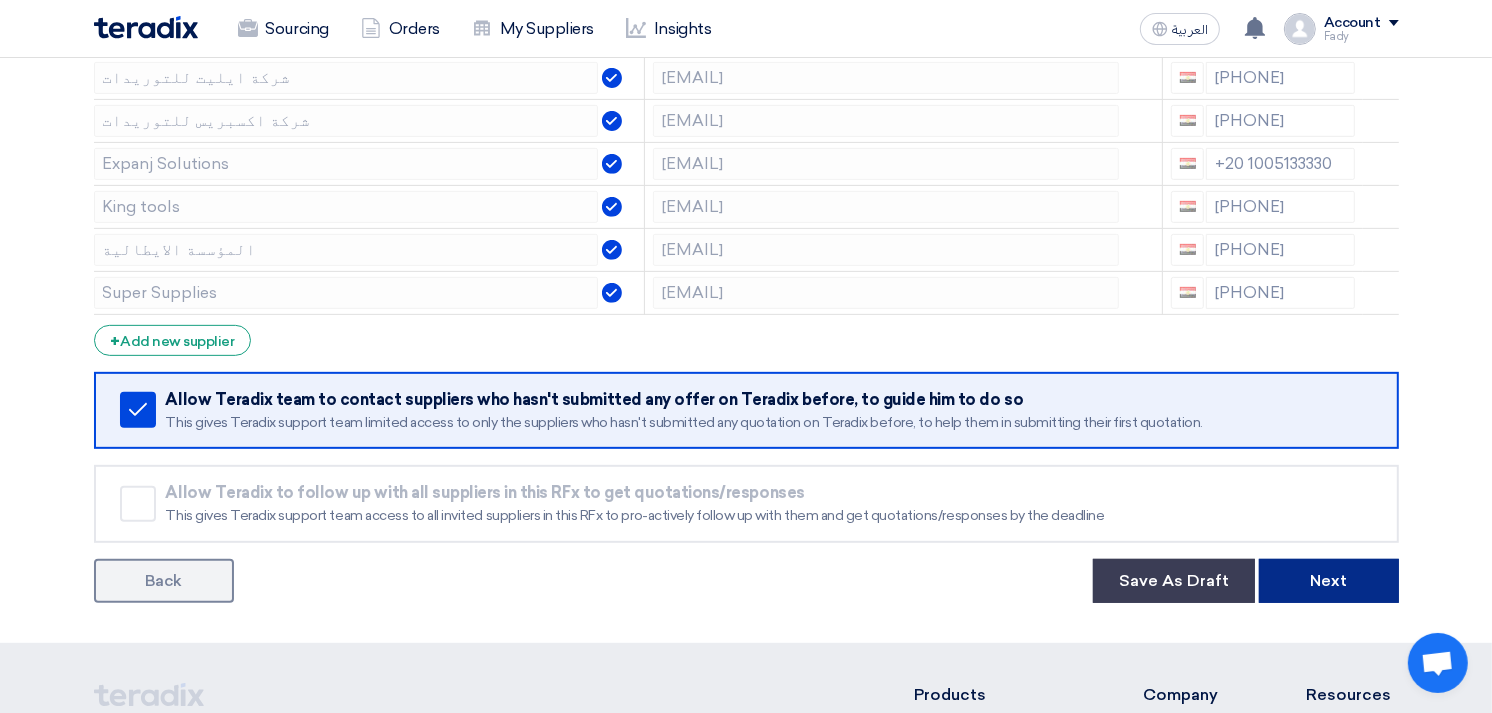 click on "Next" 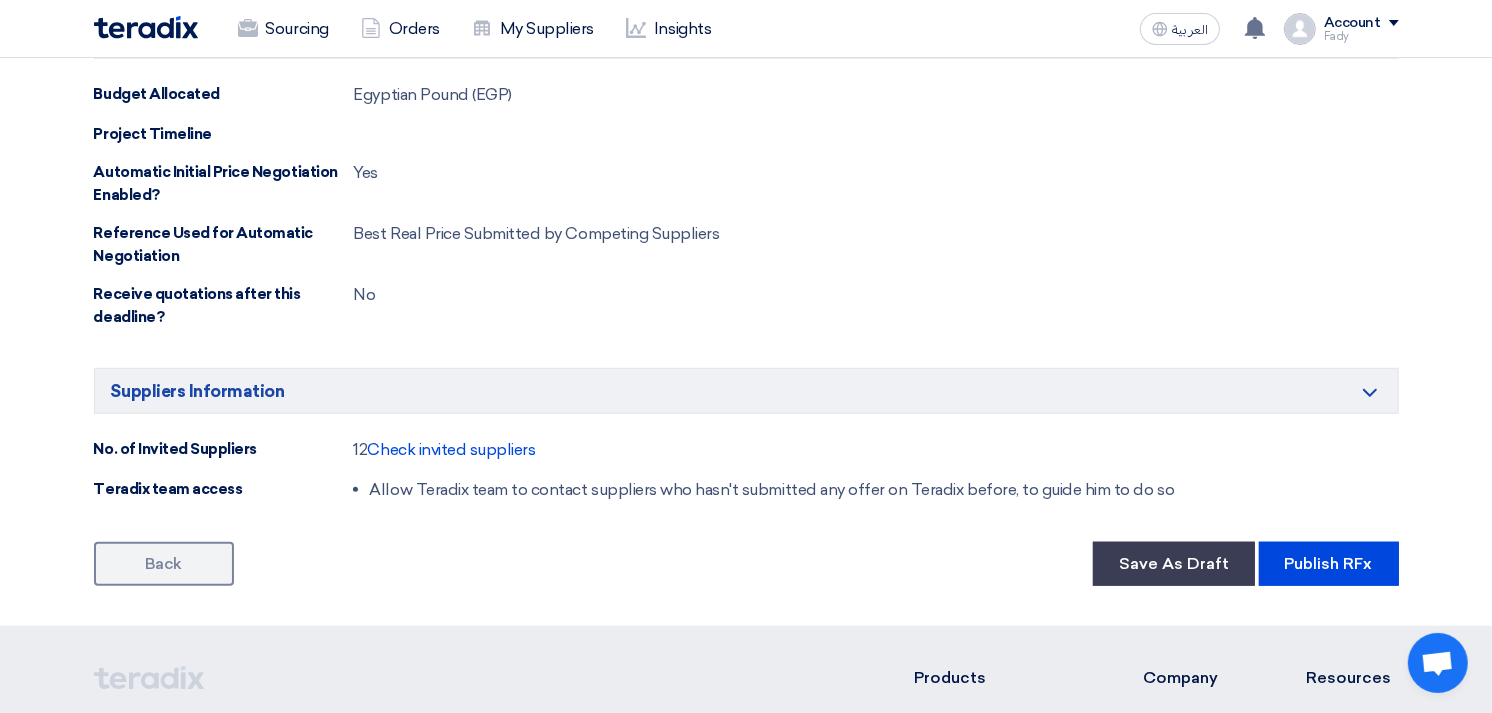 scroll, scrollTop: 1444, scrollLeft: 0, axis: vertical 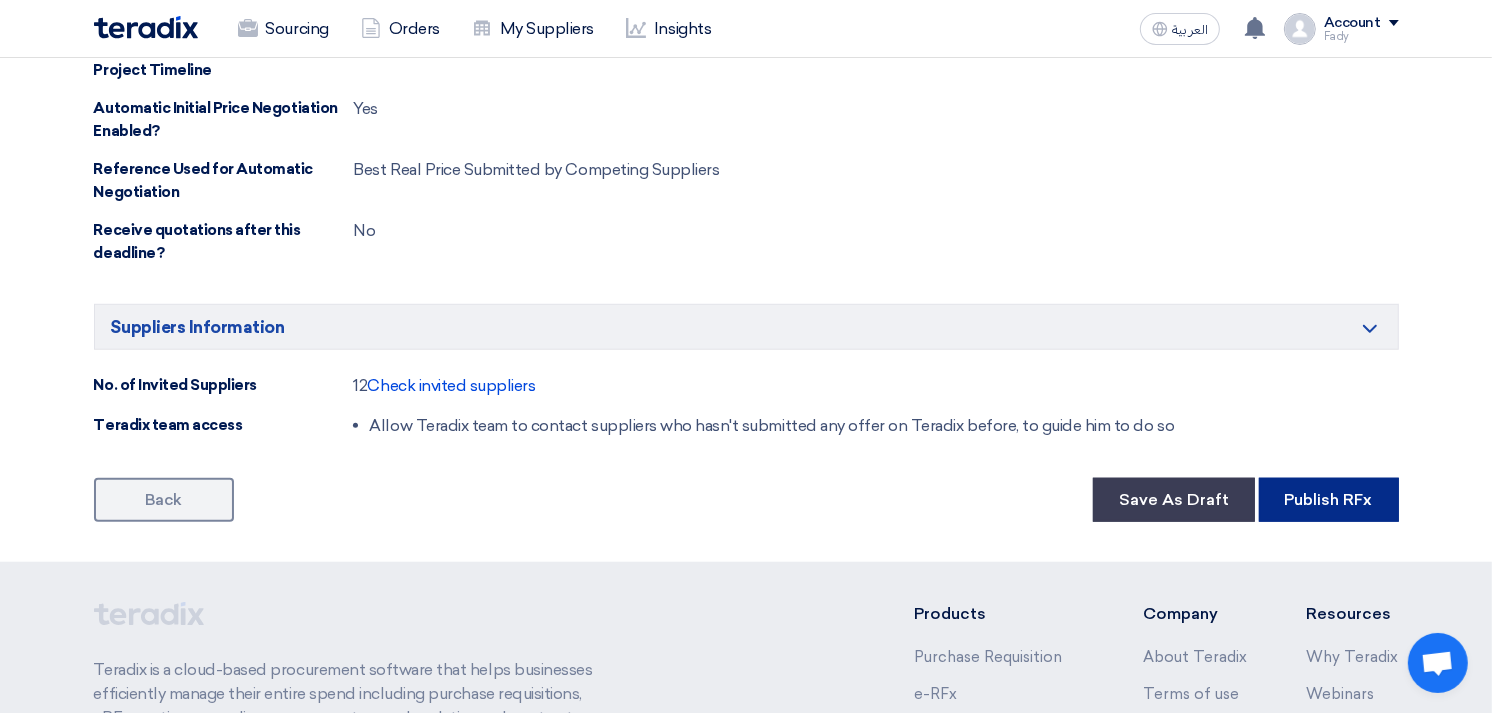 click on "Publish RFx" 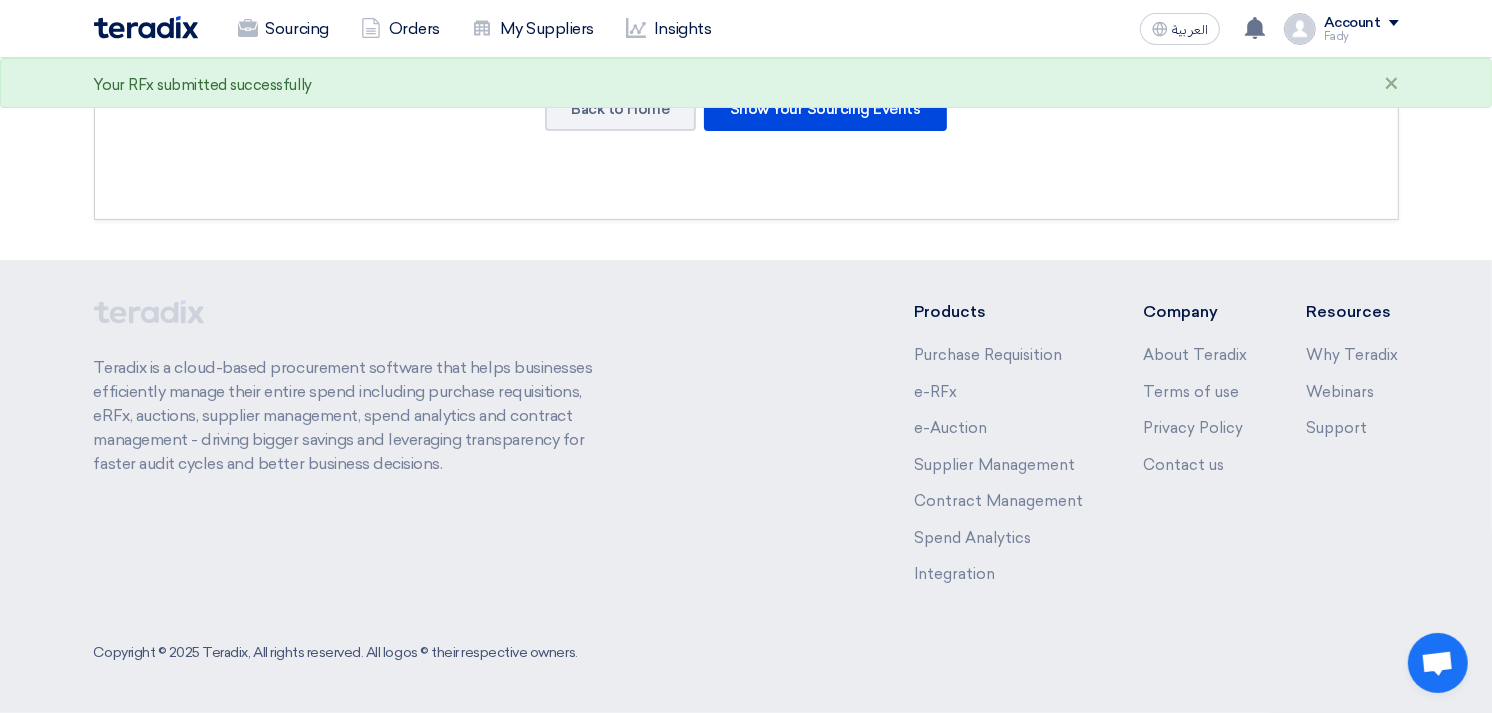scroll, scrollTop: 0, scrollLeft: 0, axis: both 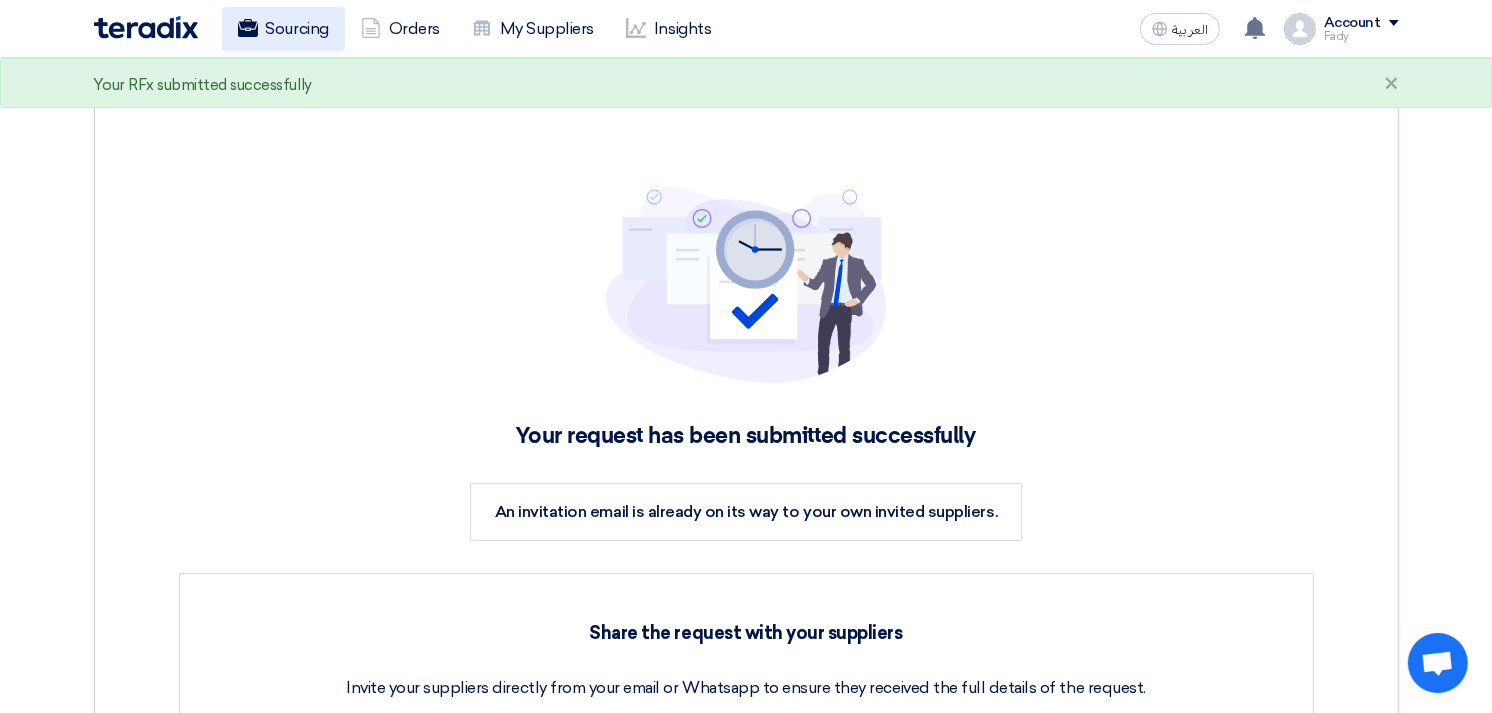 click on "Sourcing" 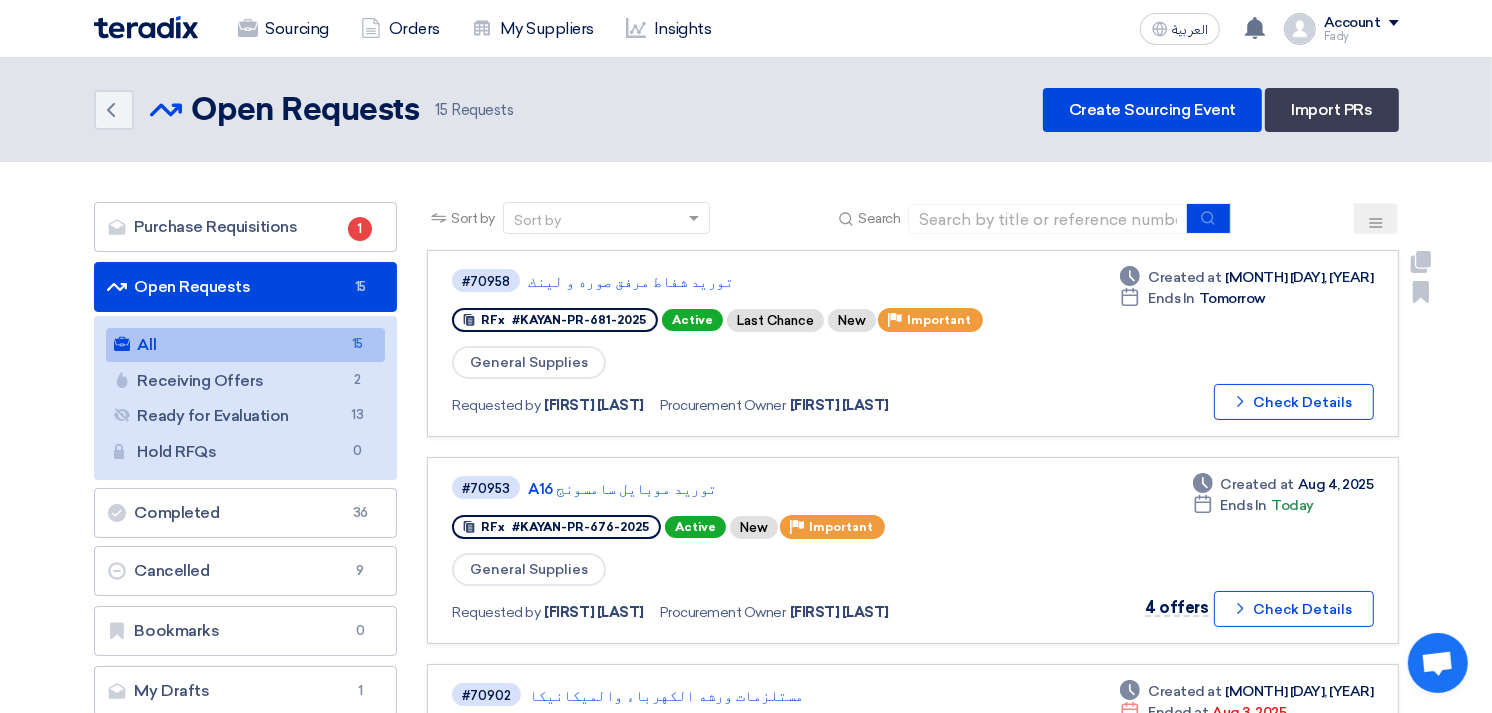 scroll, scrollTop: 111, scrollLeft: 0, axis: vertical 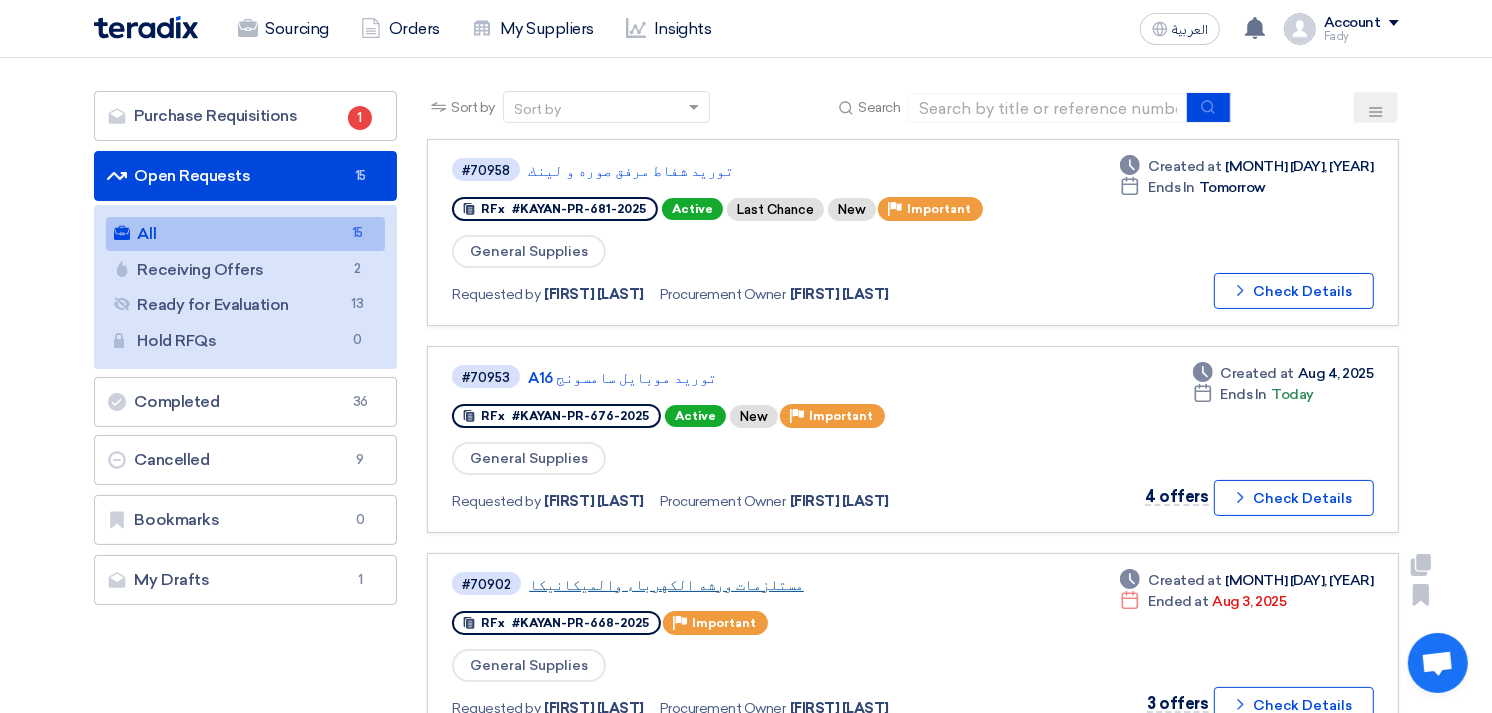 click on "مستلزمات ورشه الكهرباء والميكانيكا" 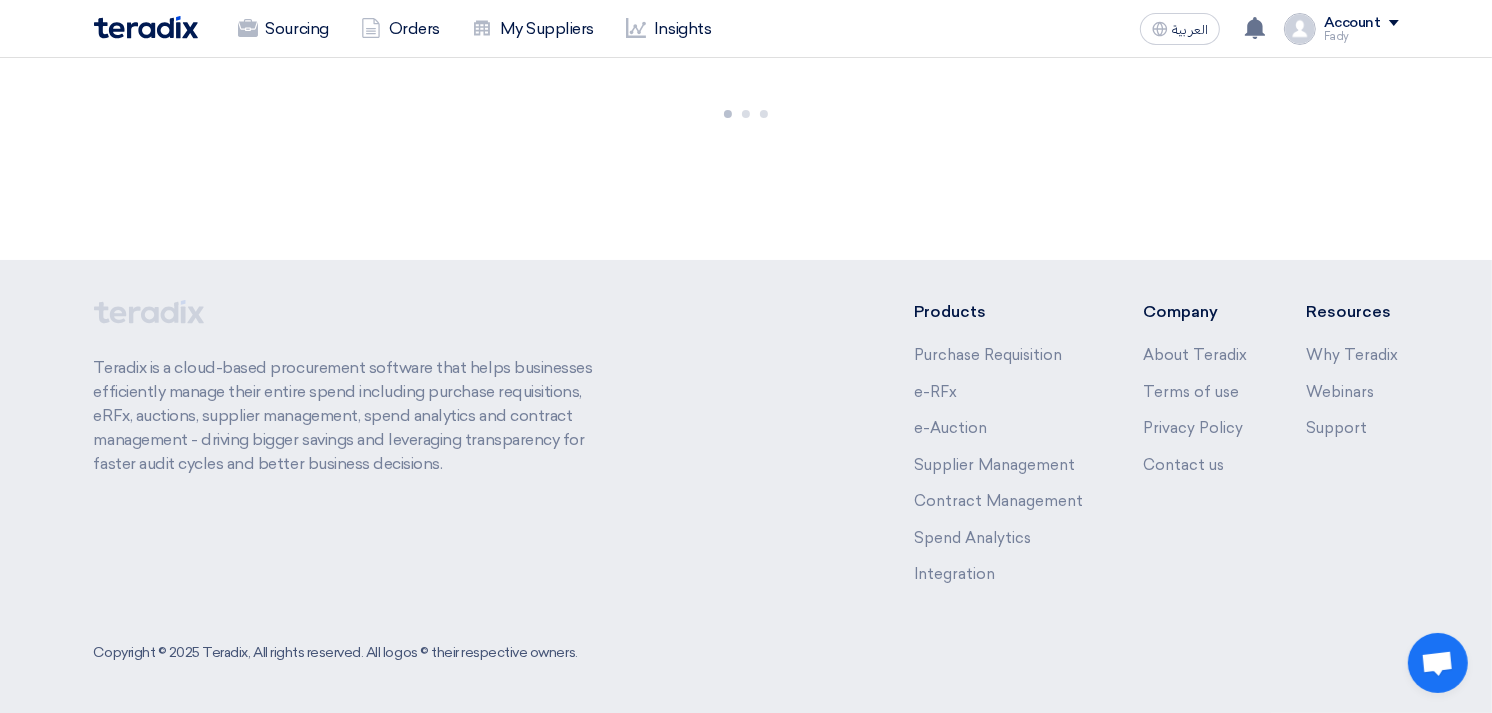 scroll, scrollTop: 0, scrollLeft: 0, axis: both 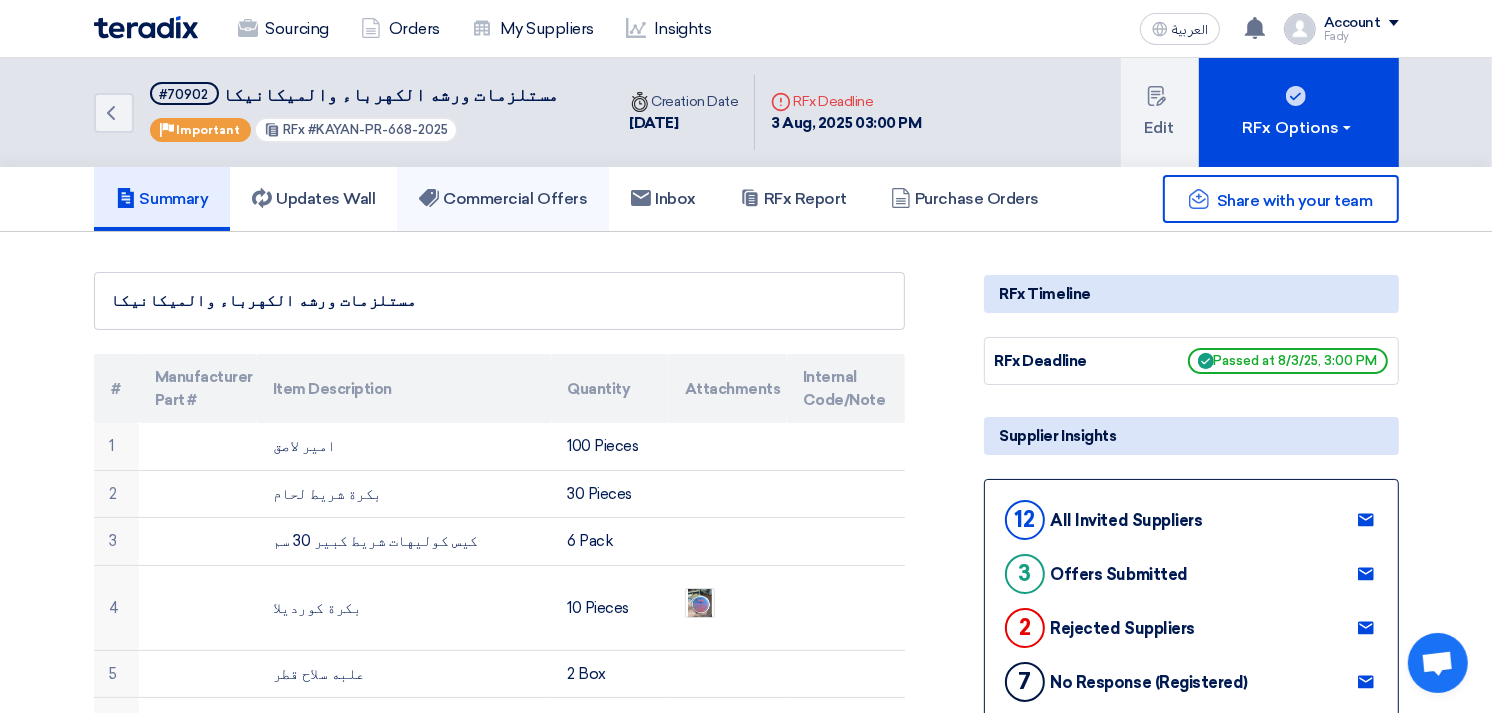 click on "Commercial Offers" 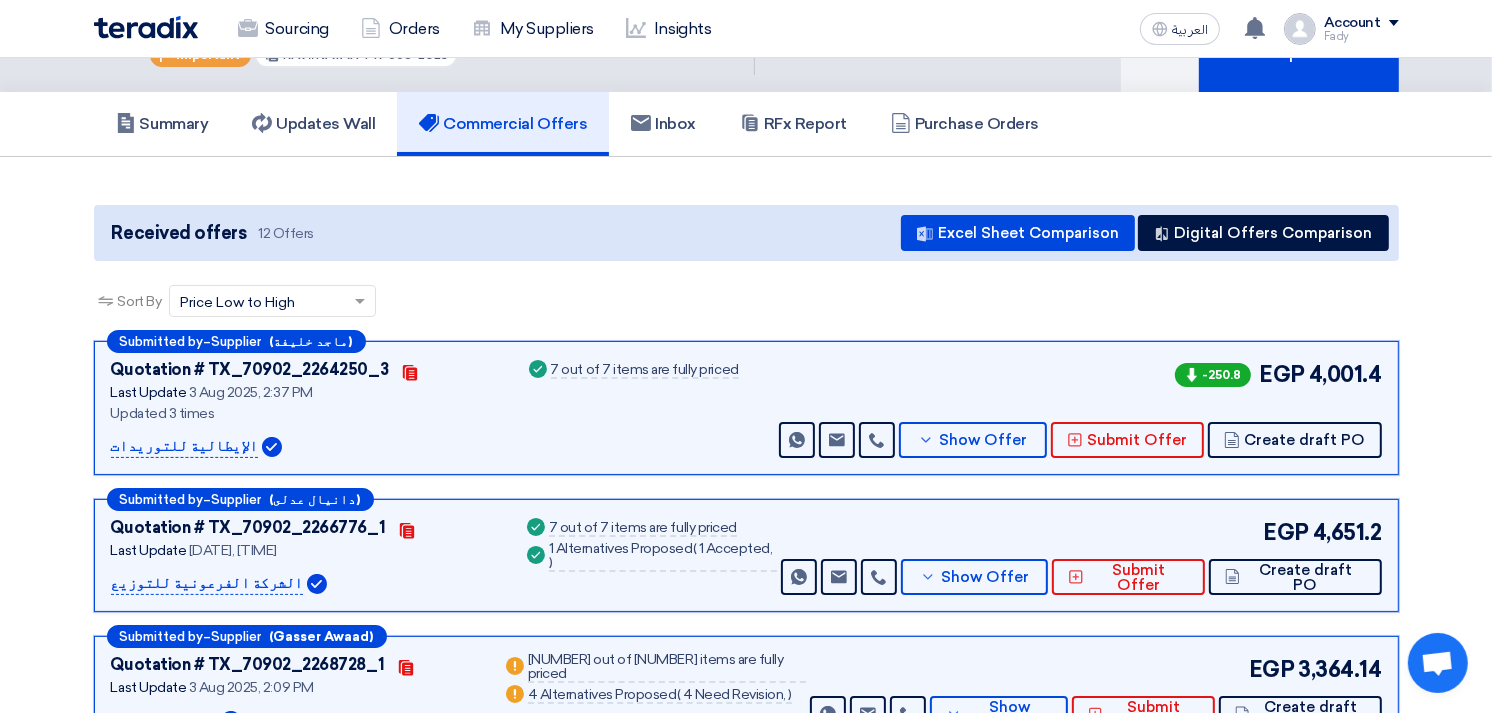 scroll, scrollTop: 111, scrollLeft: 0, axis: vertical 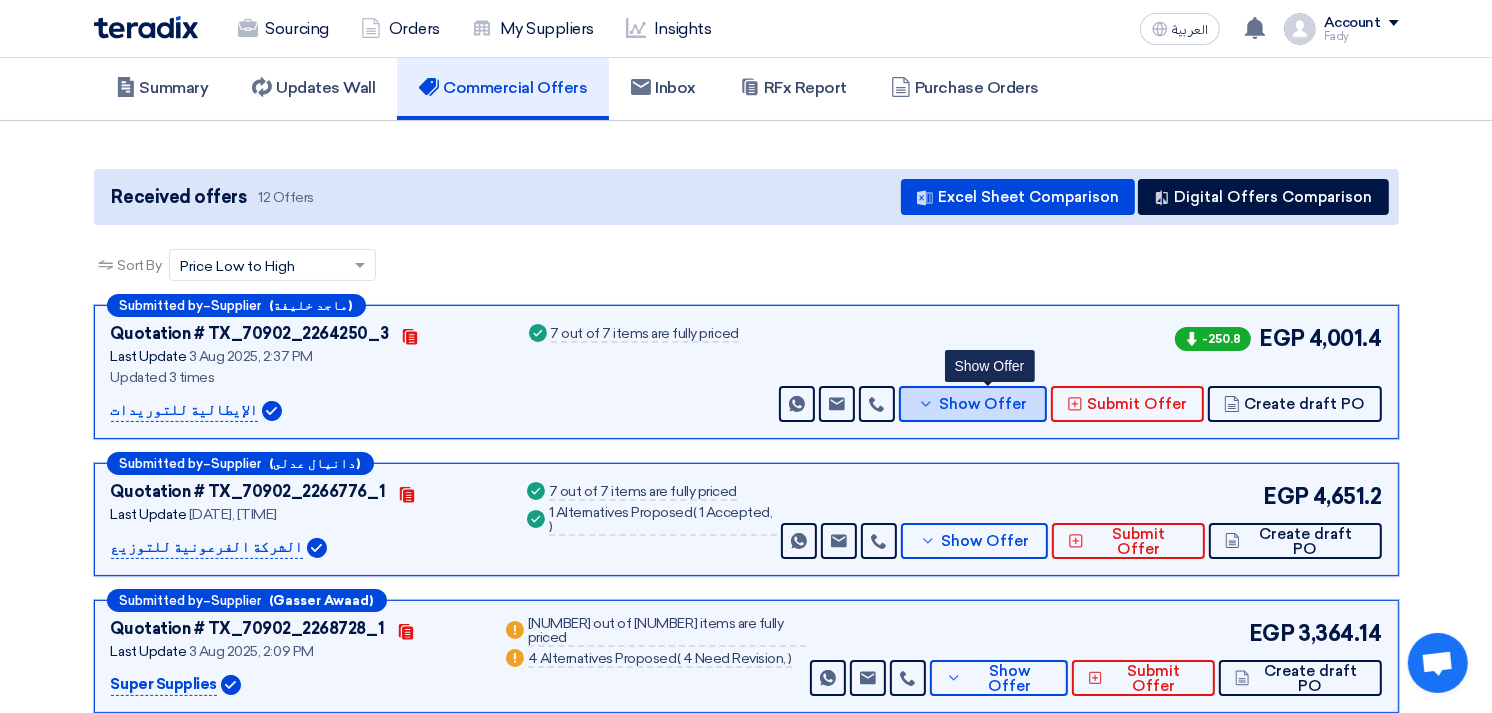 click on "Show Offer" at bounding box center [983, 404] 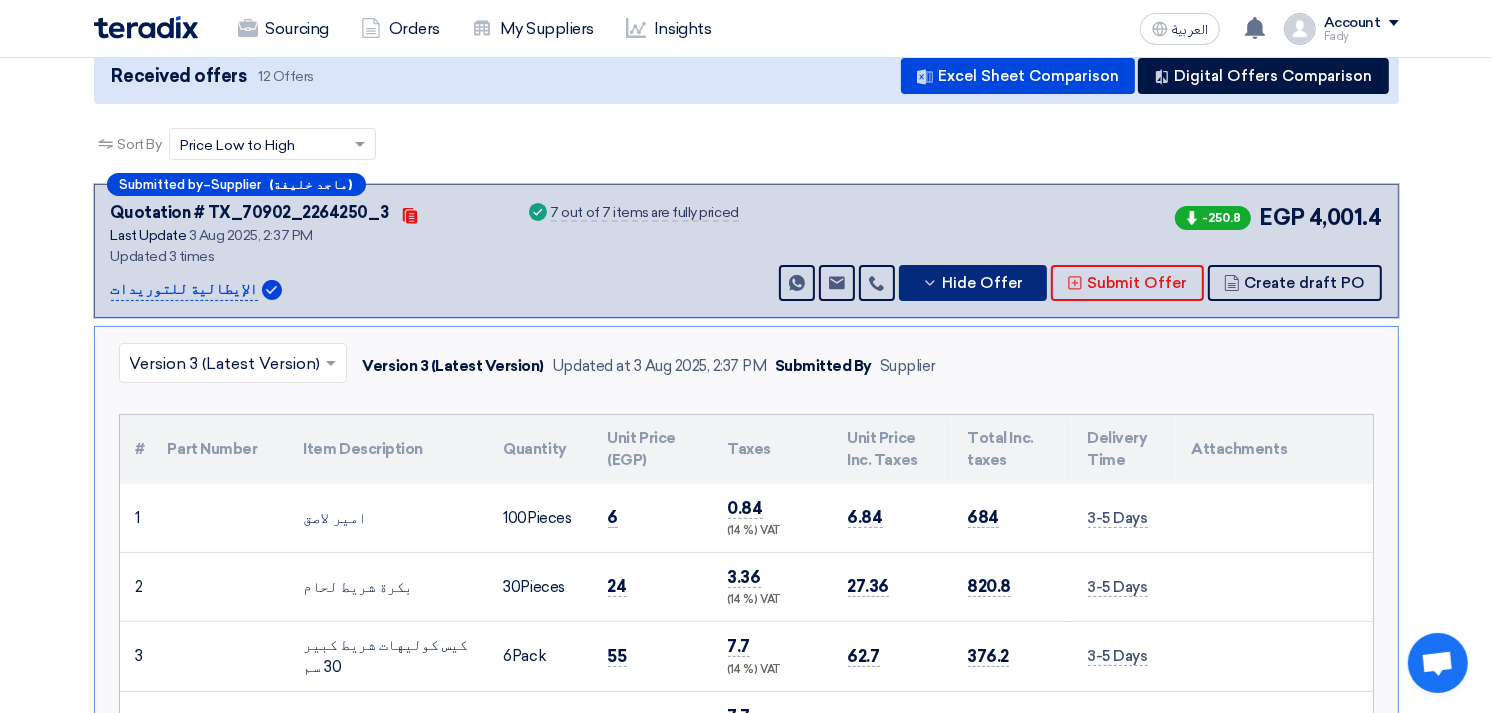 scroll, scrollTop: 222, scrollLeft: 0, axis: vertical 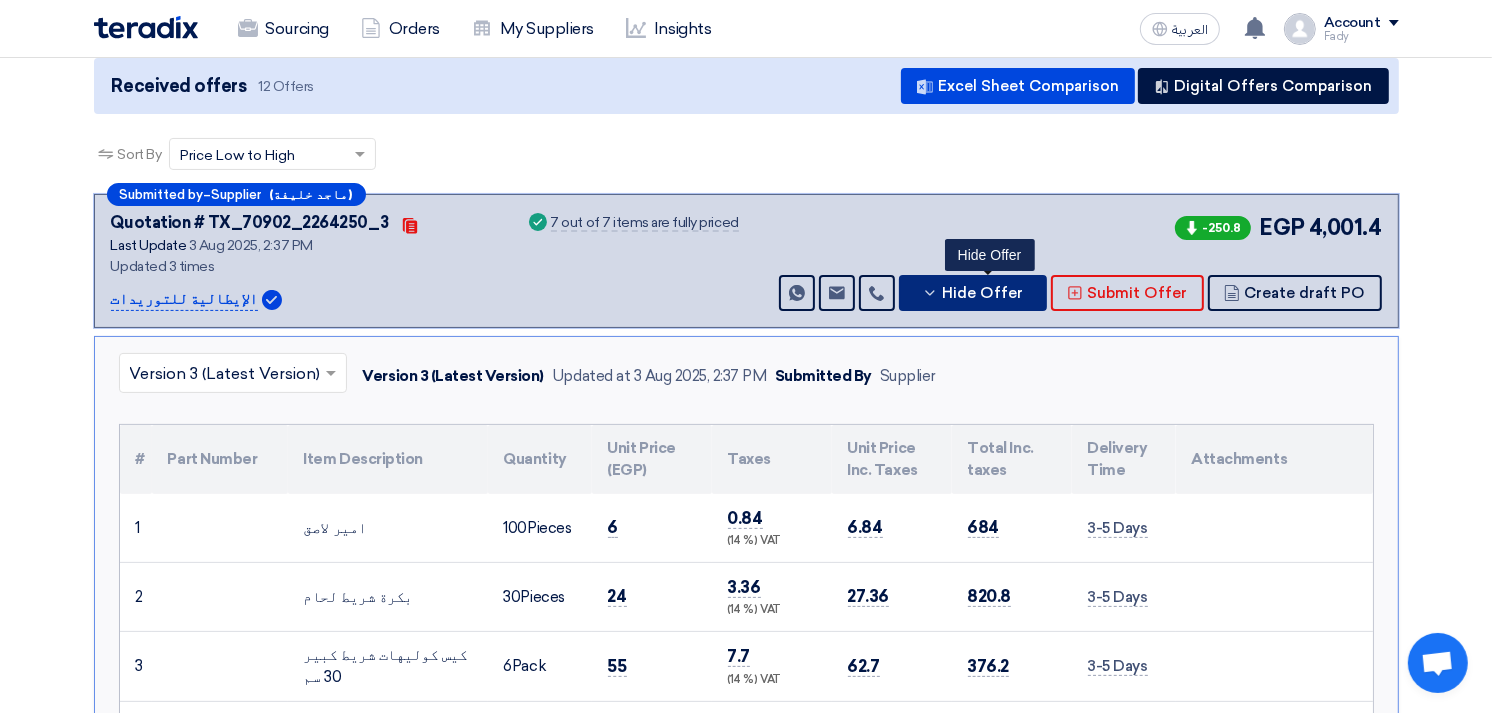 click on "Hide Offer" at bounding box center (973, 293) 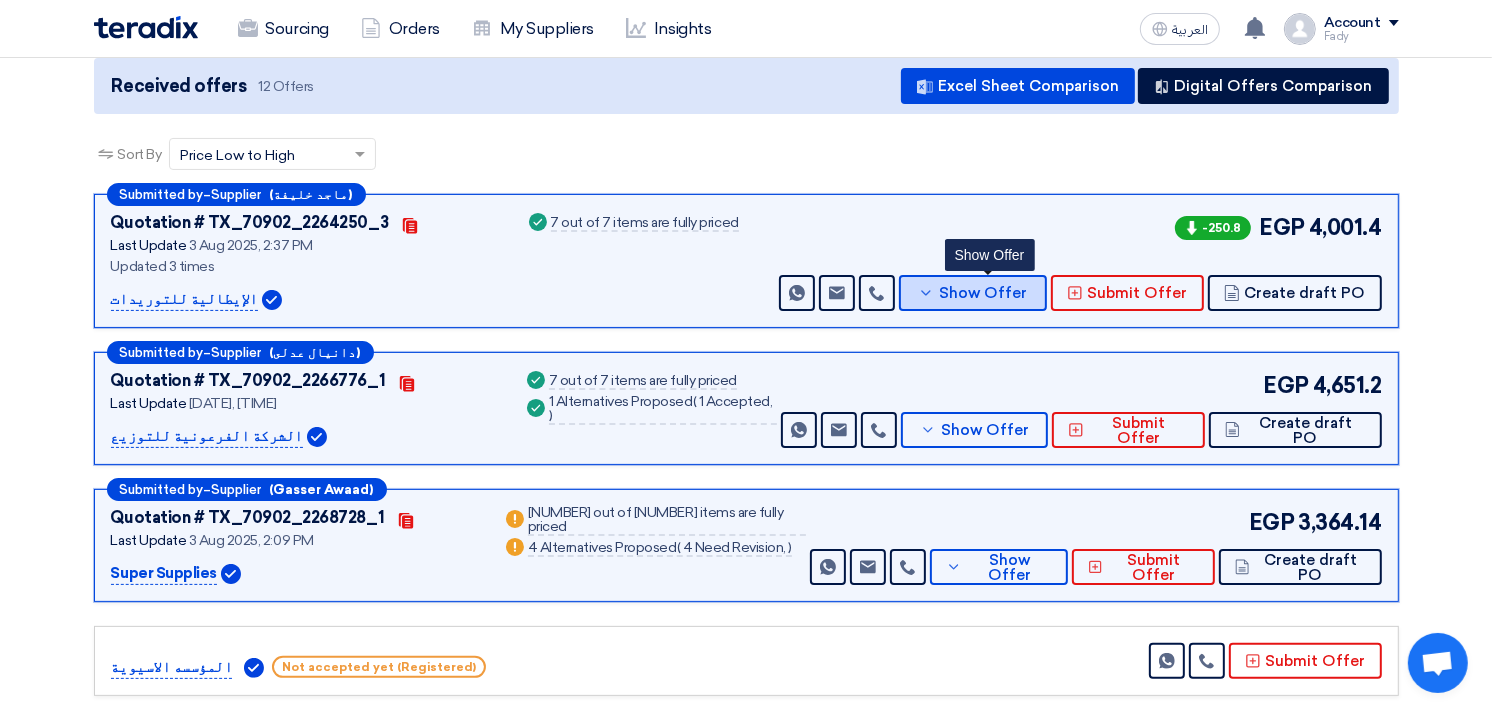 click on "Show Offer" at bounding box center [973, 293] 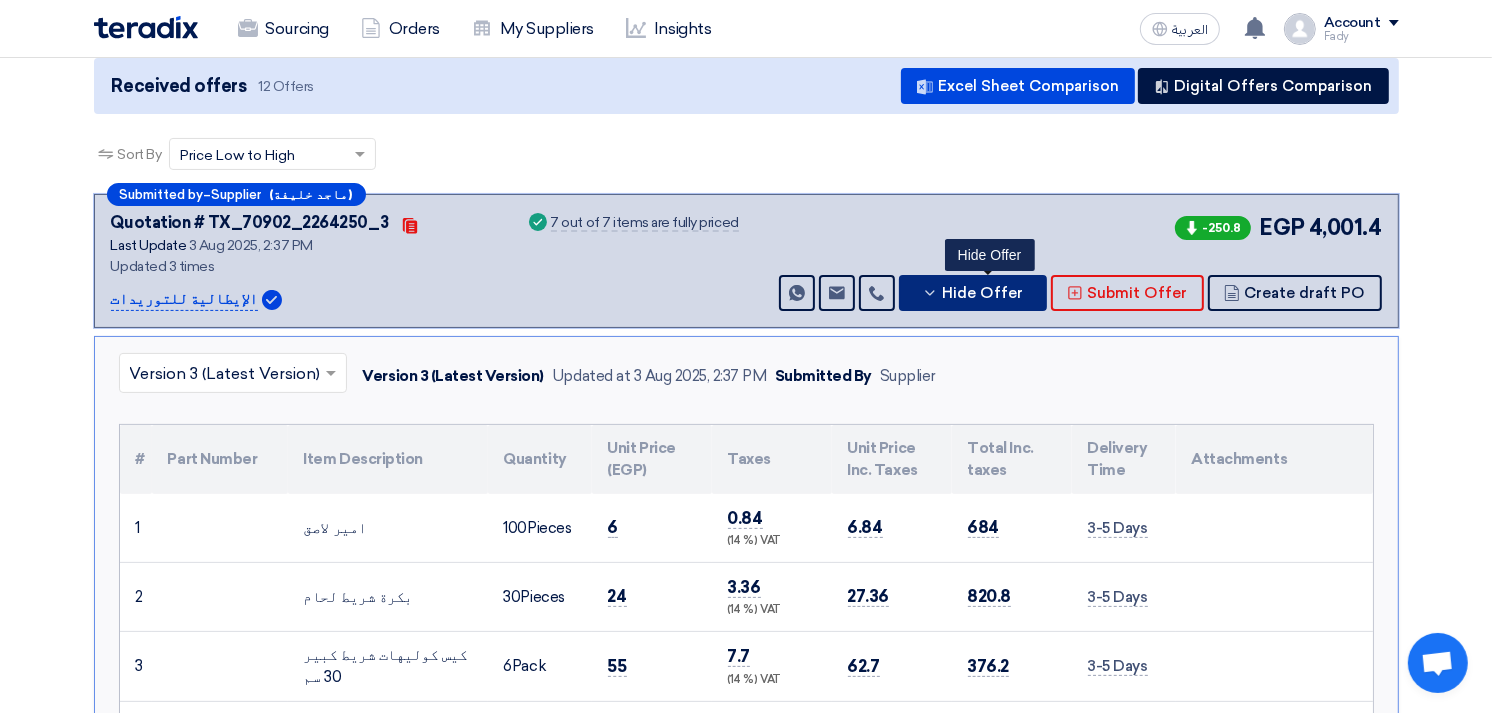 click on "Hide Offer" at bounding box center [973, 293] 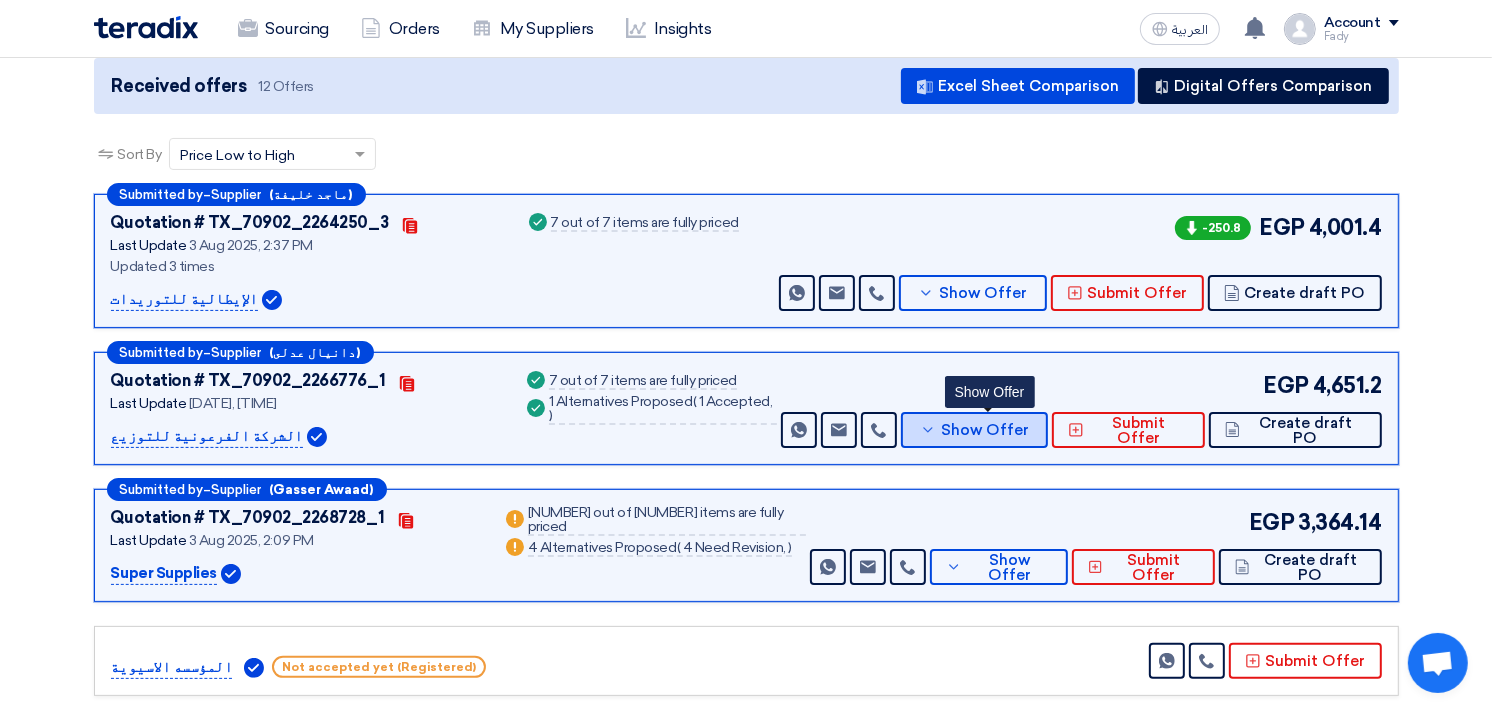 click on "Show Offer" at bounding box center [985, 430] 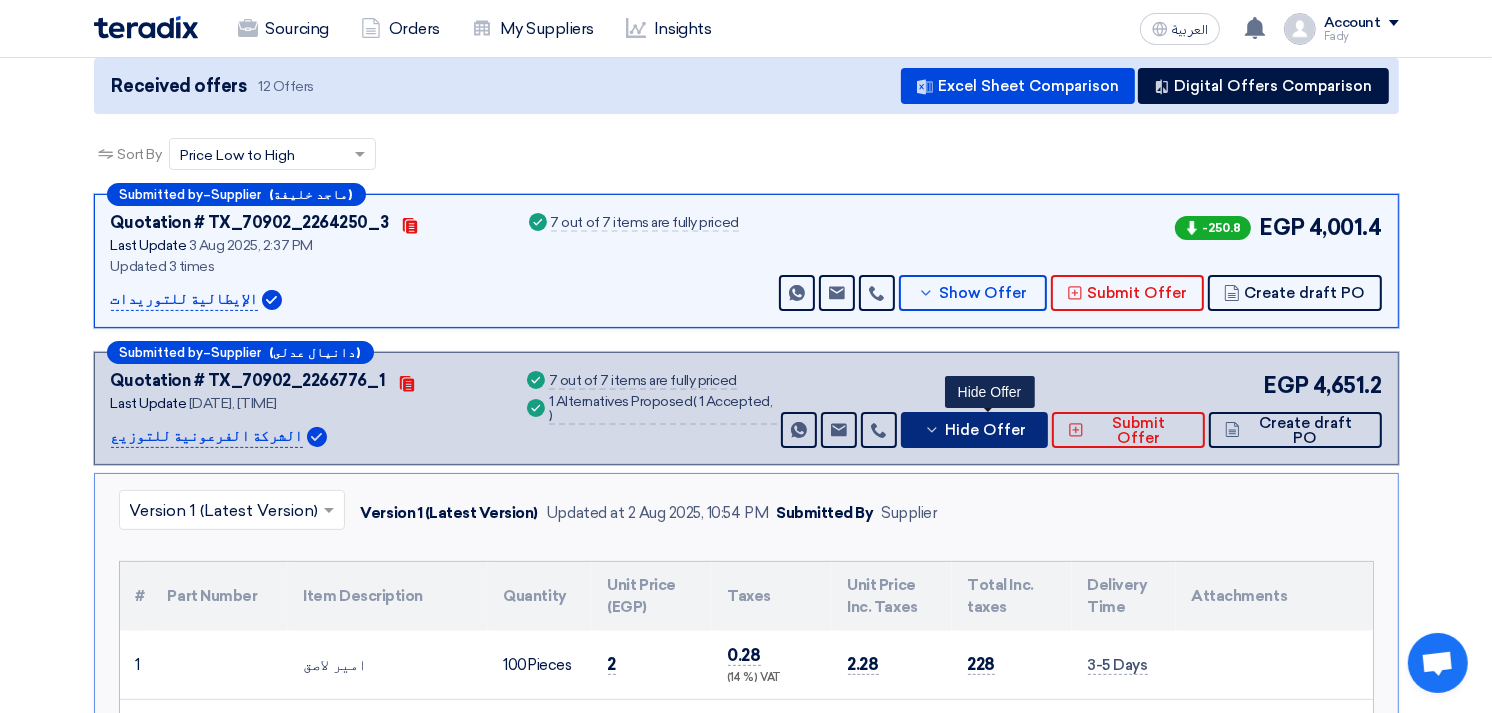 click on "Hide Offer" at bounding box center (985, 430) 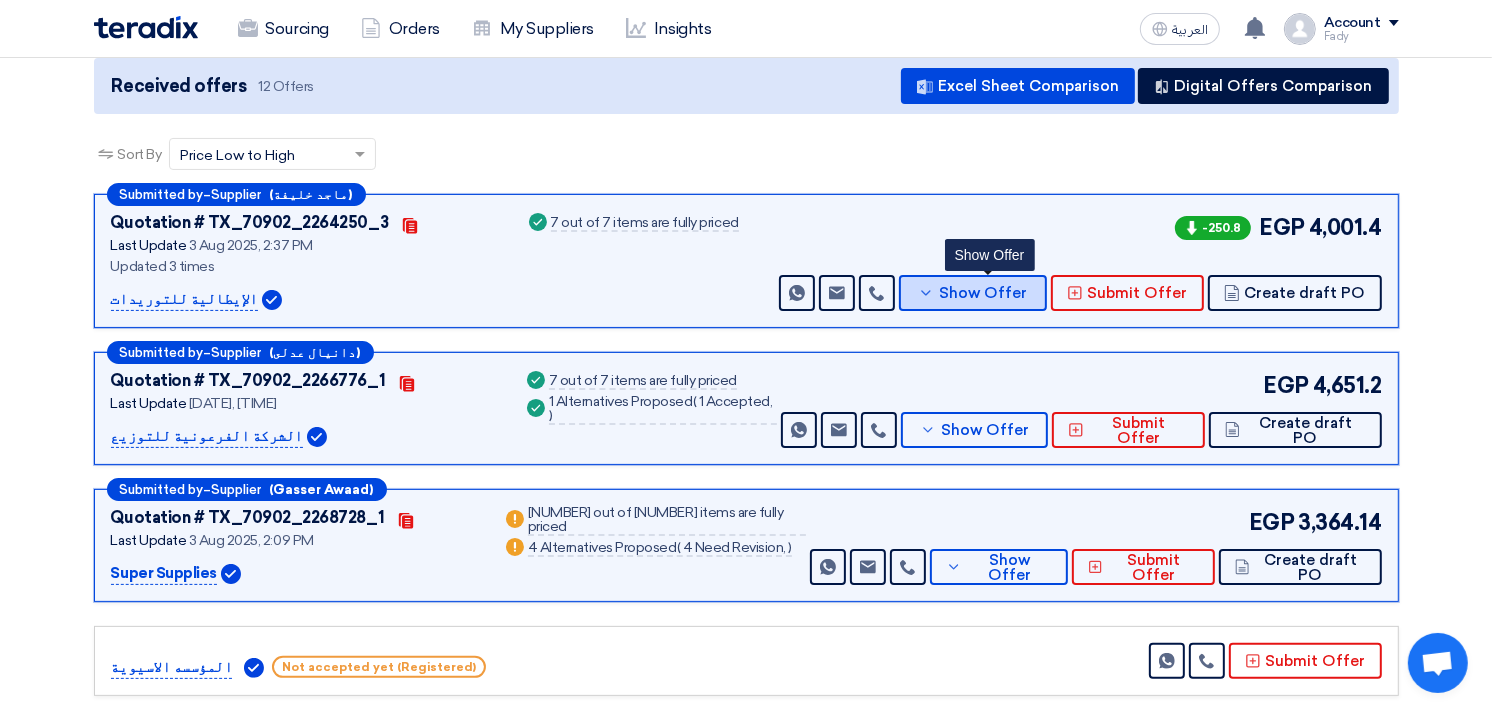 click on "Show Offer" at bounding box center [983, 293] 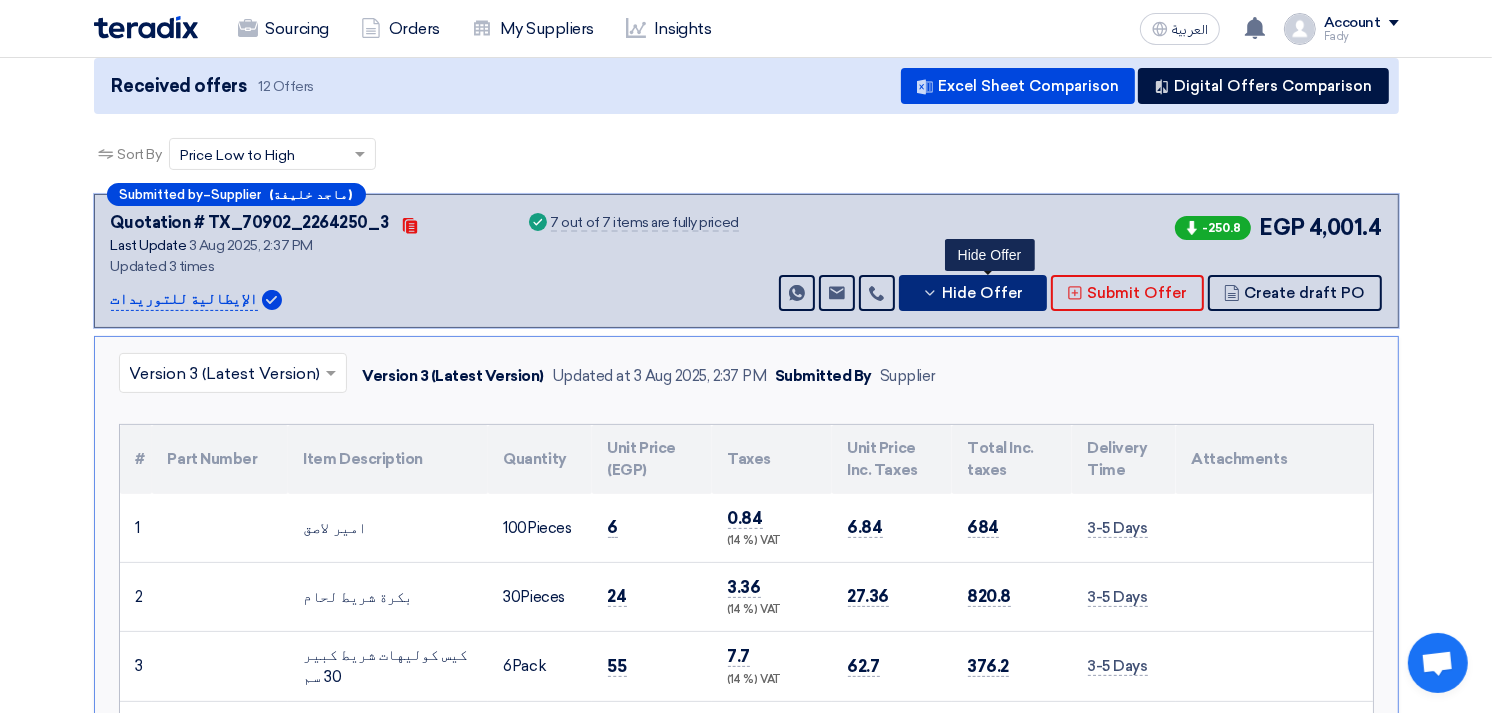 click on "Hide Offer" at bounding box center [983, 293] 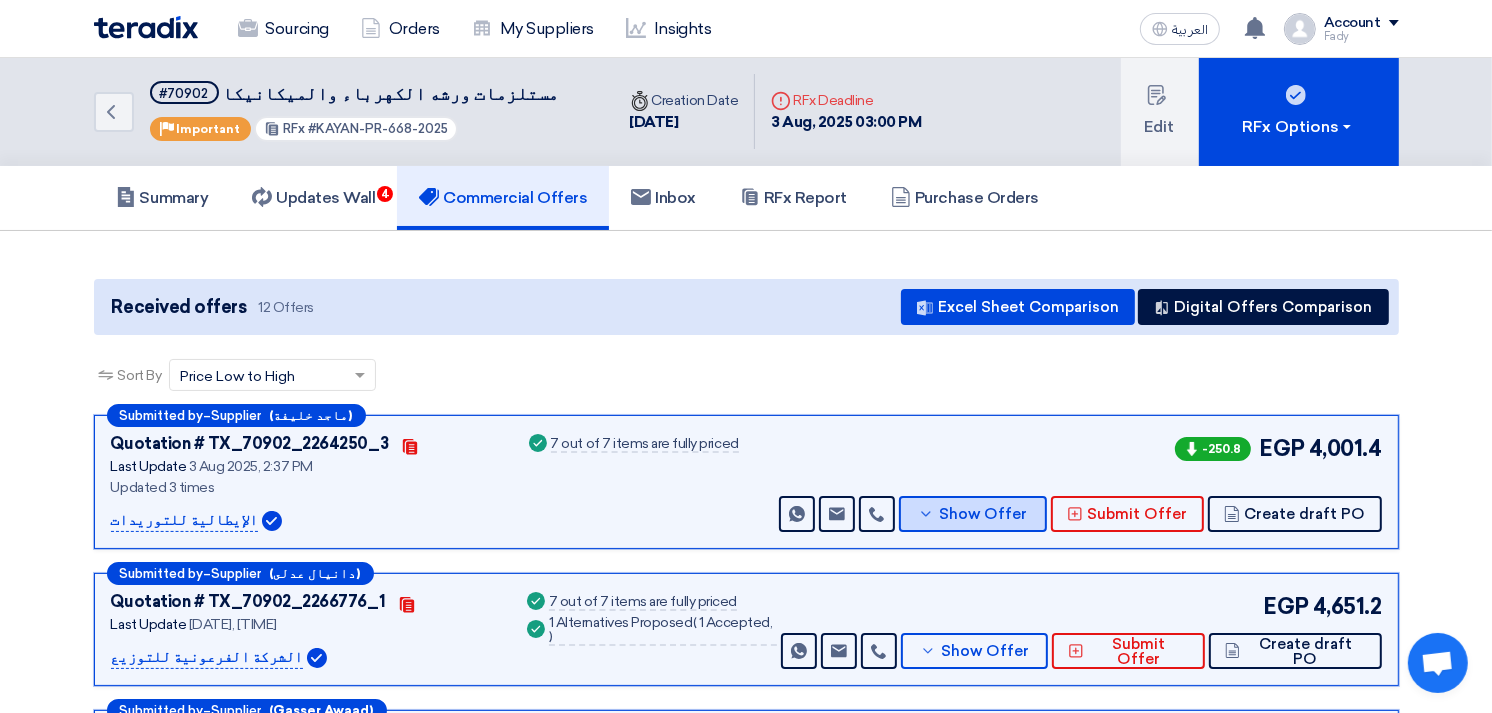 scroll, scrollTop: 0, scrollLeft: 0, axis: both 